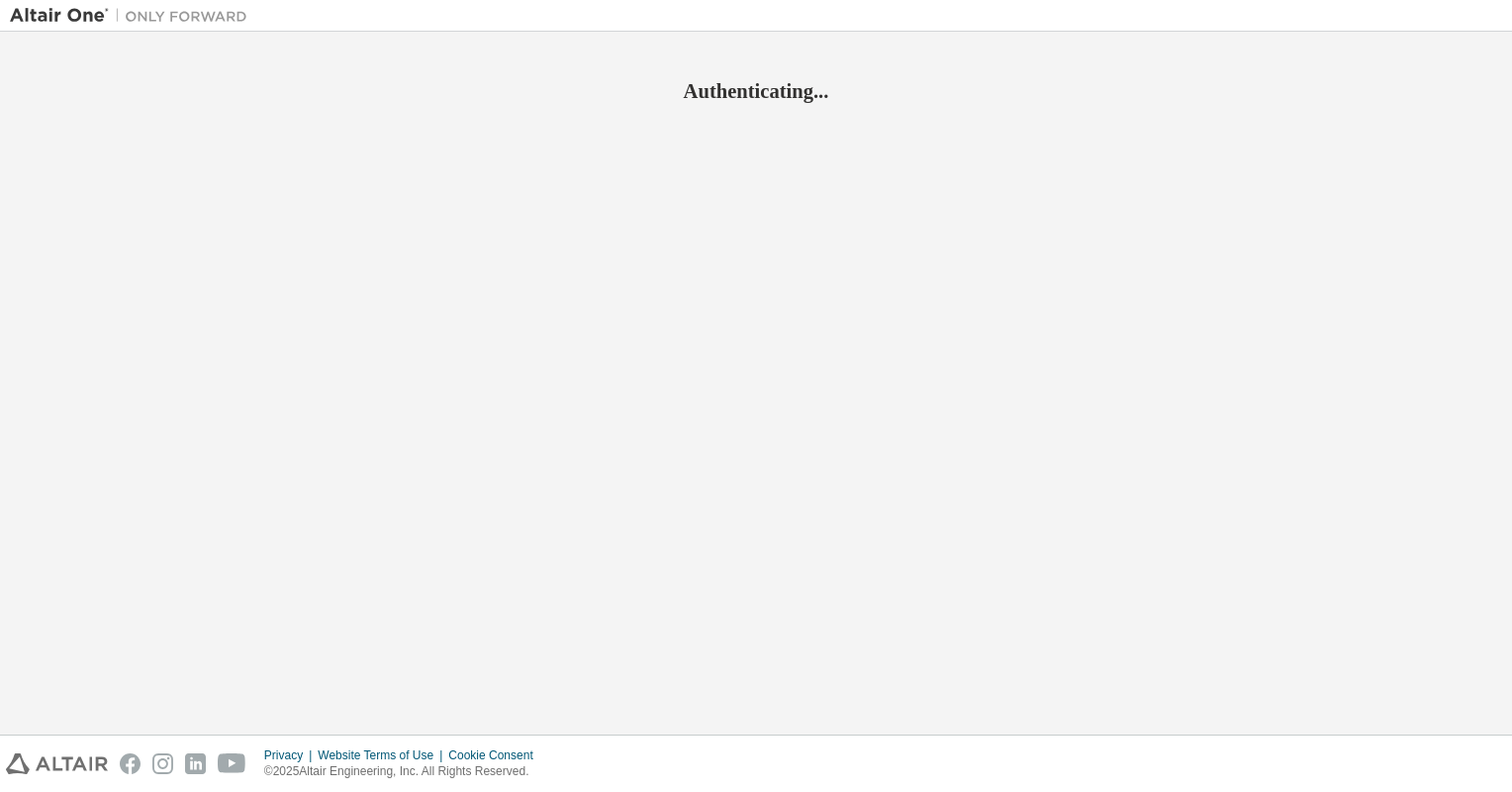 scroll, scrollTop: 0, scrollLeft: 0, axis: both 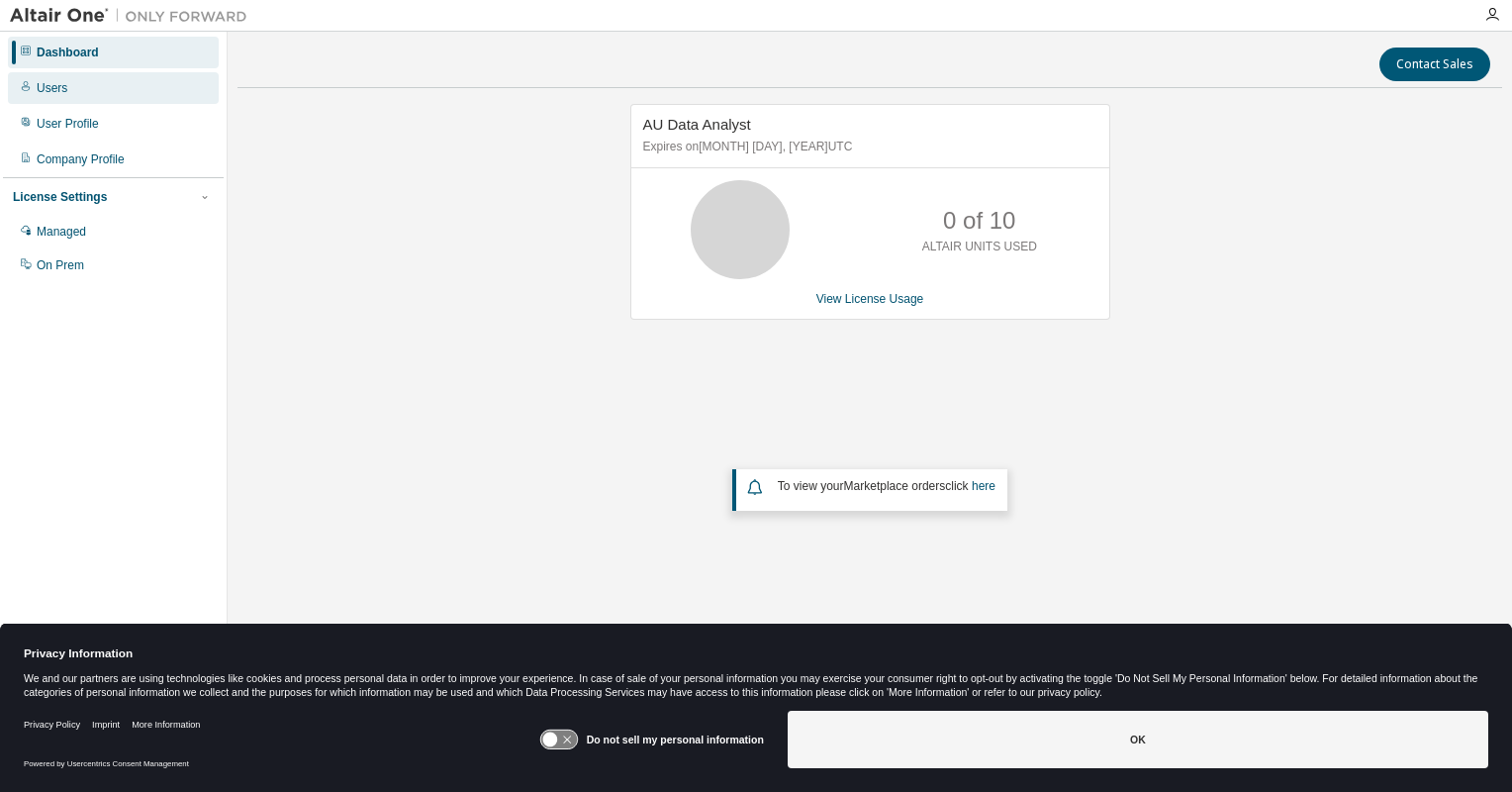 click on "Users" at bounding box center [113, 88] 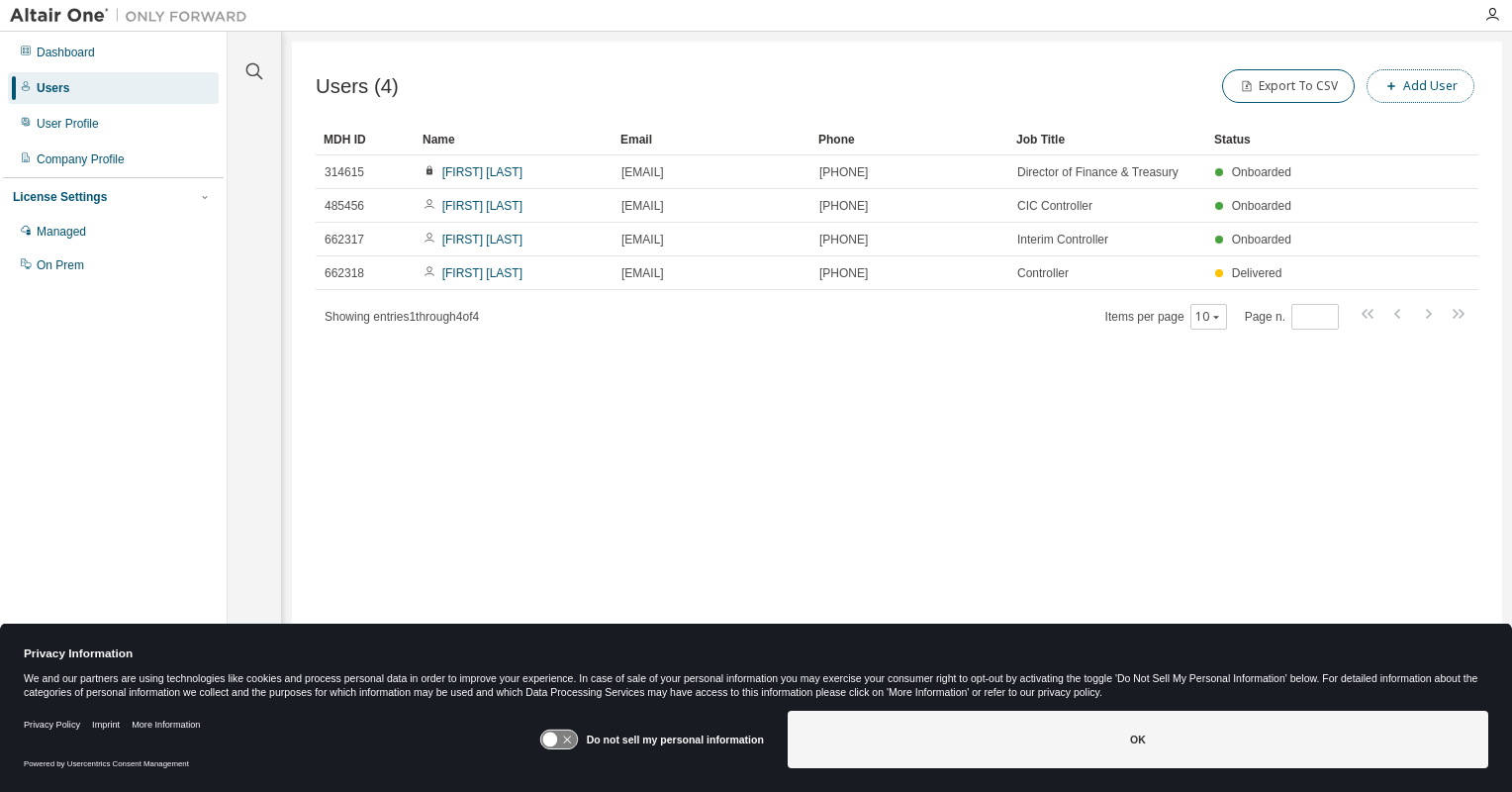 click on "Add User" at bounding box center (1420, 86) 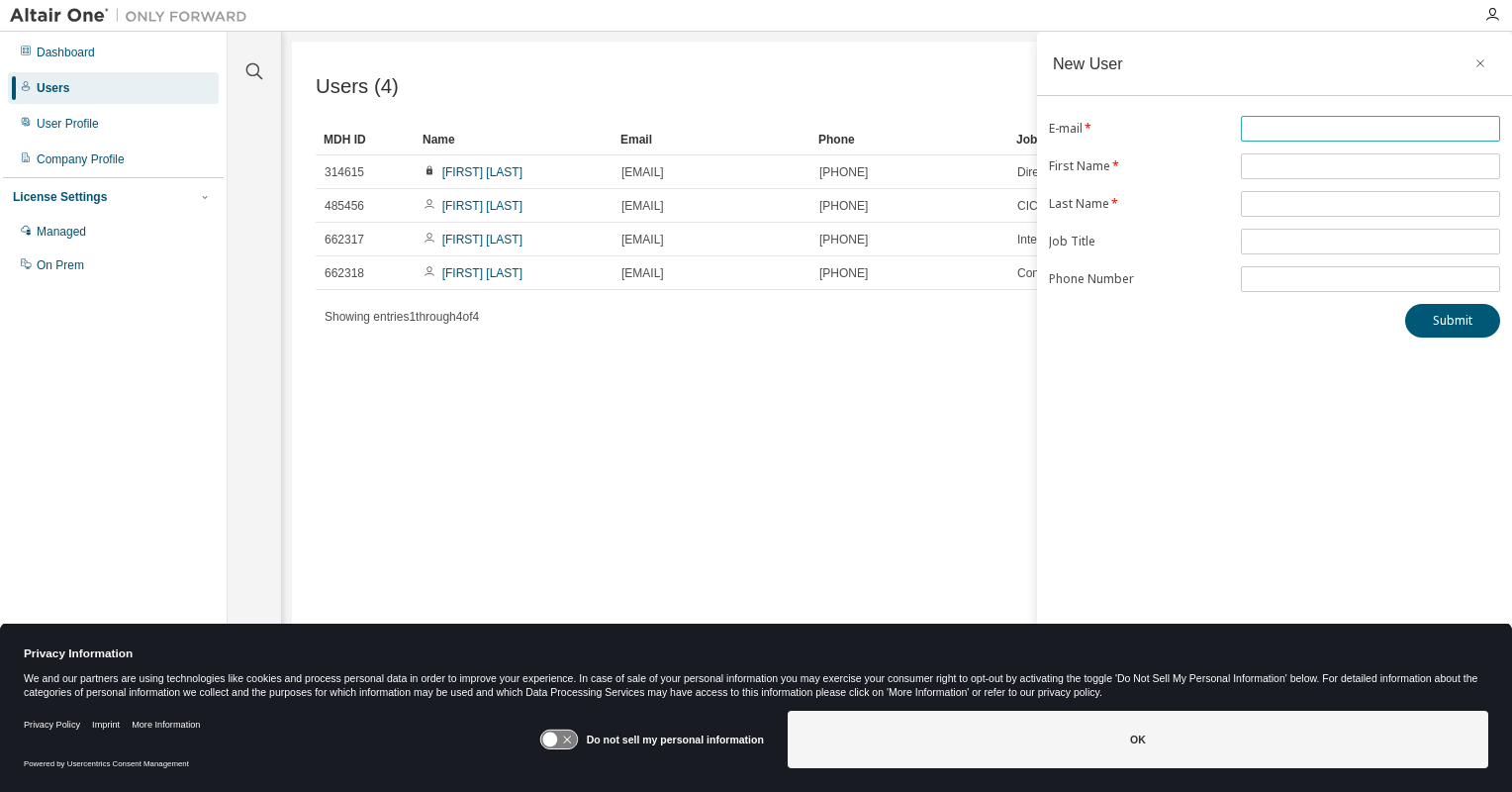 click at bounding box center (1370, 129) 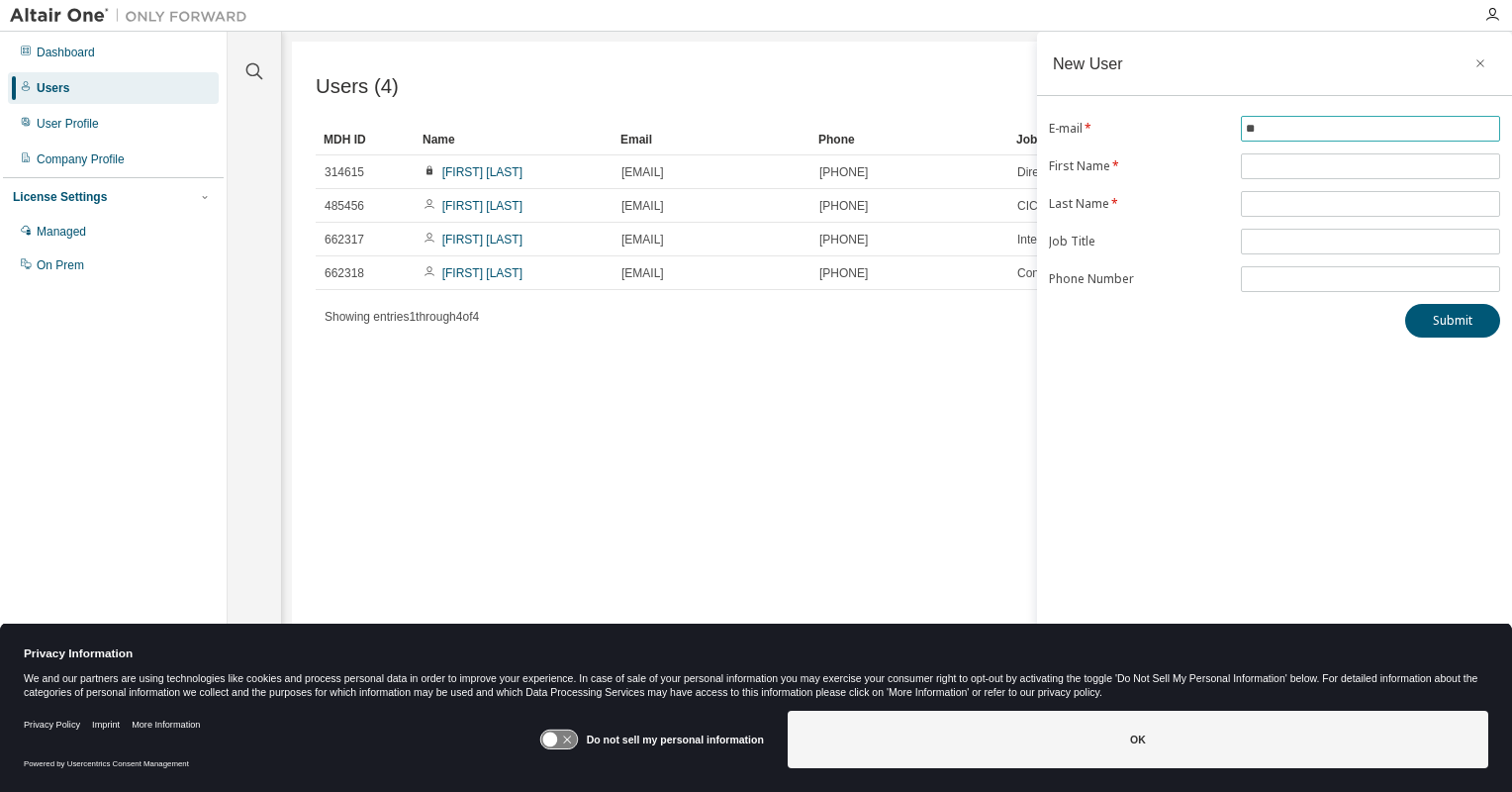 drag, startPoint x: 1282, startPoint y: 129, endPoint x: 1193, endPoint y: 128, distance: 89.005618 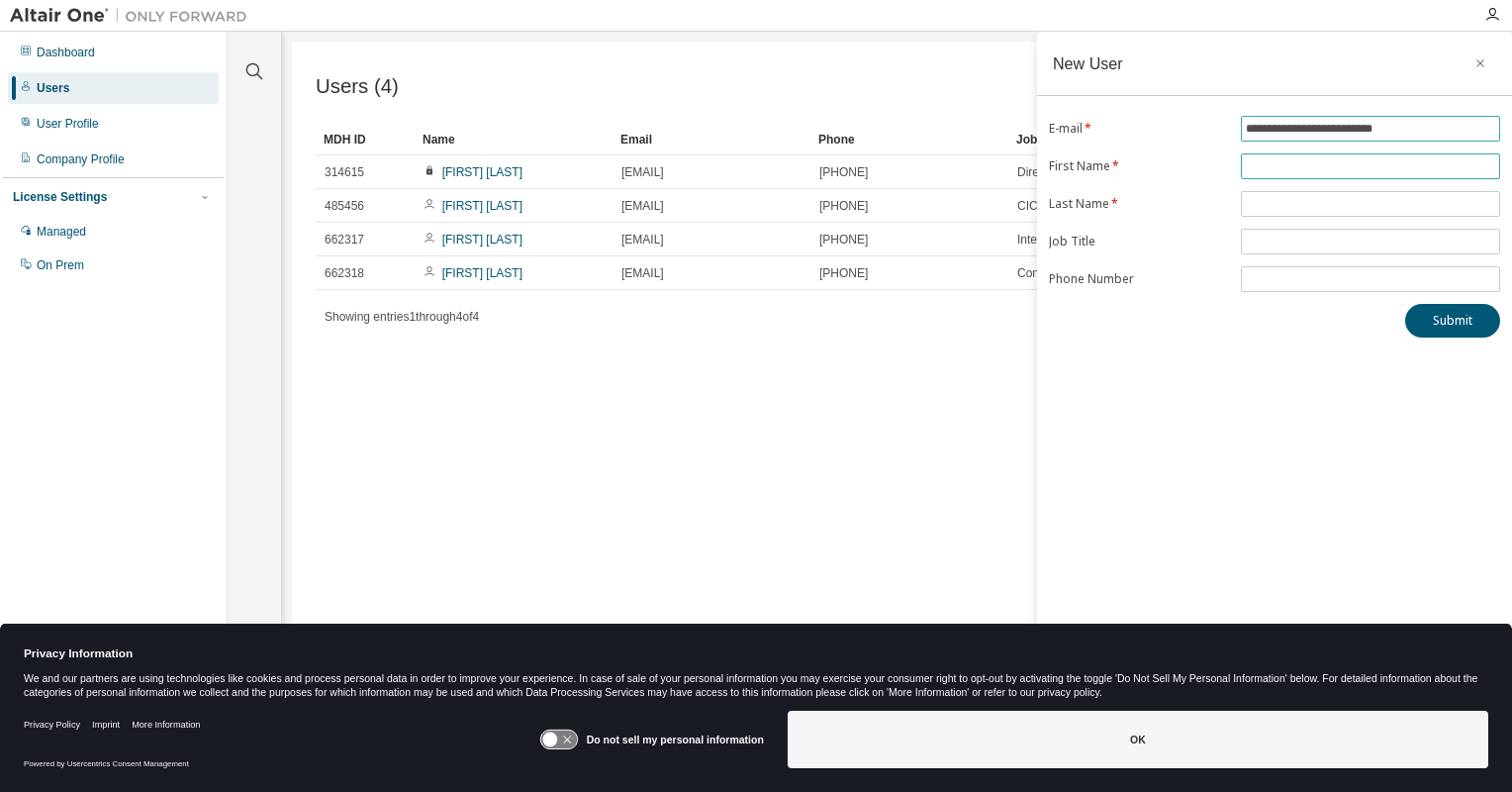 type on "**********" 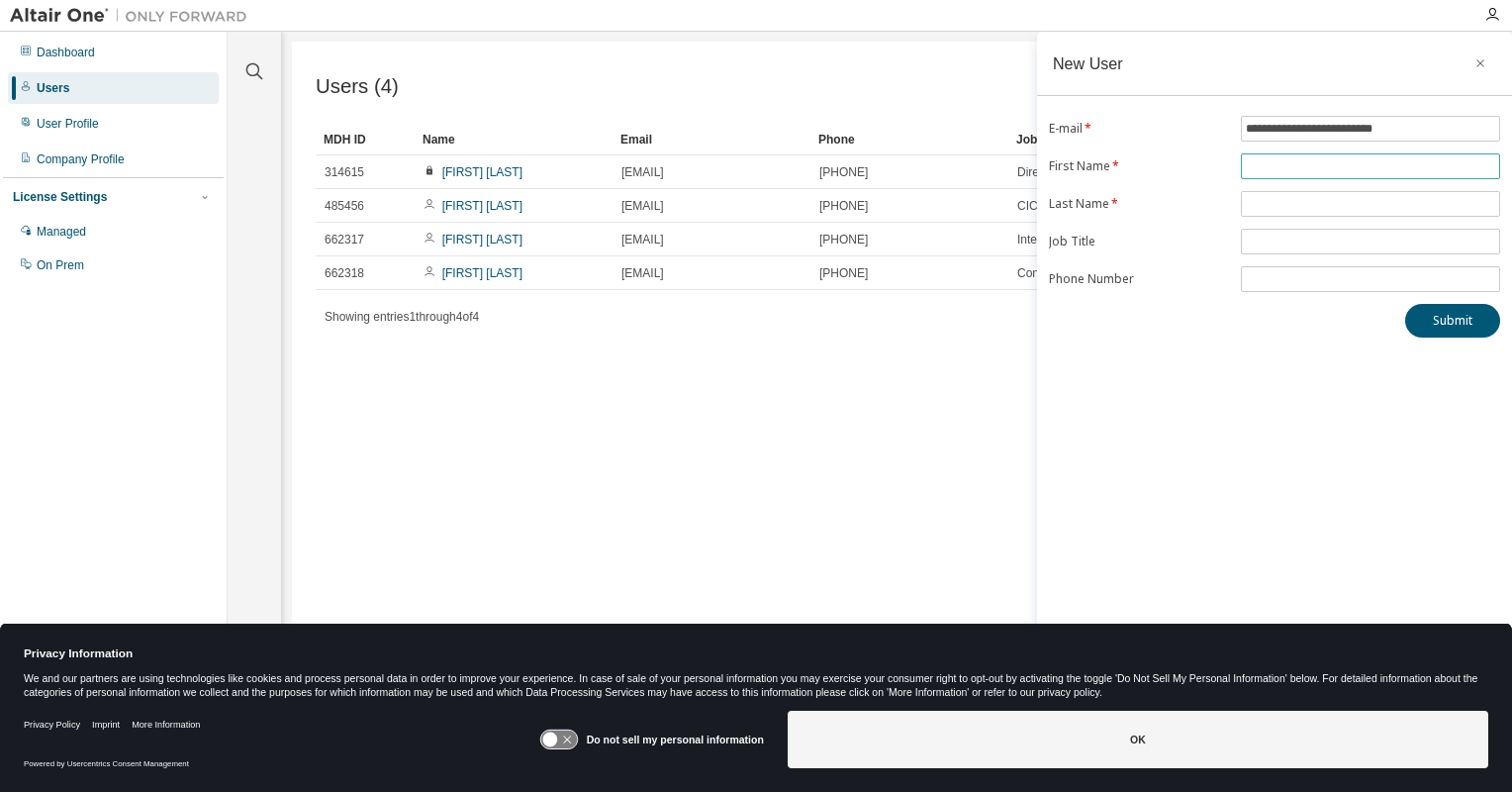 click at bounding box center (1370, 166) 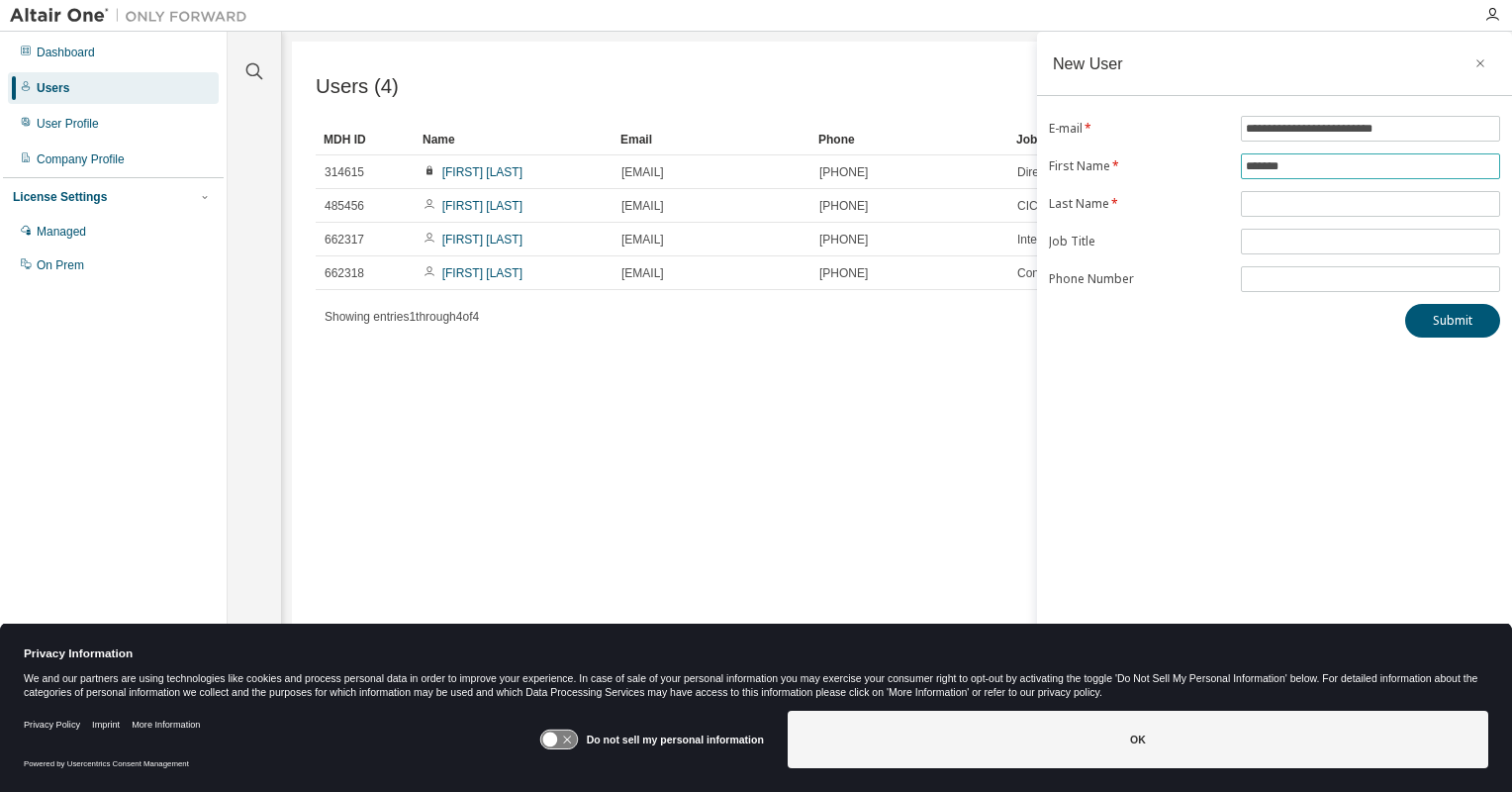type on "*******" 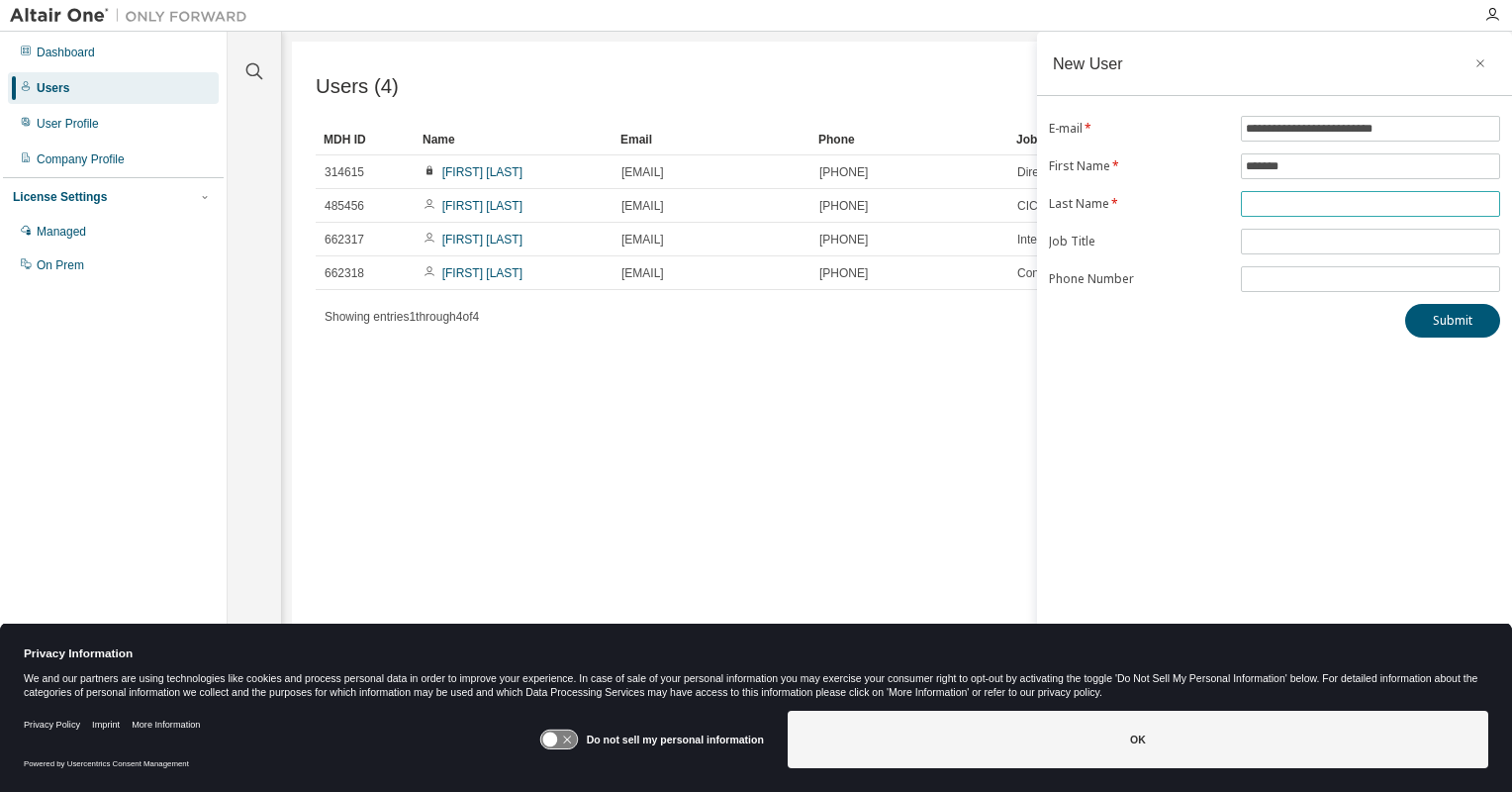 click at bounding box center (1370, 204) 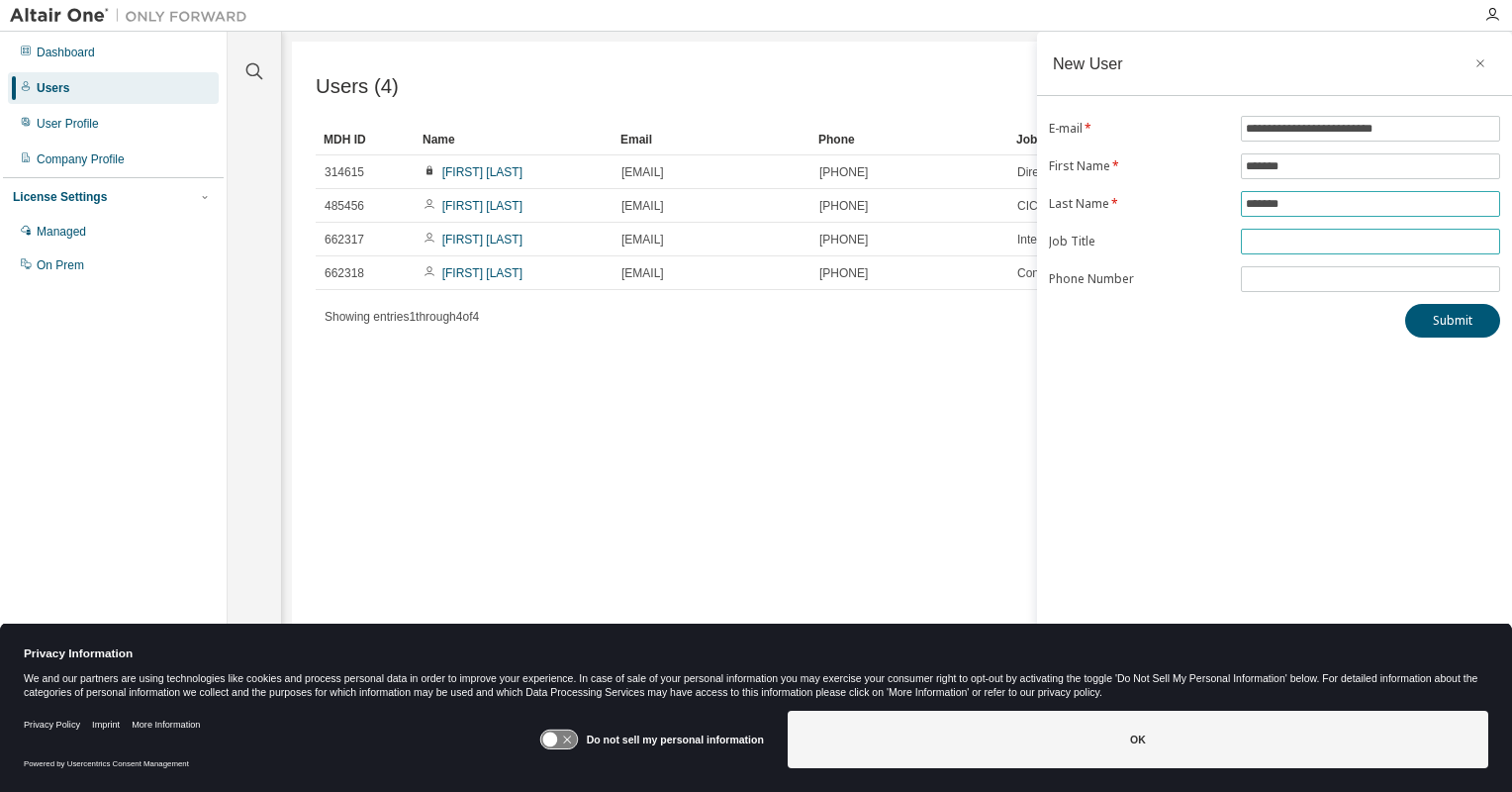 type on "*******" 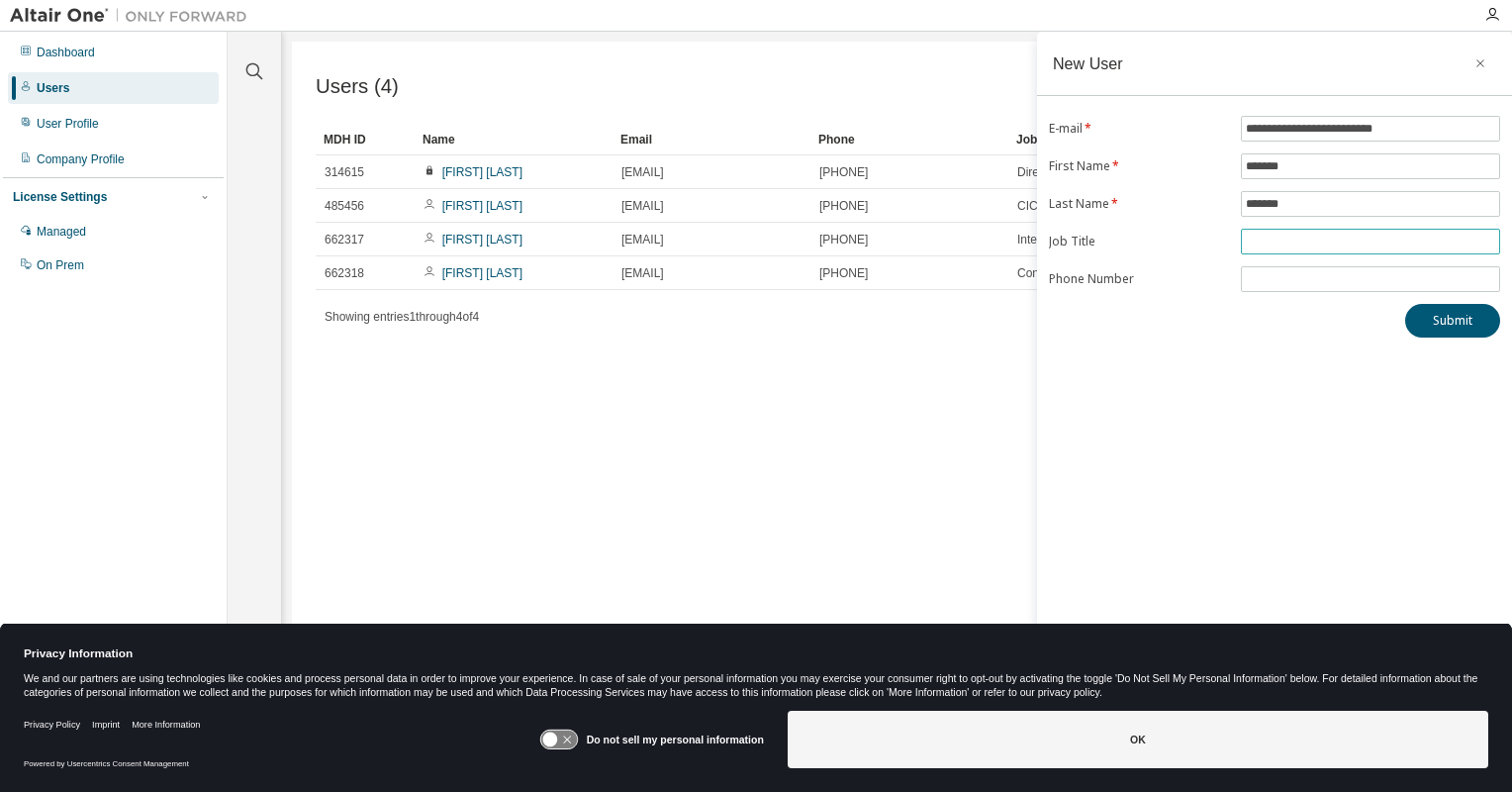 click at bounding box center (1370, 242) 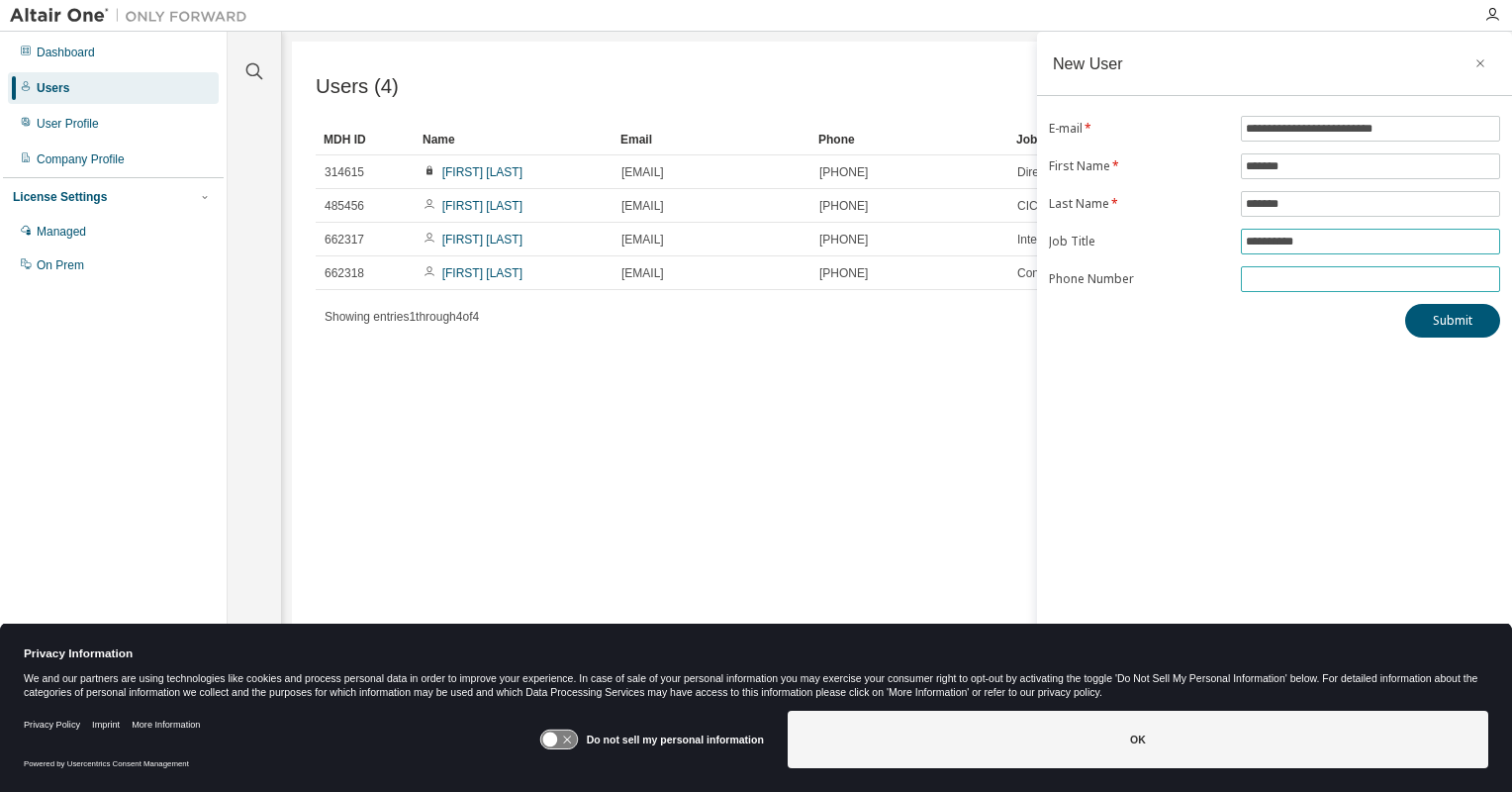 type on "**********" 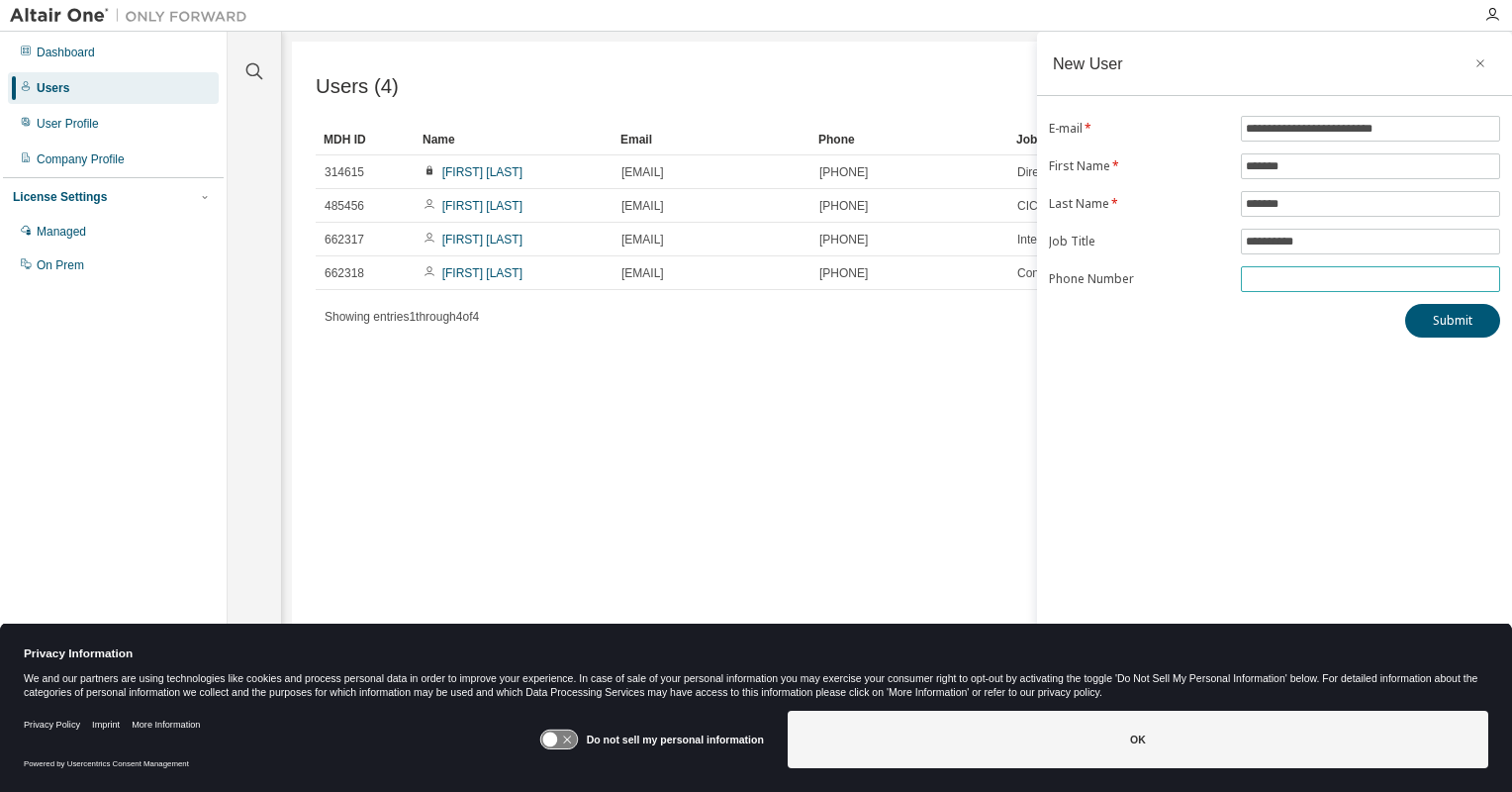 click at bounding box center [1370, 279] 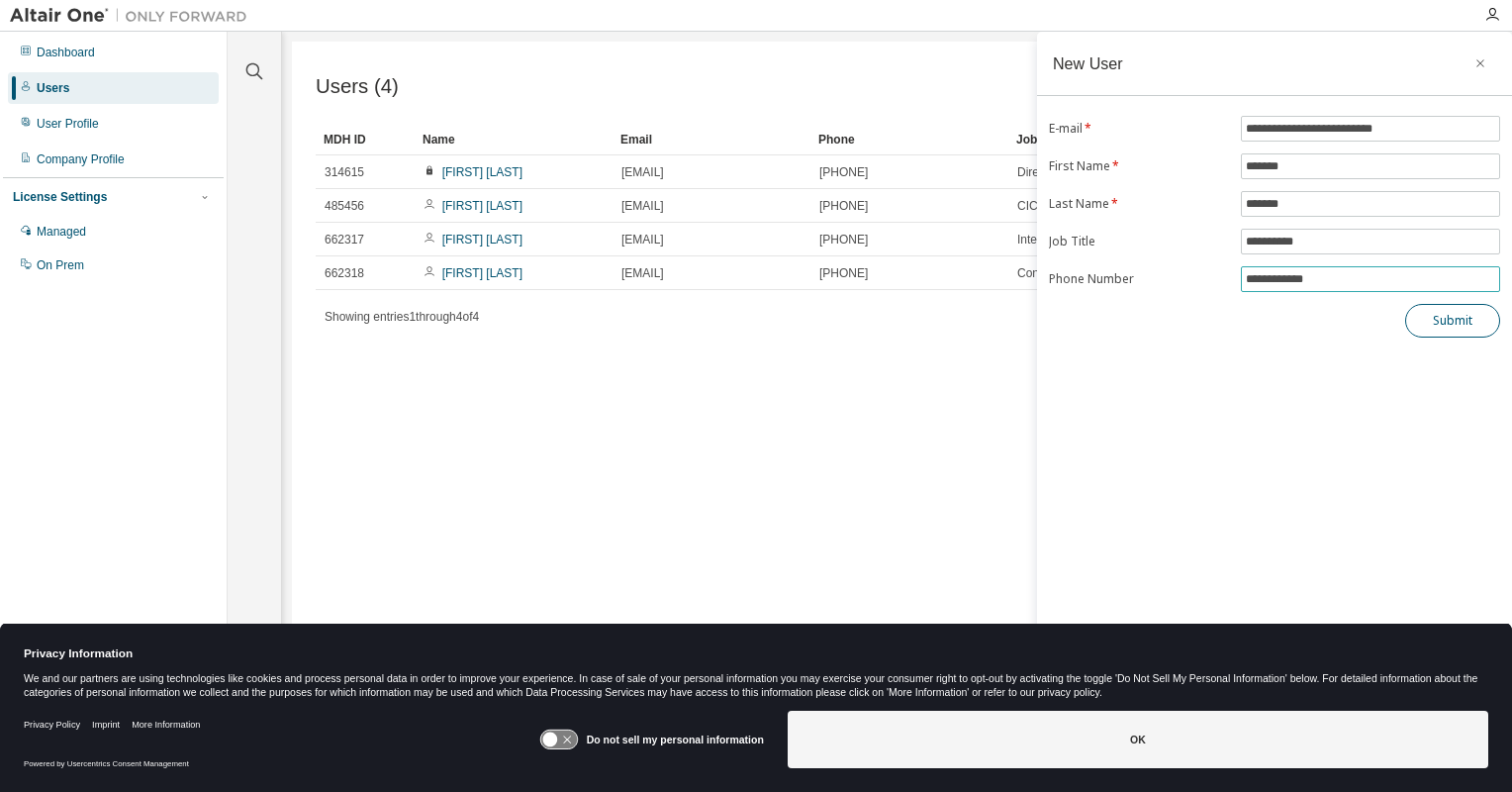 type on "**********" 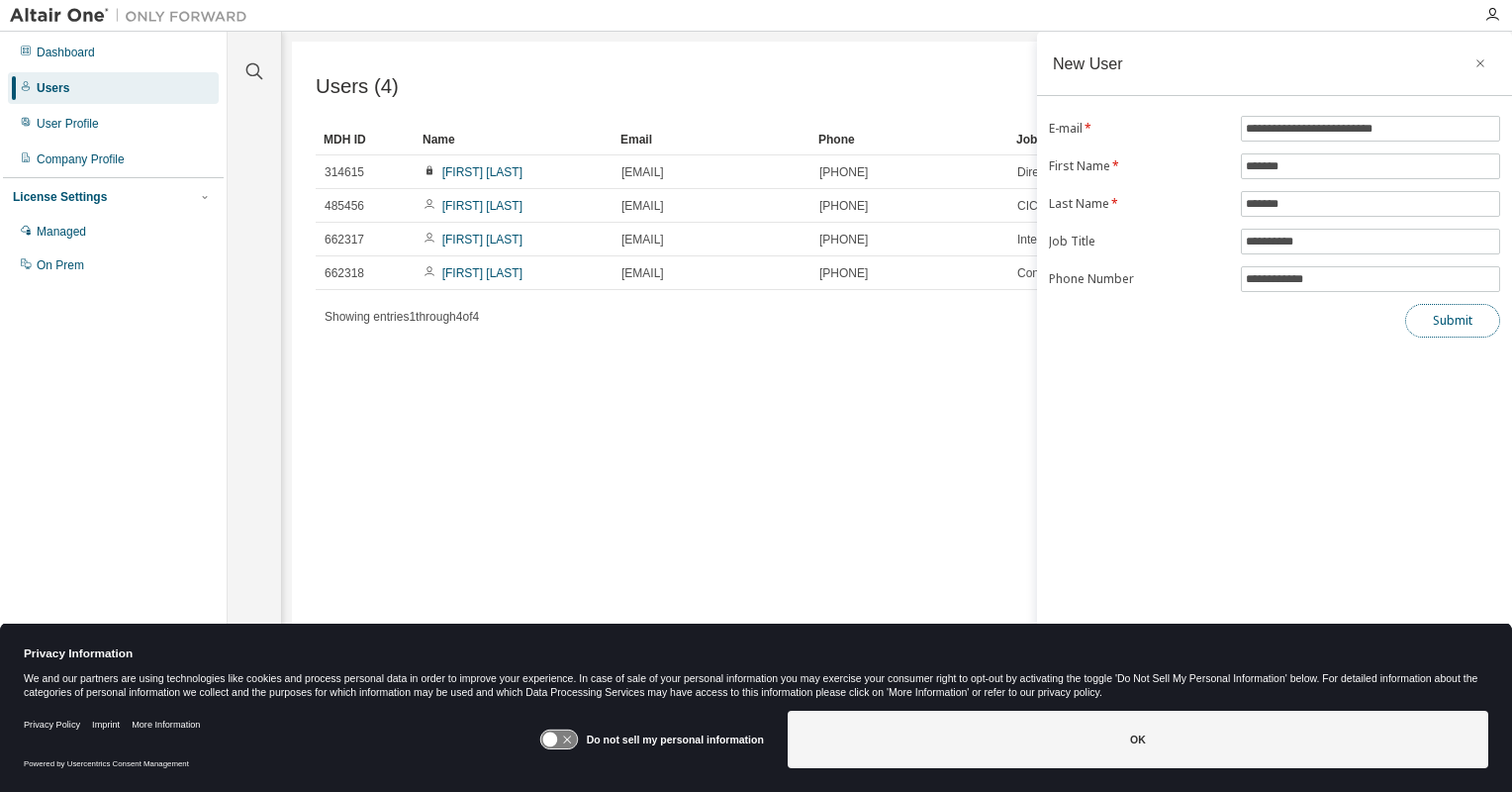 click on "Submit" at bounding box center [1453, 321] 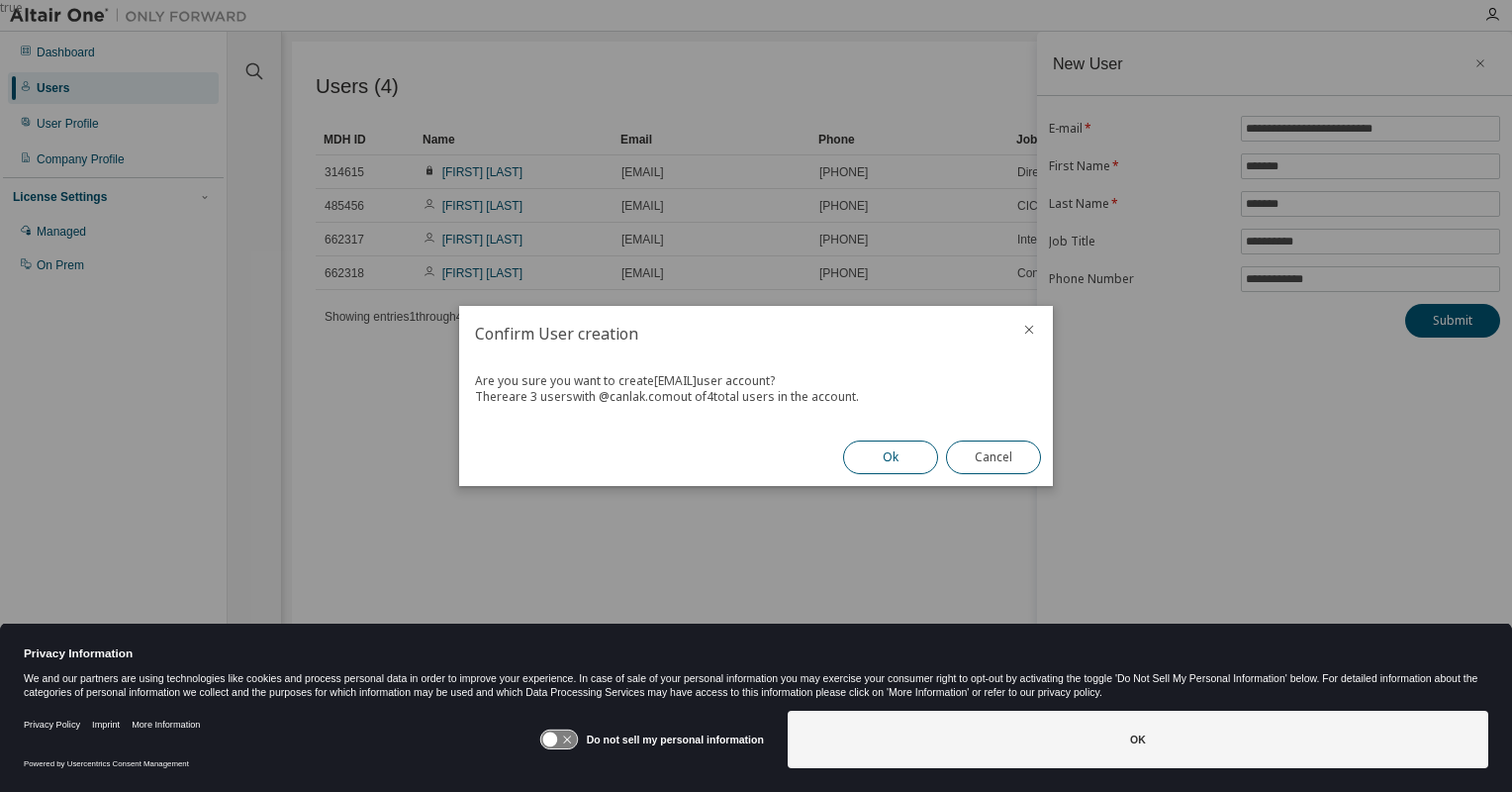 click on "Ok" at bounding box center (891, 457) 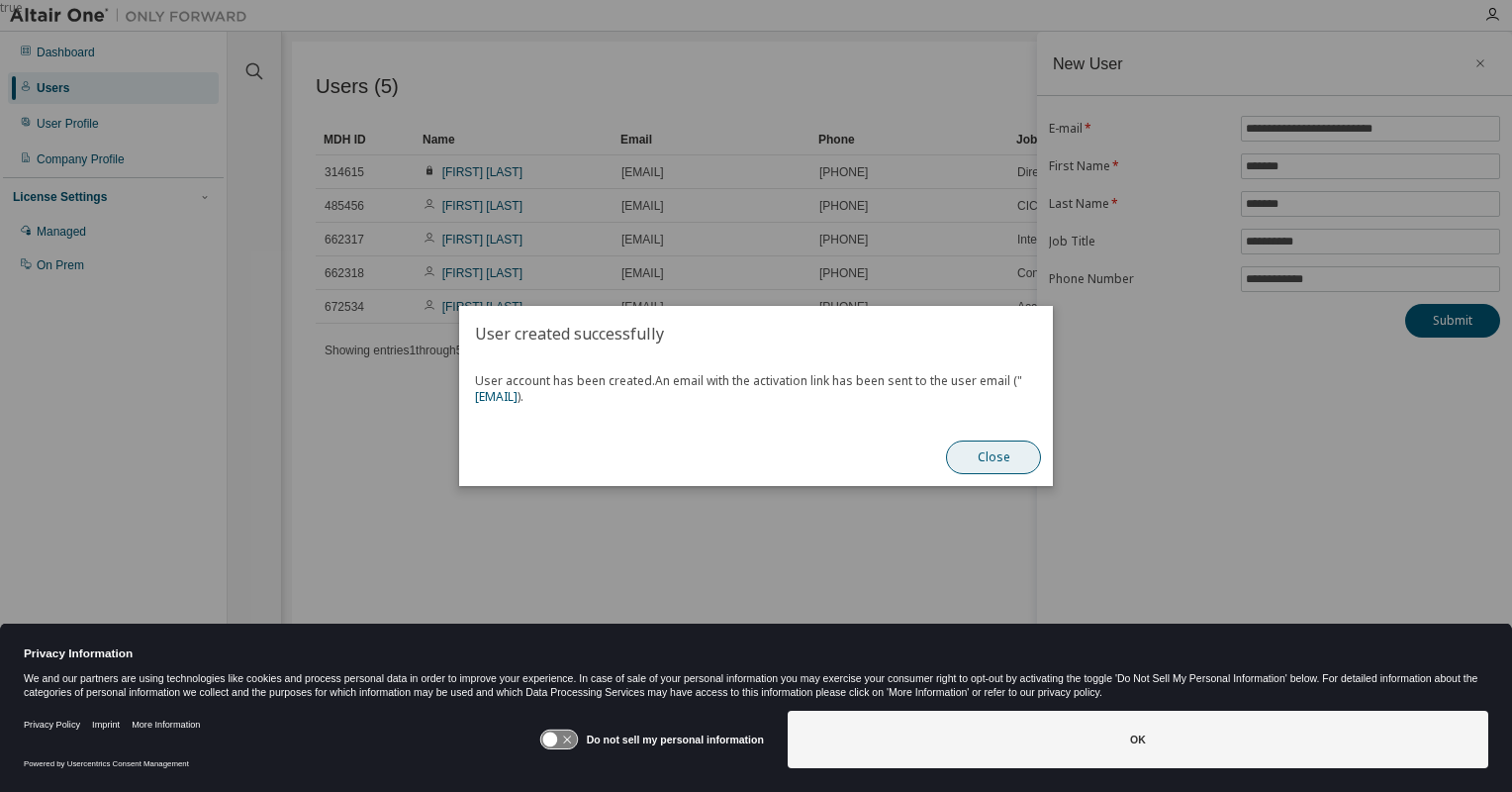 click on "Close" at bounding box center (993, 457) 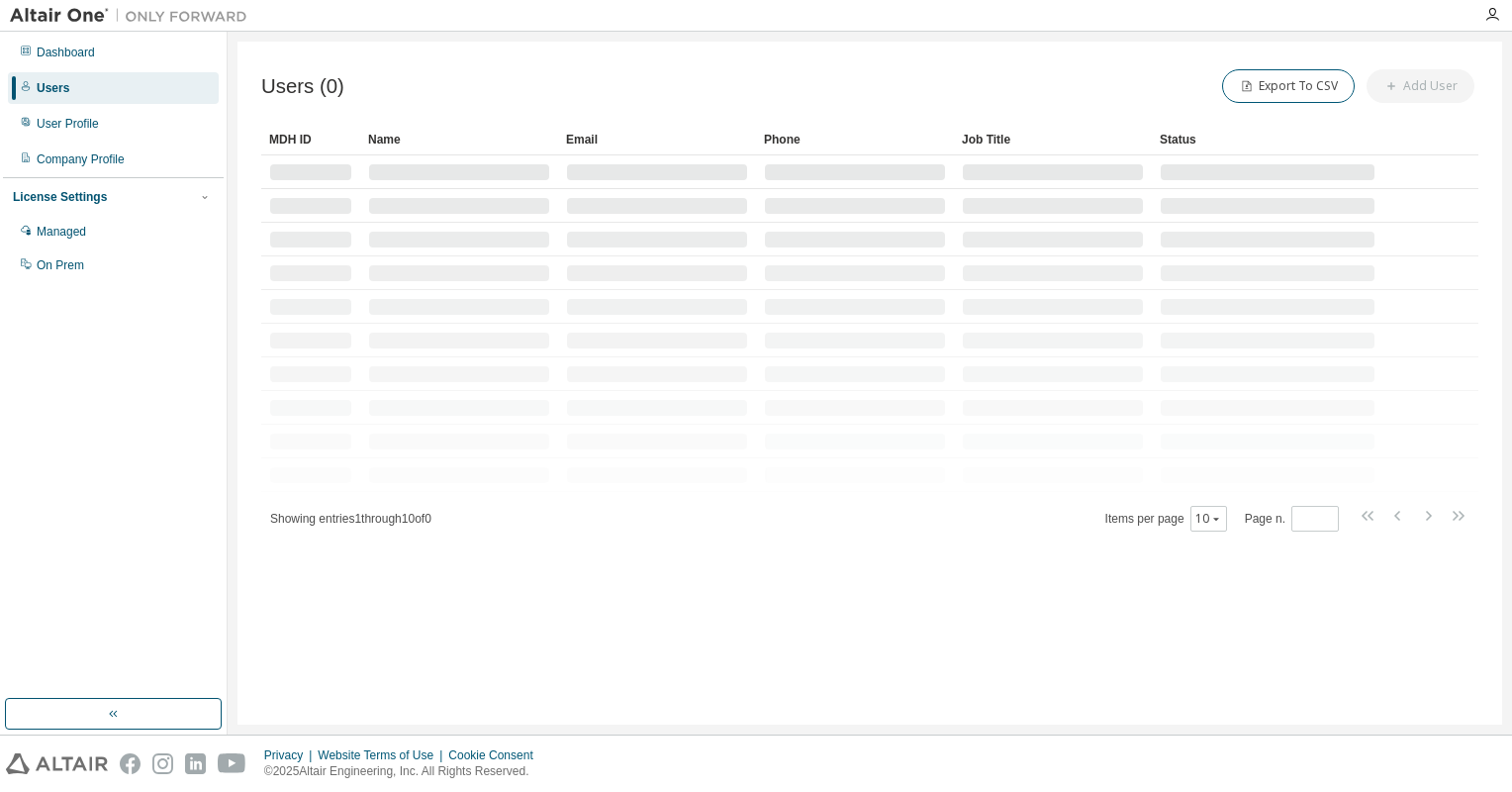 scroll, scrollTop: 0, scrollLeft: 0, axis: both 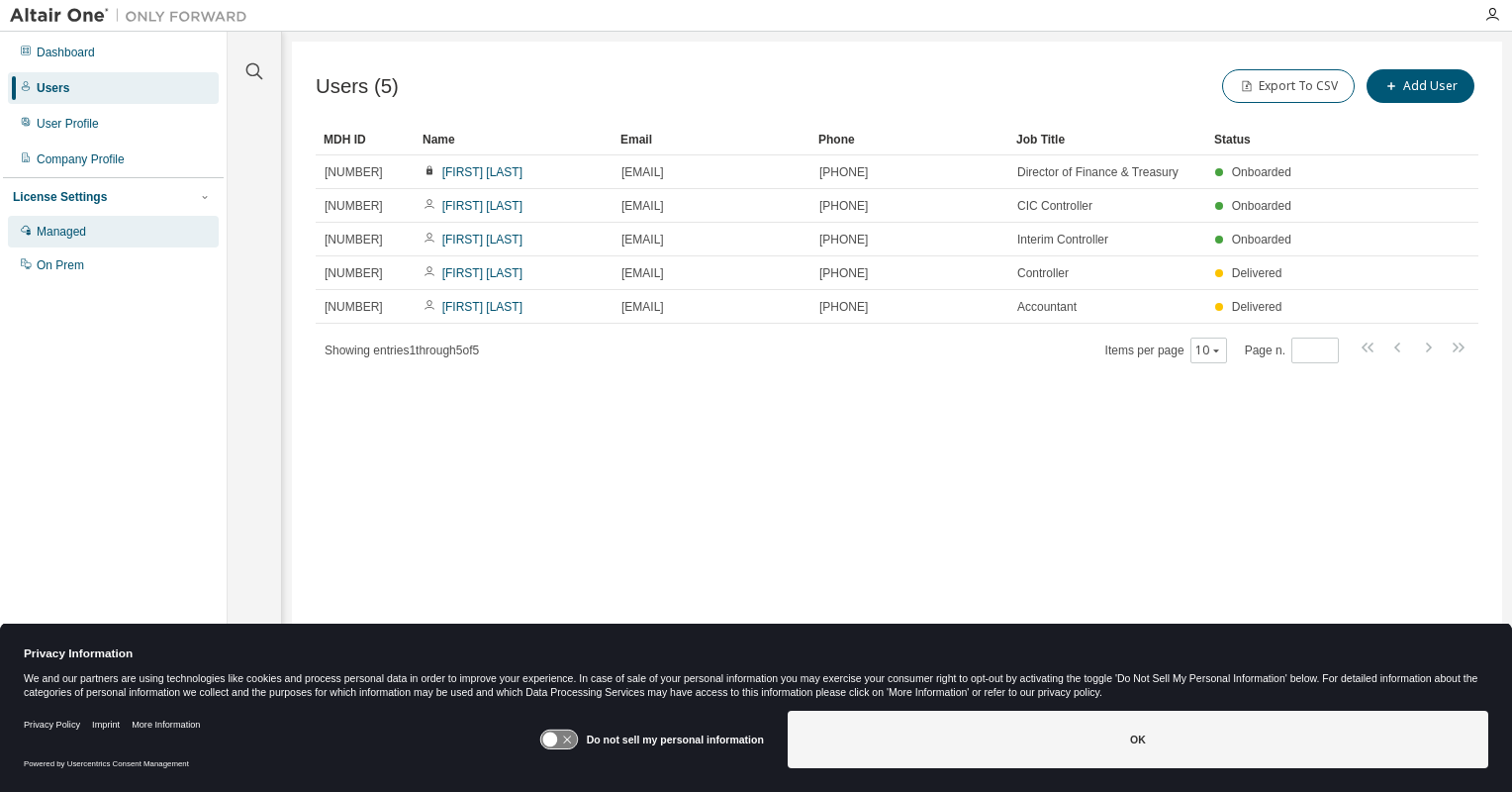 click on "Managed" at bounding box center [61, 232] 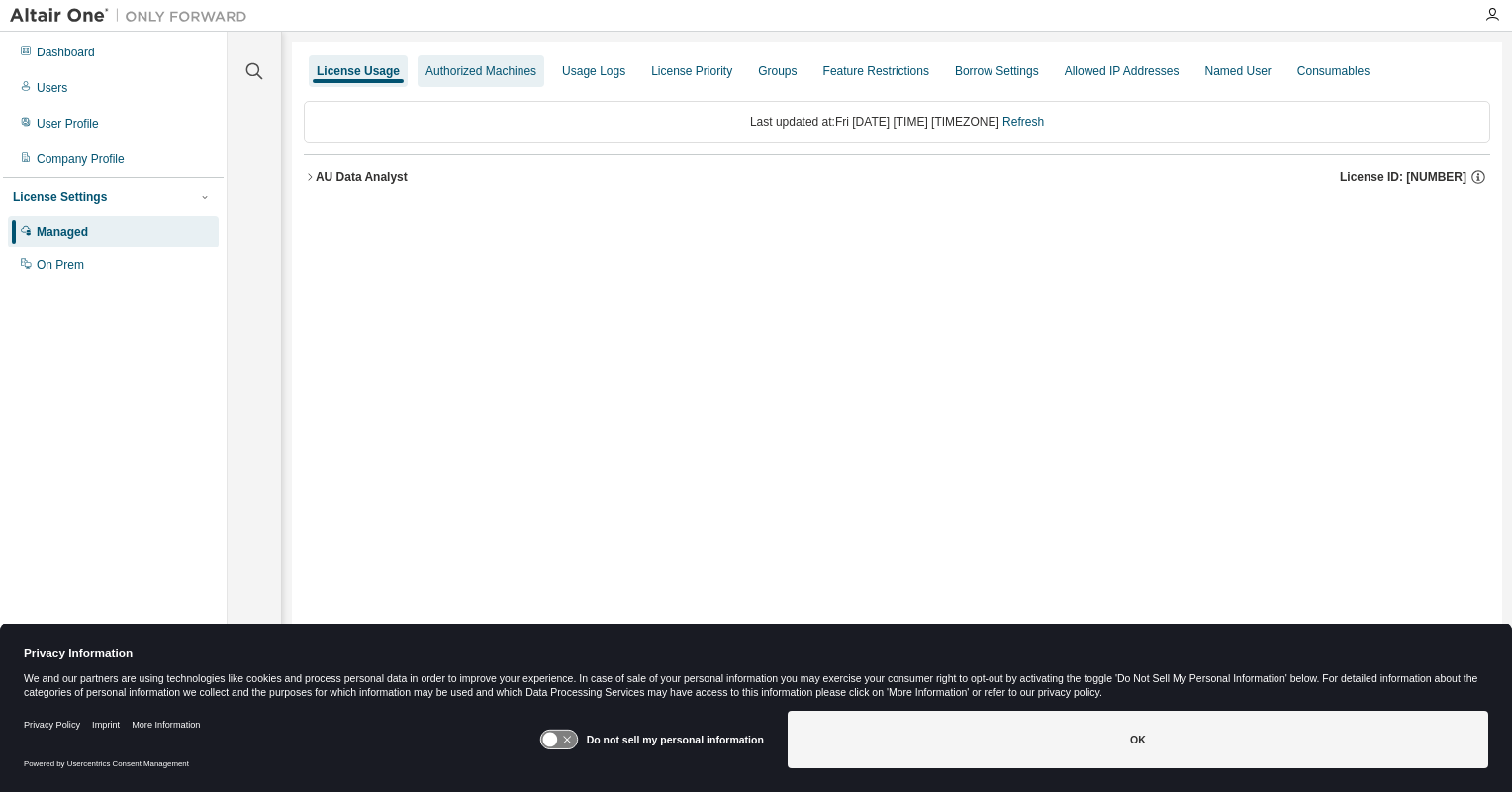 click on "Authorized Machines" at bounding box center [481, 71] 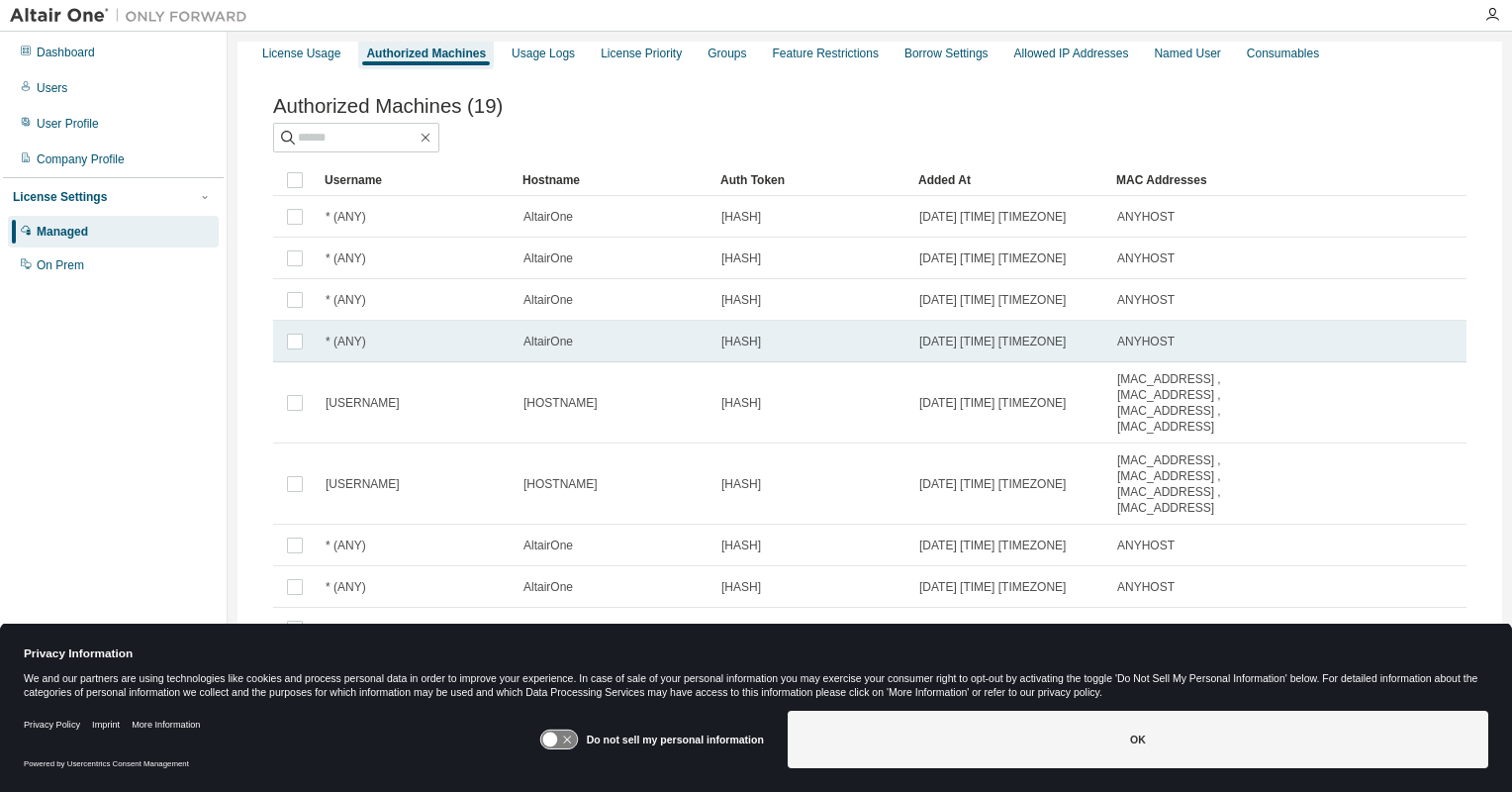 scroll, scrollTop: 0, scrollLeft: 0, axis: both 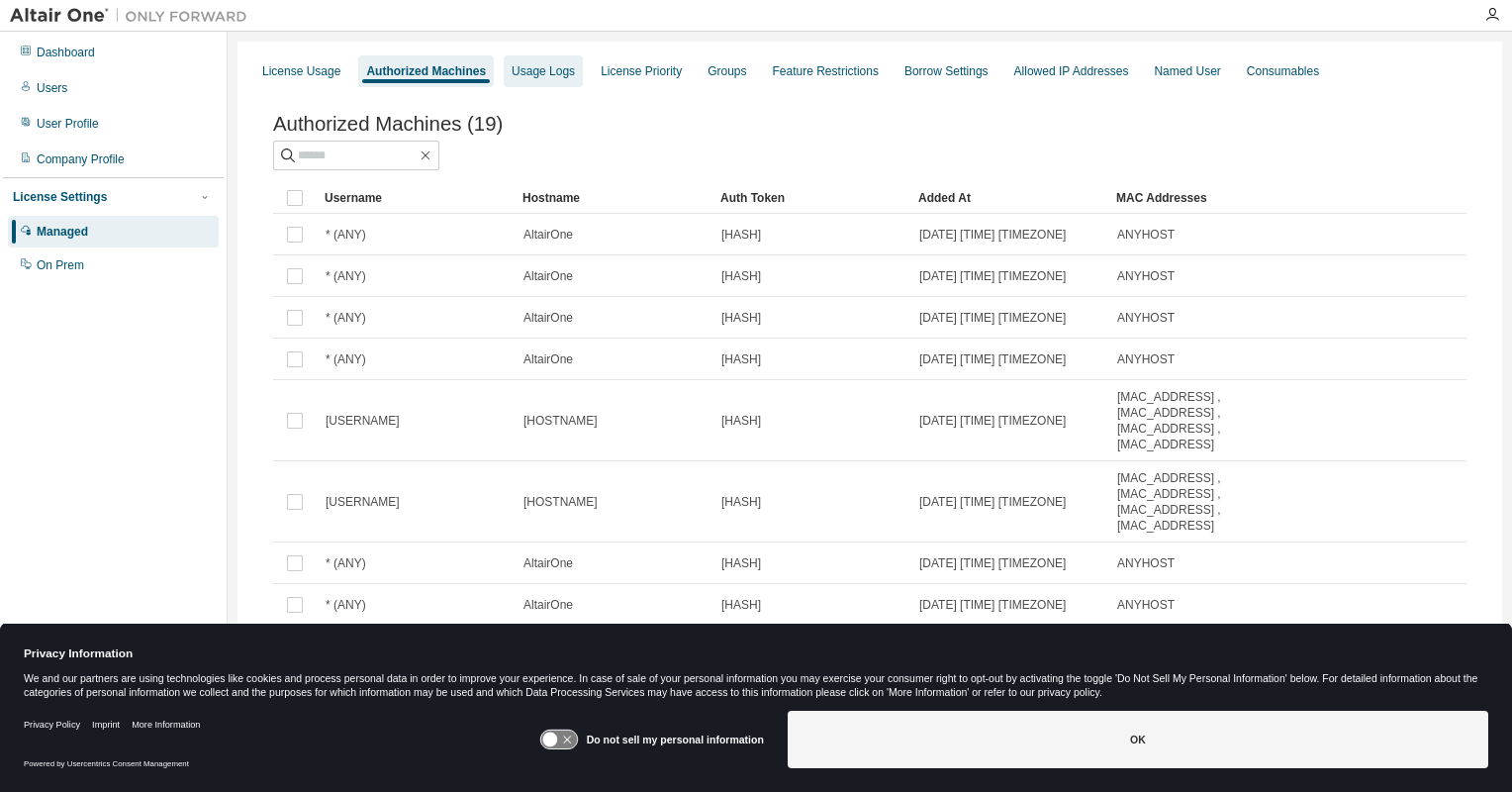 click on "Usage Logs" at bounding box center [543, 71] 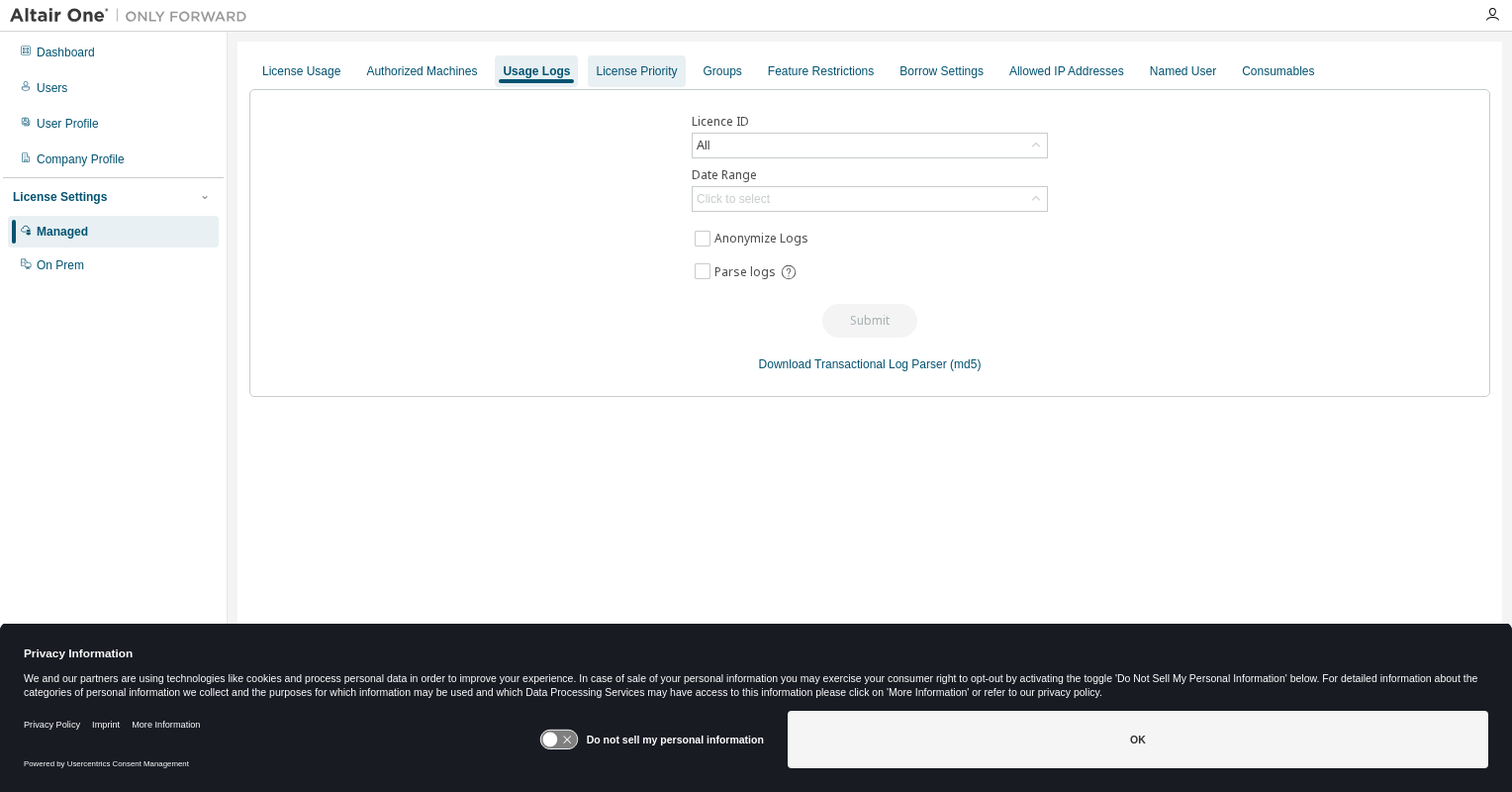 click on "License Priority" at bounding box center (636, 71) 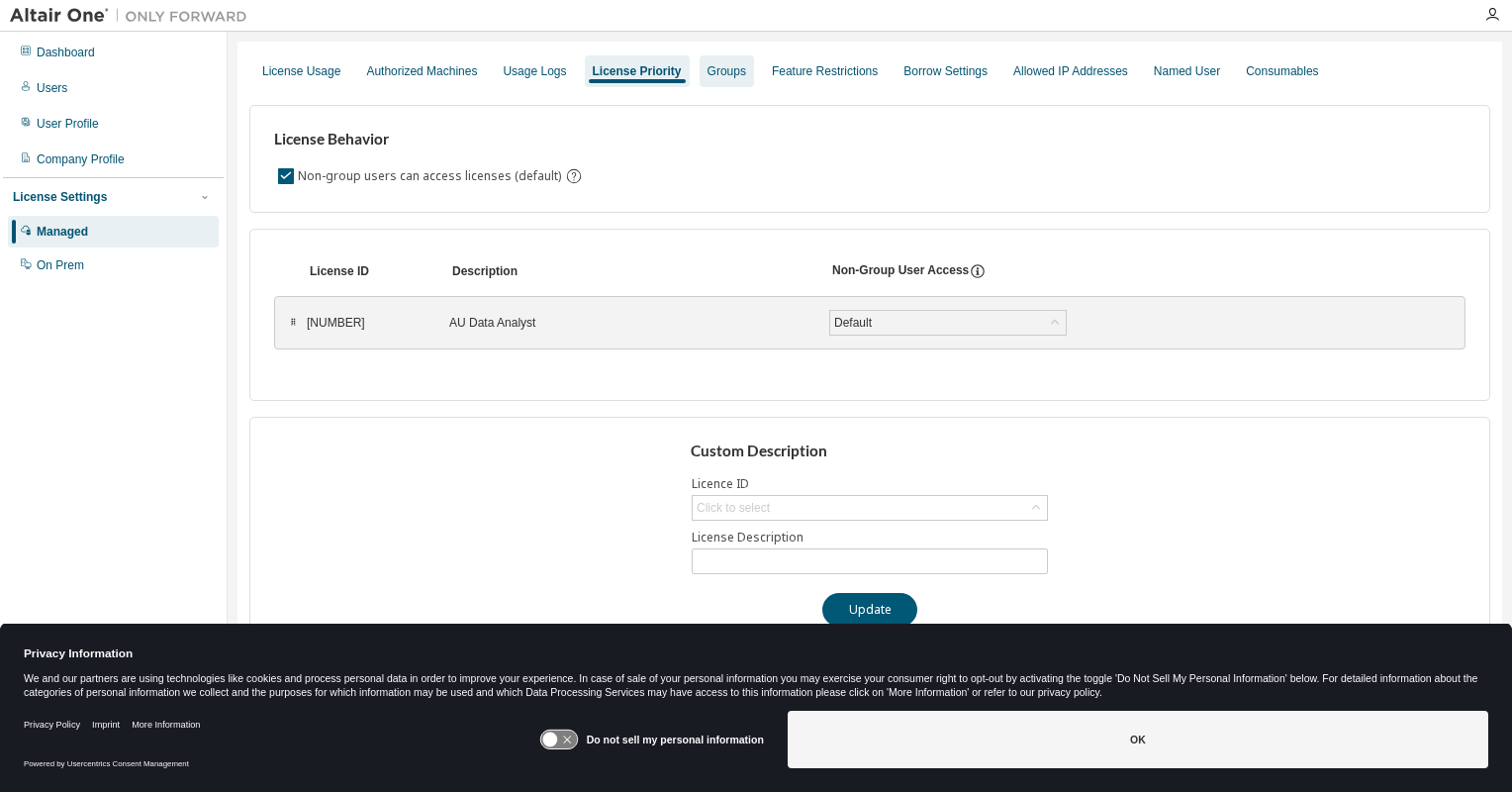 click on "Groups" at bounding box center [726, 71] 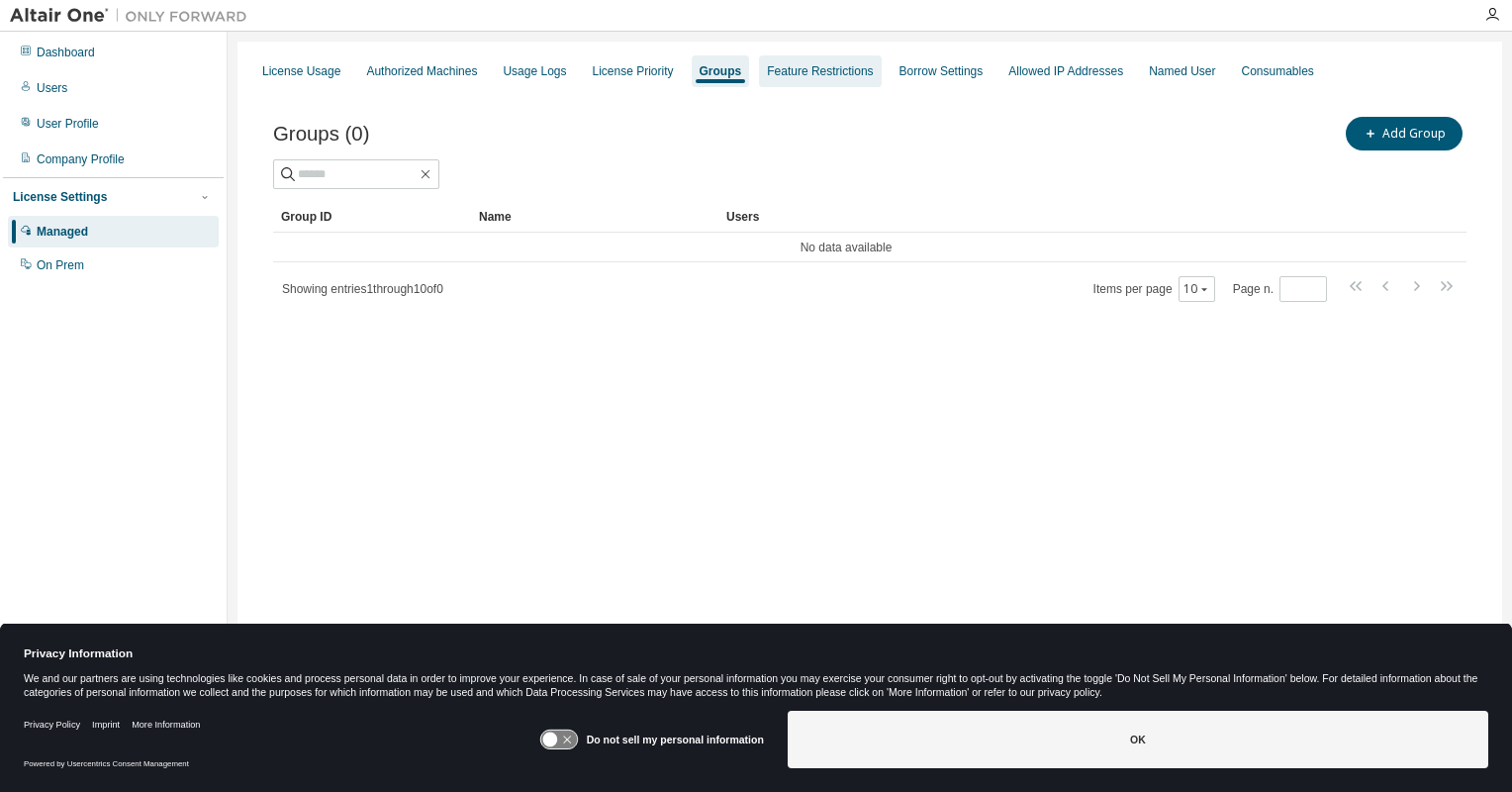 click on "Feature Restrictions" at bounding box center [819, 71] 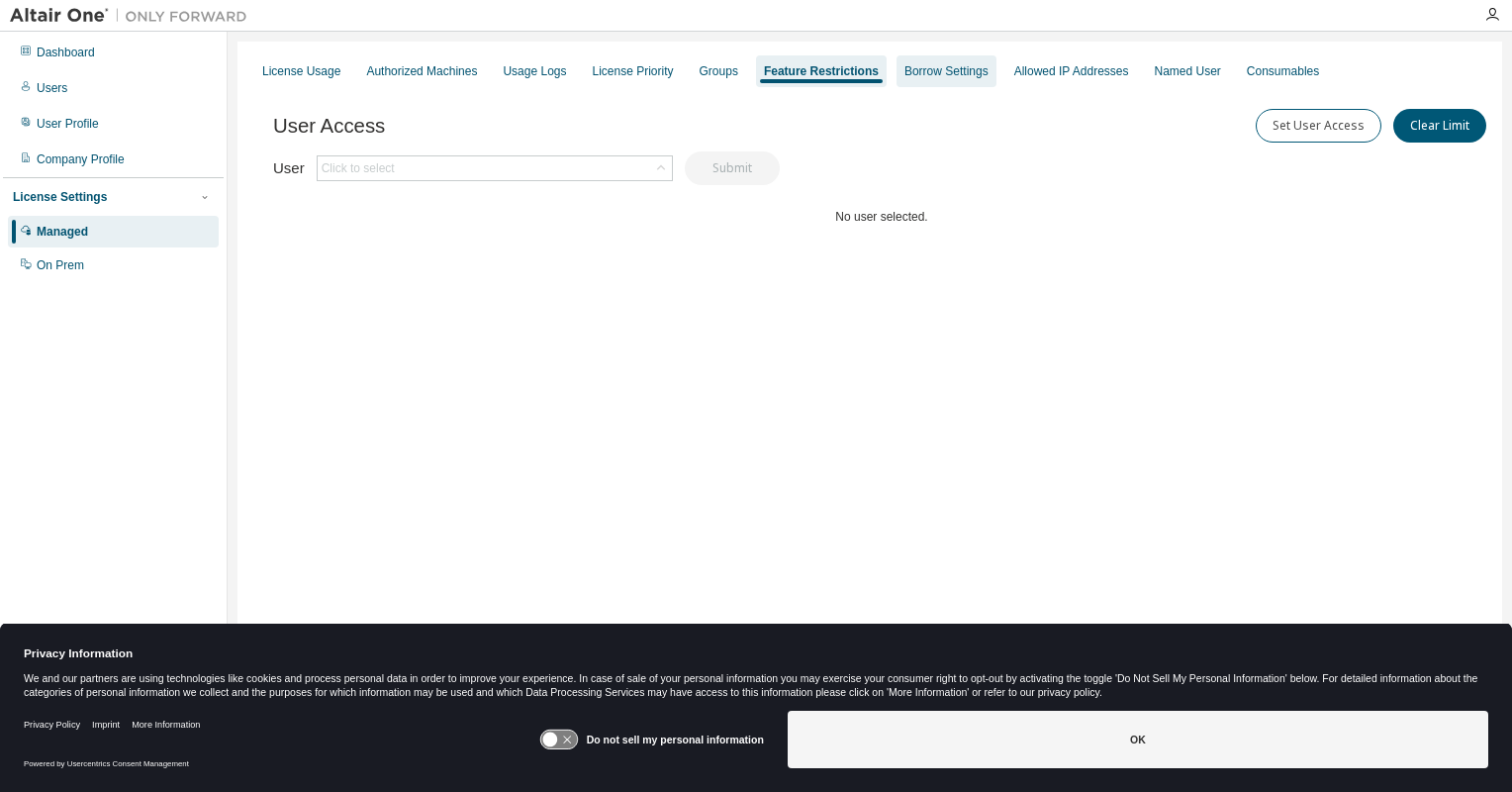 click on "Borrow Settings" at bounding box center (946, 71) 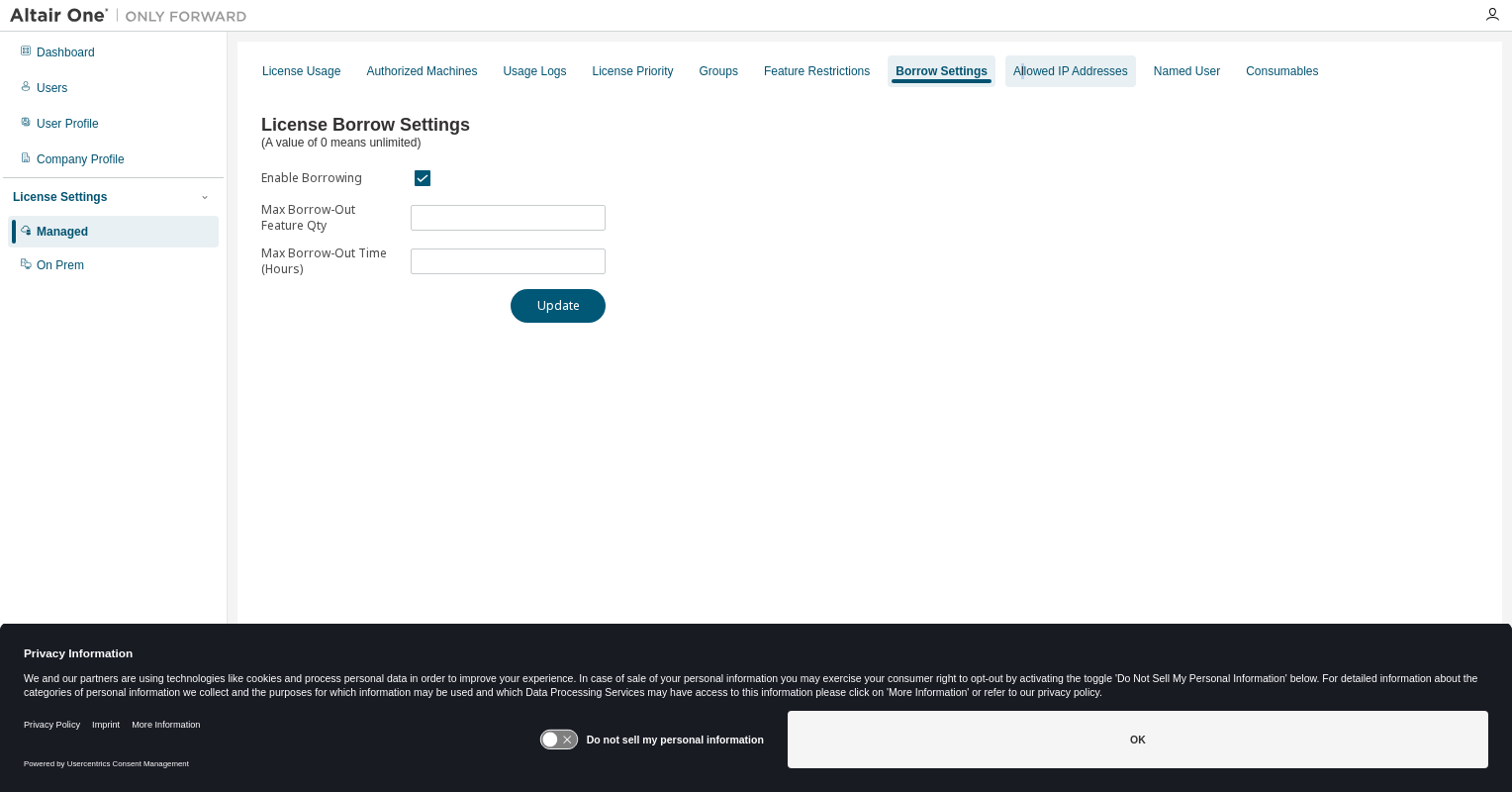 drag, startPoint x: 1002, startPoint y: 70, endPoint x: 1002, endPoint y: 56, distance: 14 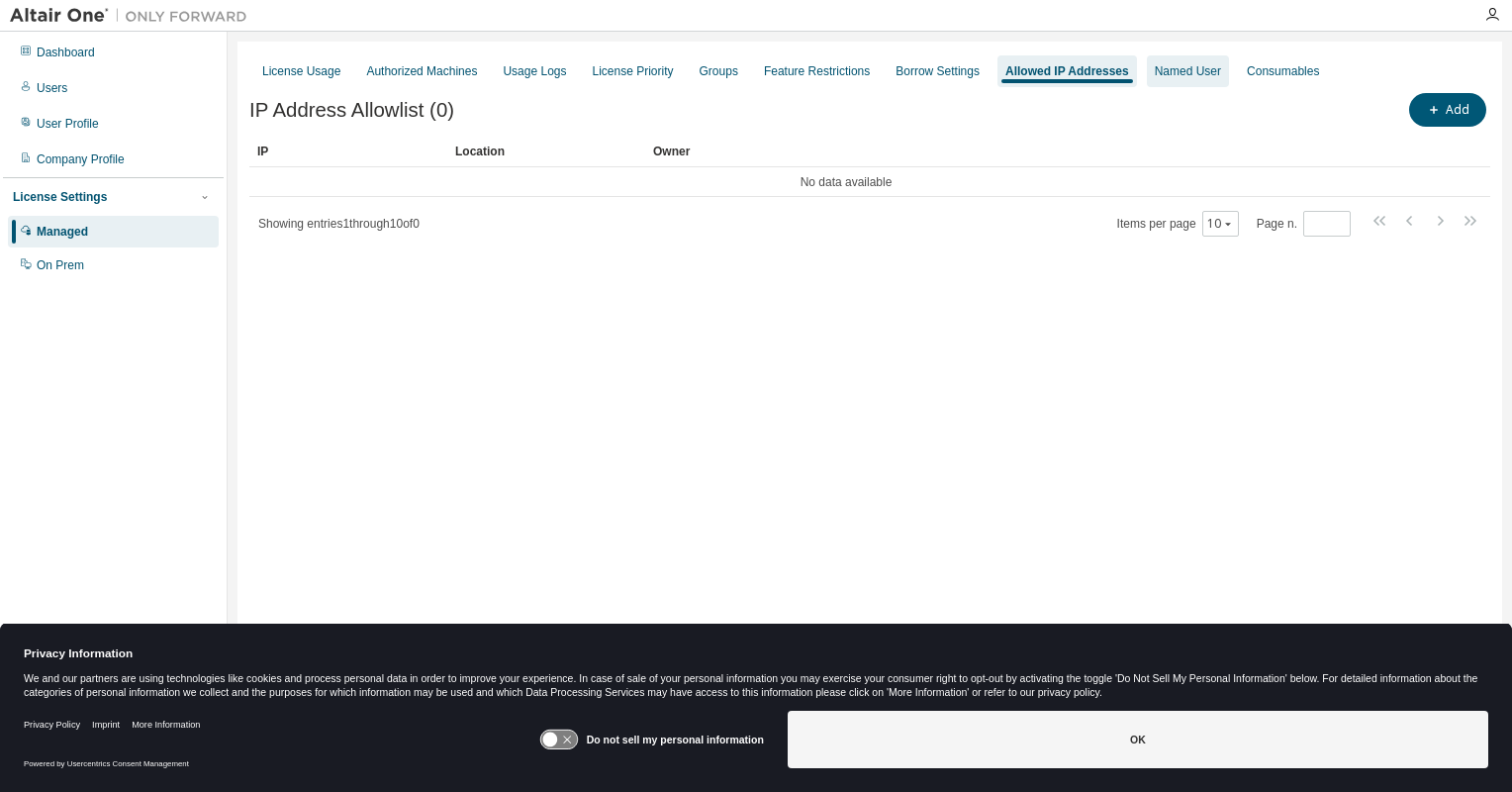 click on "Named User" at bounding box center [1187, 71] 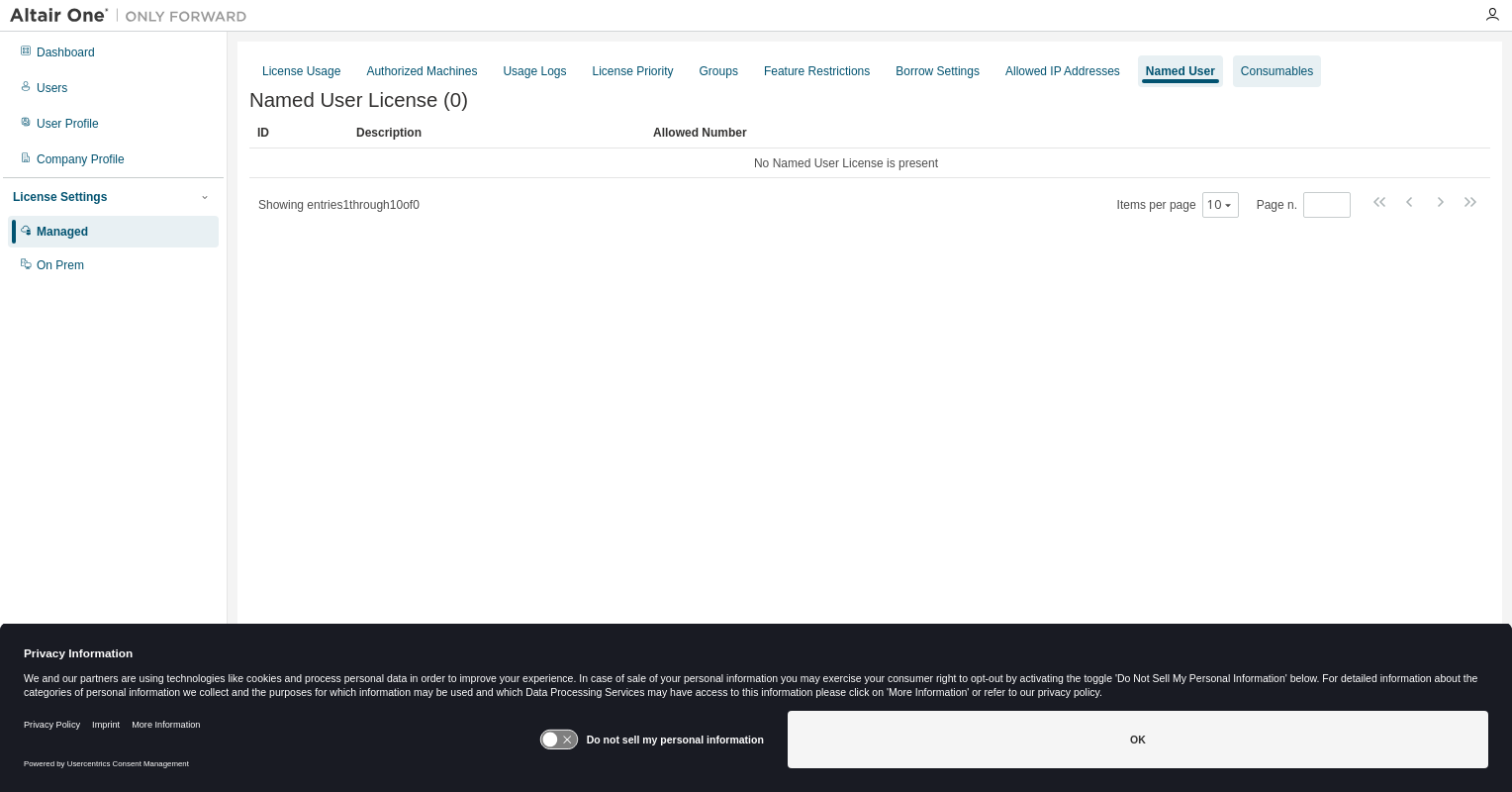 click on "Consumables" at bounding box center [1276, 71] 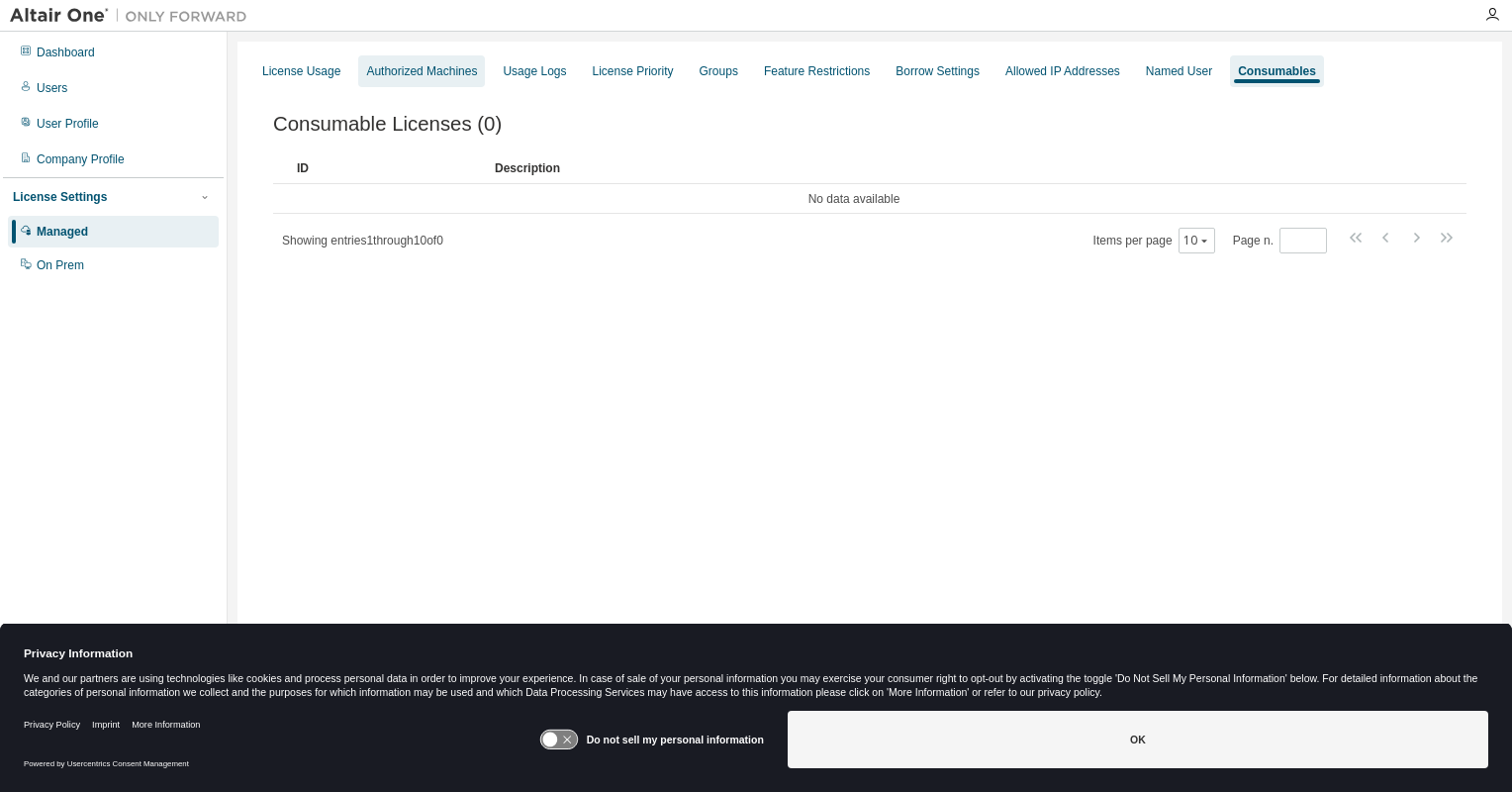 click on "Authorized Machines" at bounding box center (422, 71) 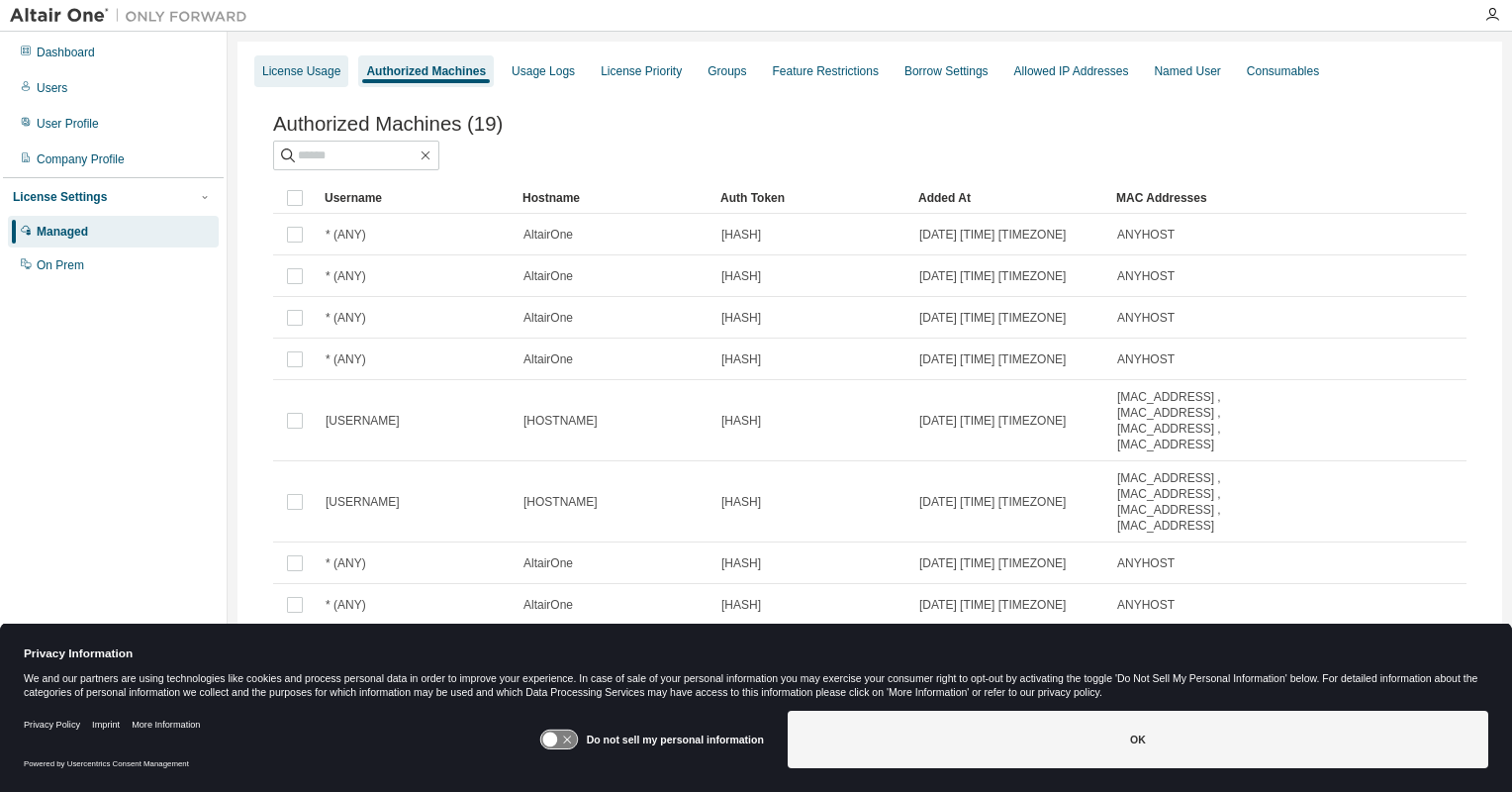click on "License Usage" at bounding box center (301, 71) 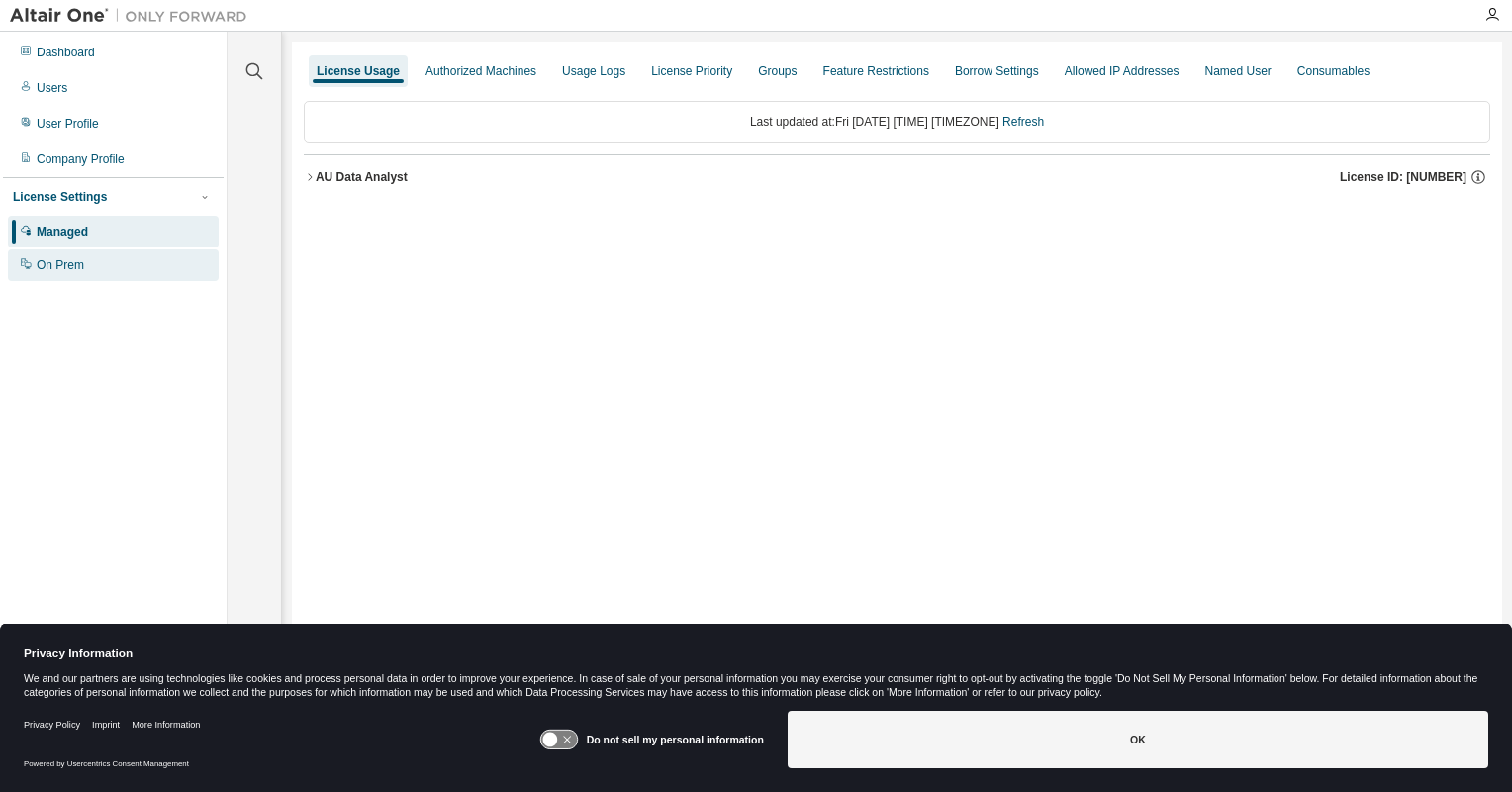 click on "On Prem" at bounding box center [60, 265] 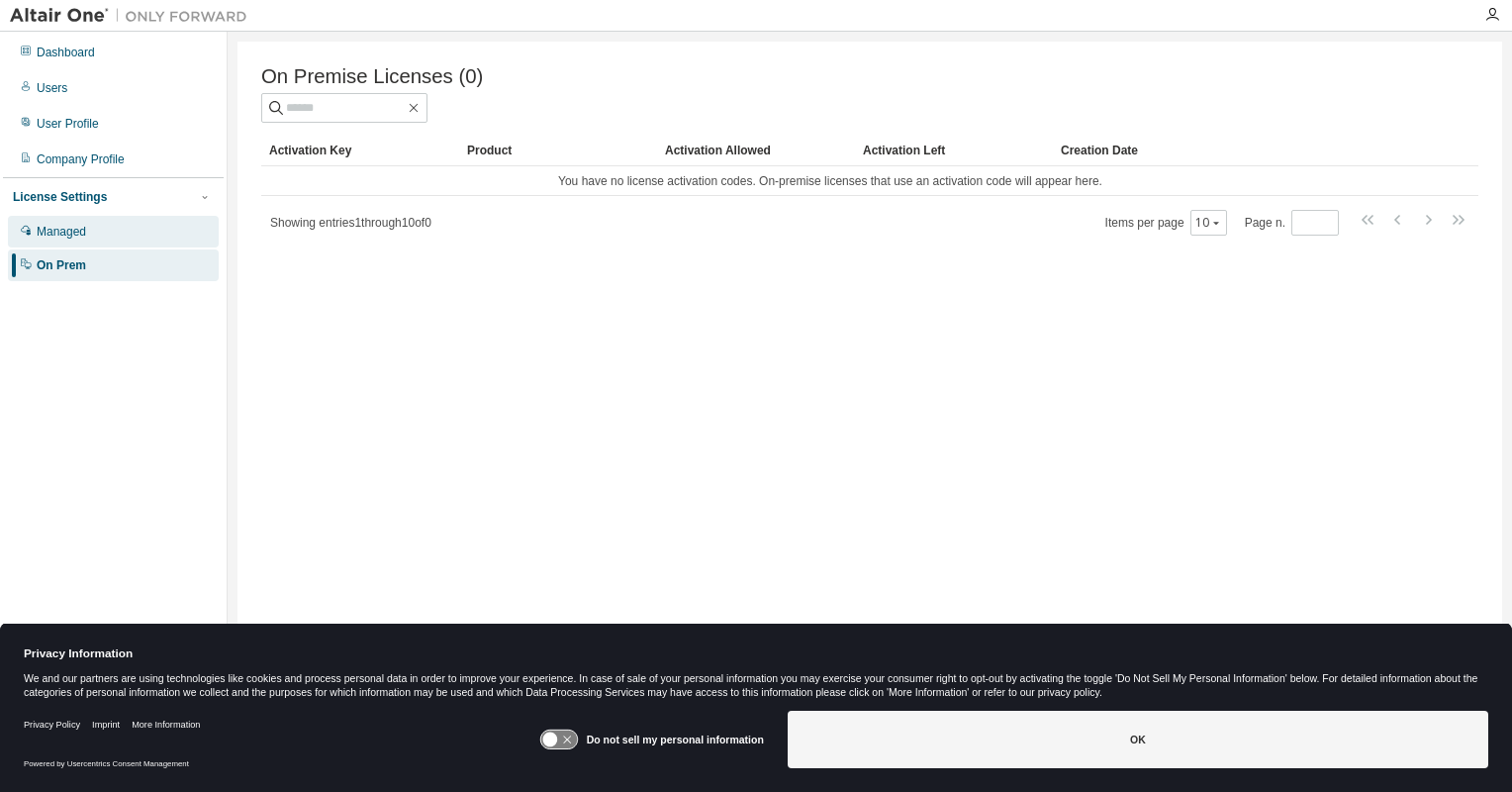 click on "Managed" at bounding box center (113, 232) 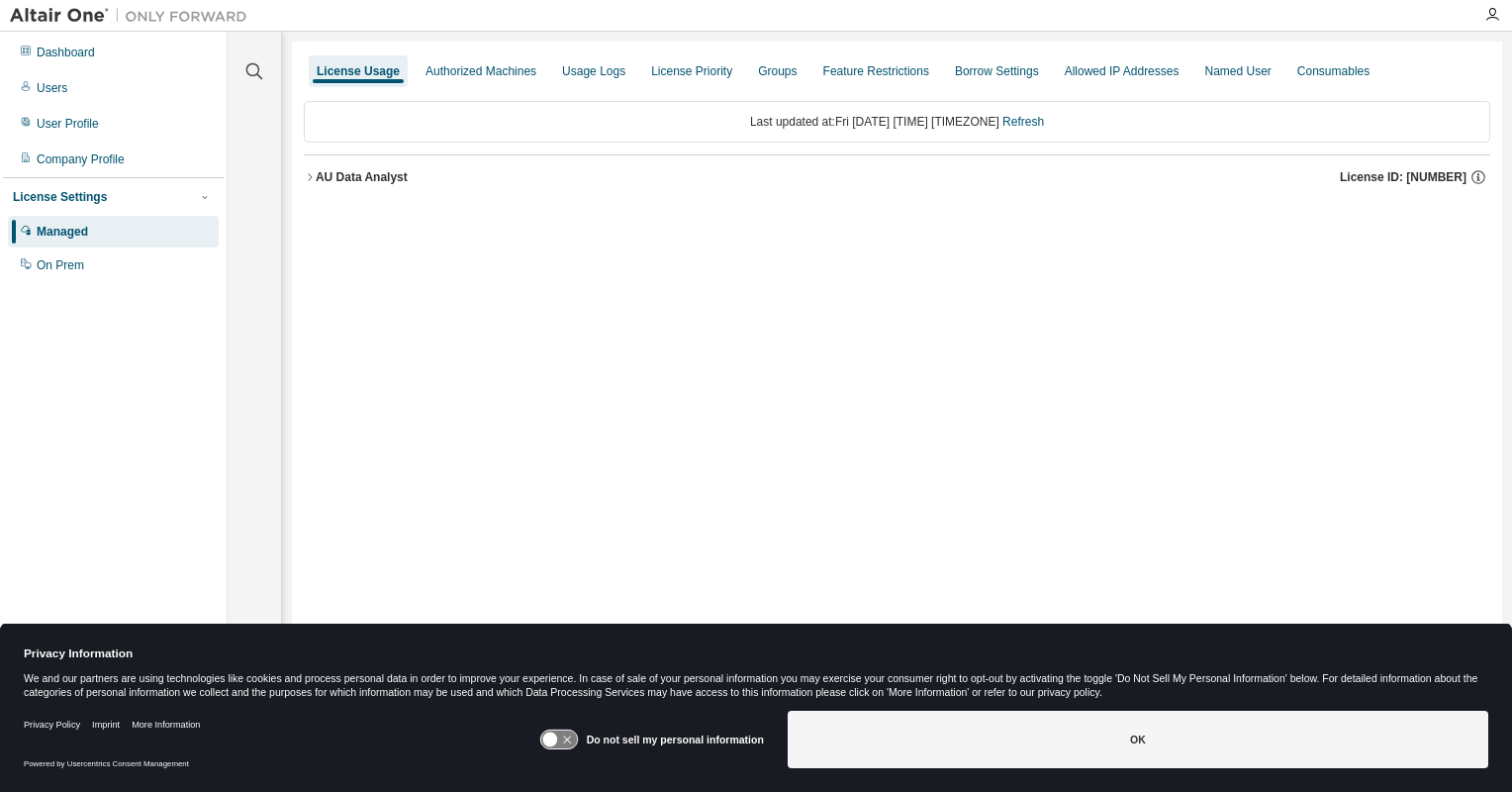 click 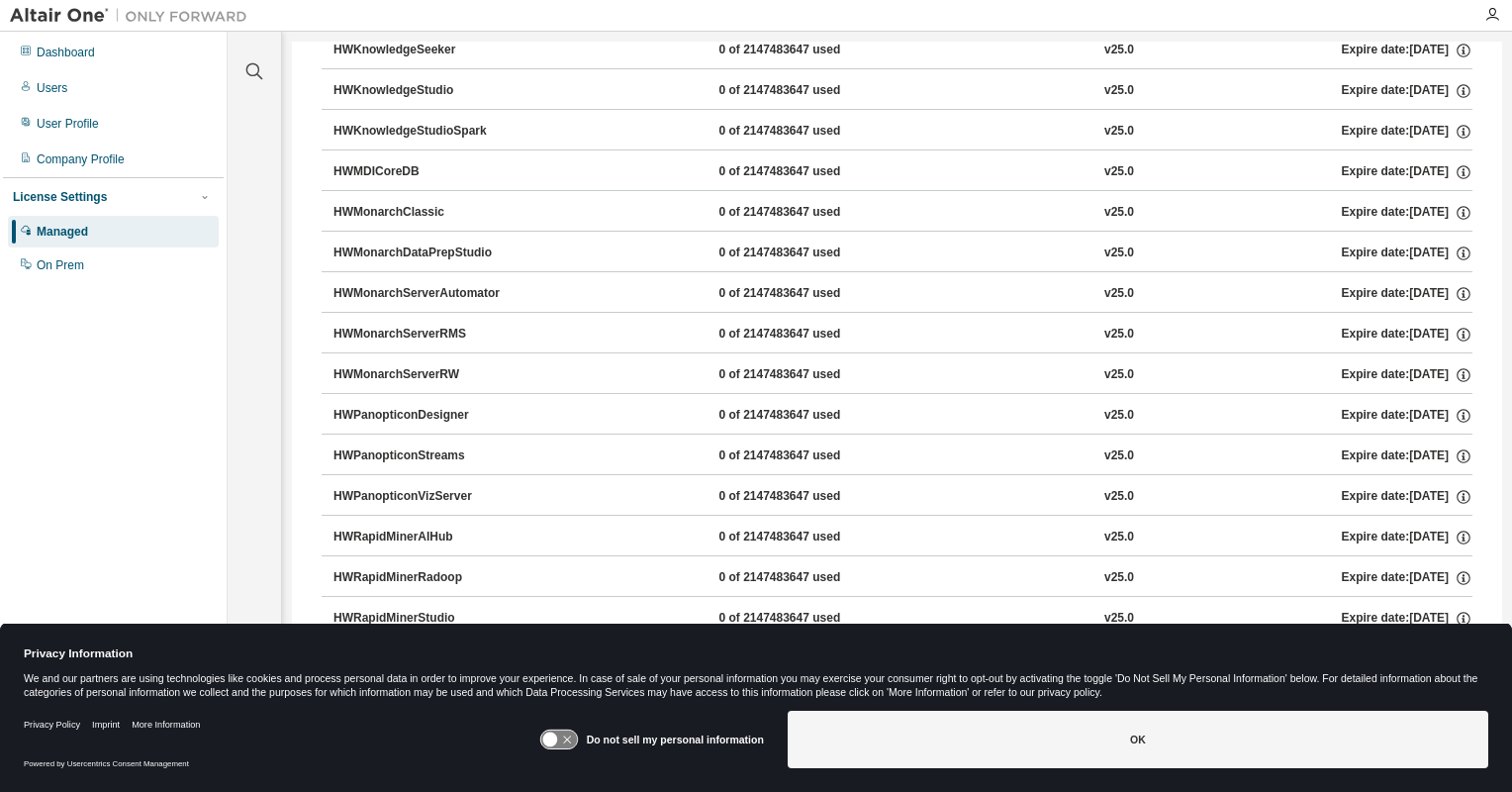 scroll, scrollTop: 0, scrollLeft: 0, axis: both 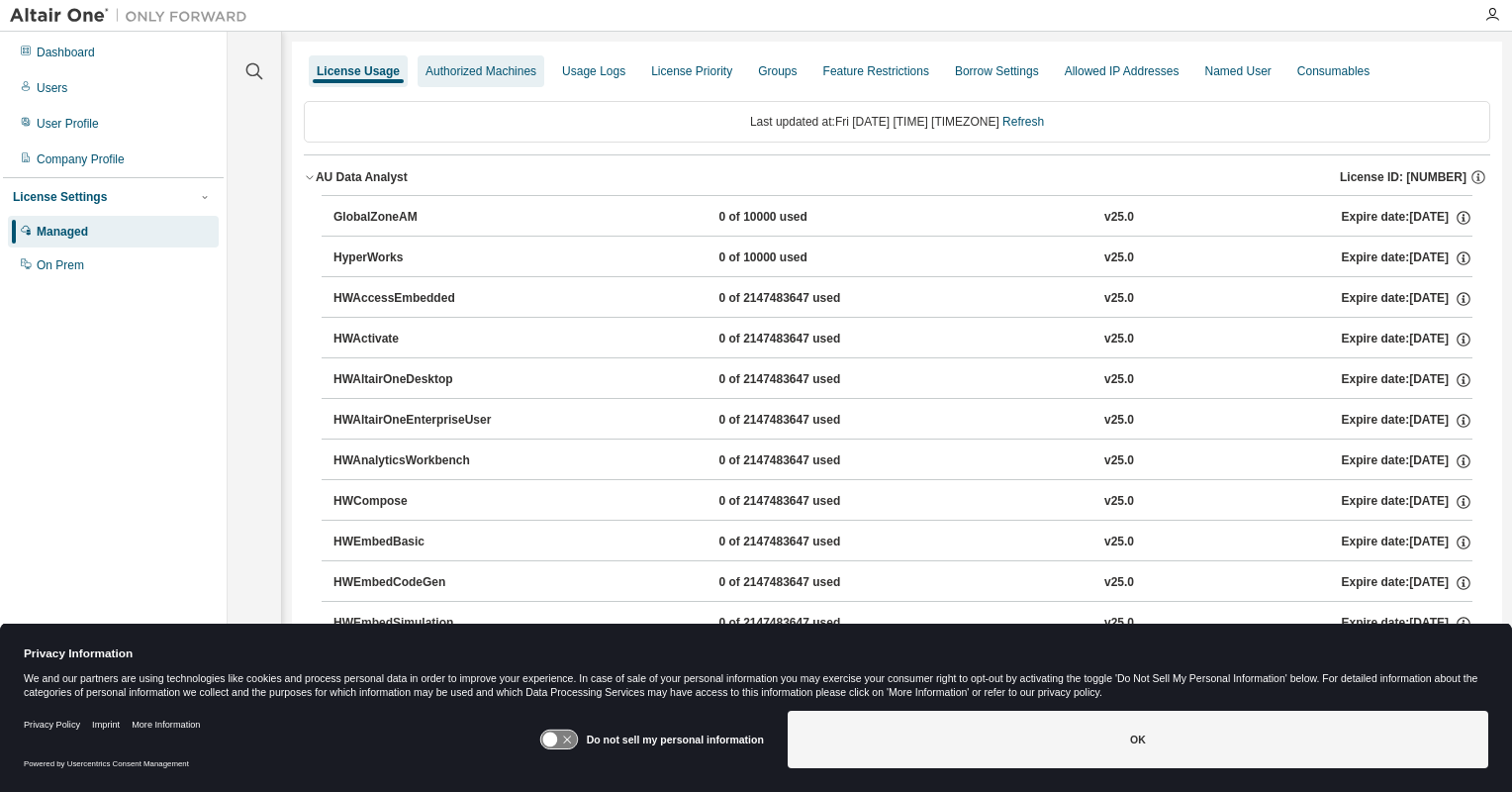 click on "Authorized Machines" at bounding box center (481, 71) 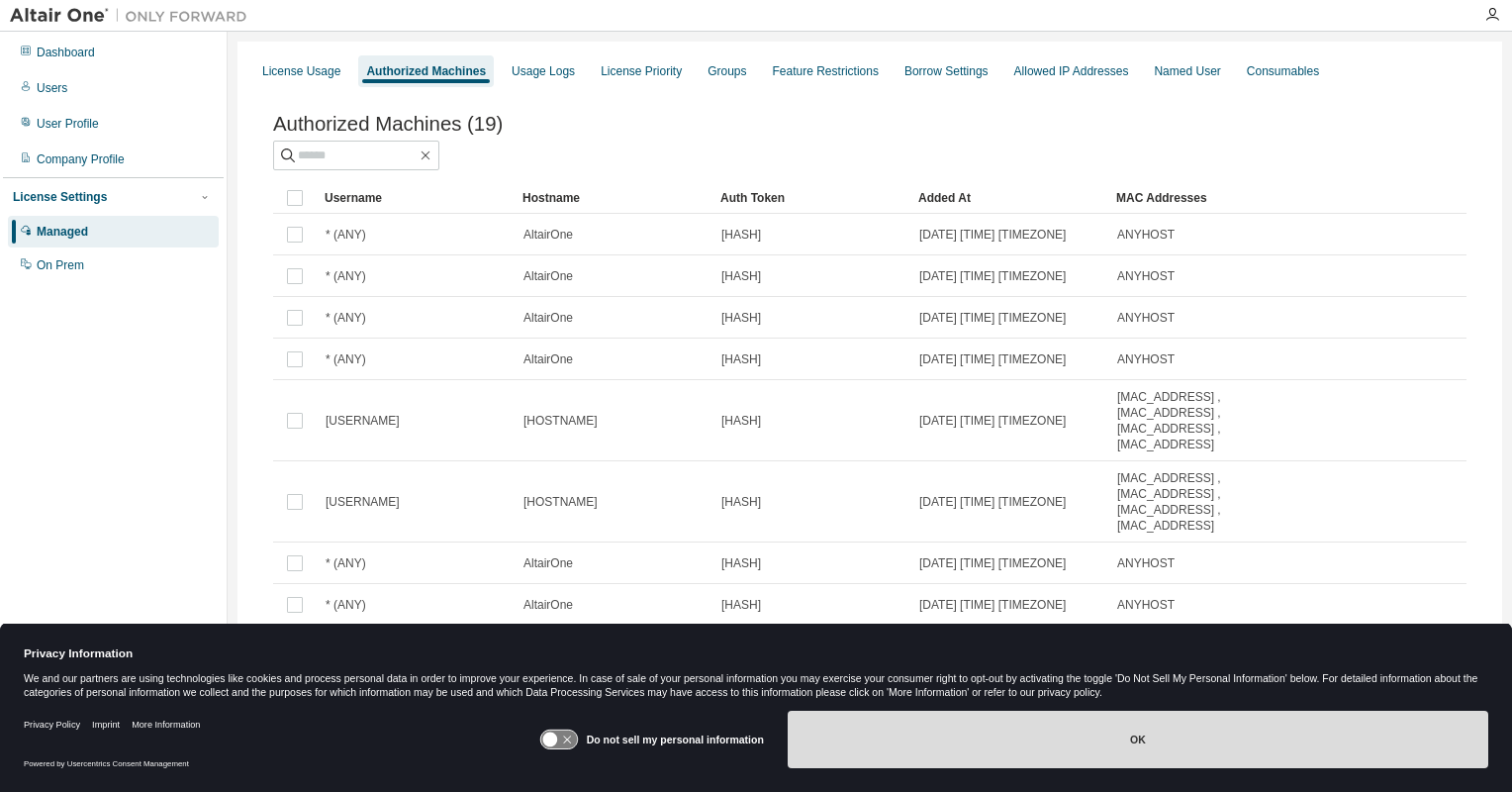 click on "OK" at bounding box center [1138, 740] 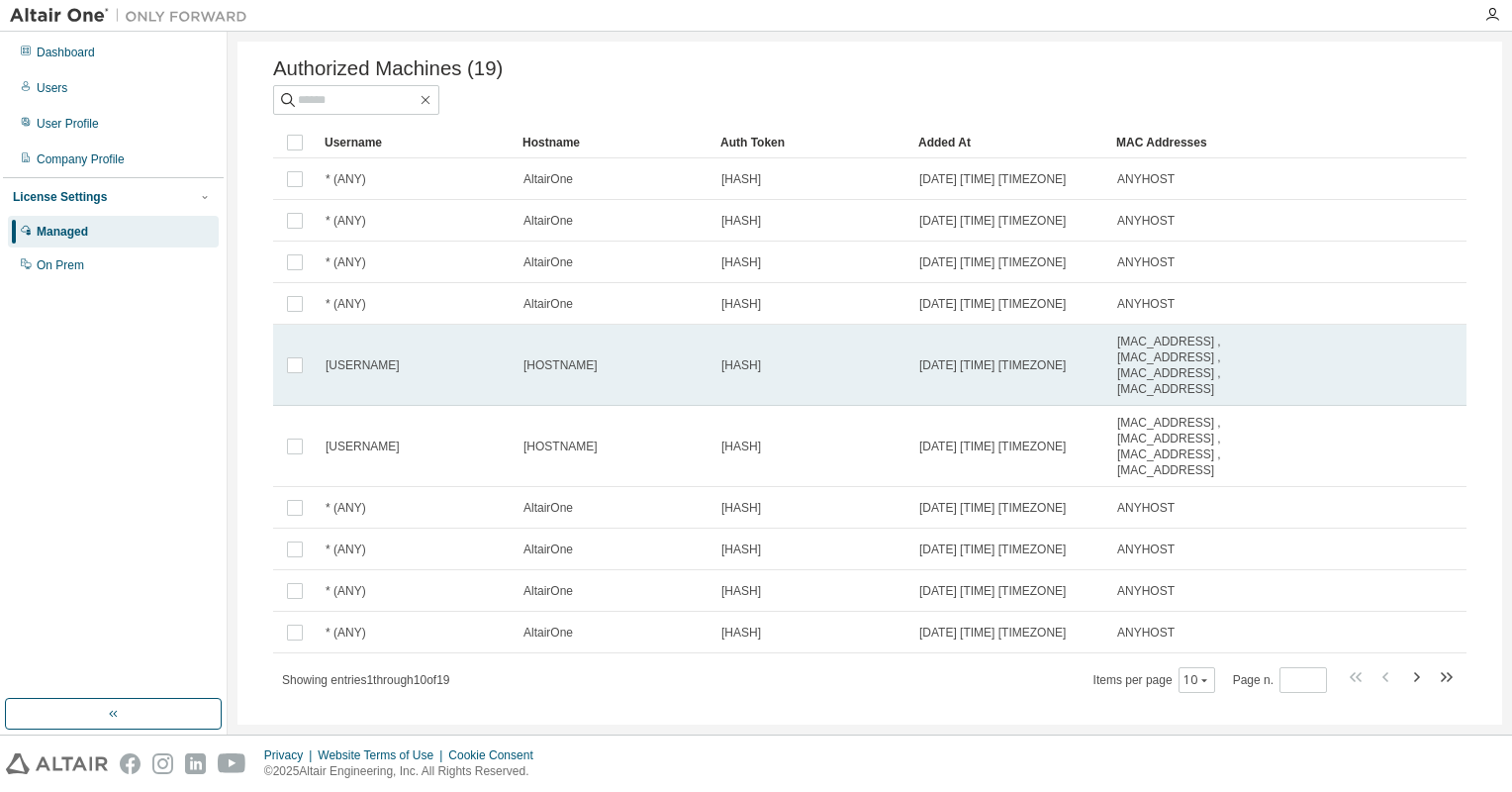scroll, scrollTop: 75, scrollLeft: 0, axis: vertical 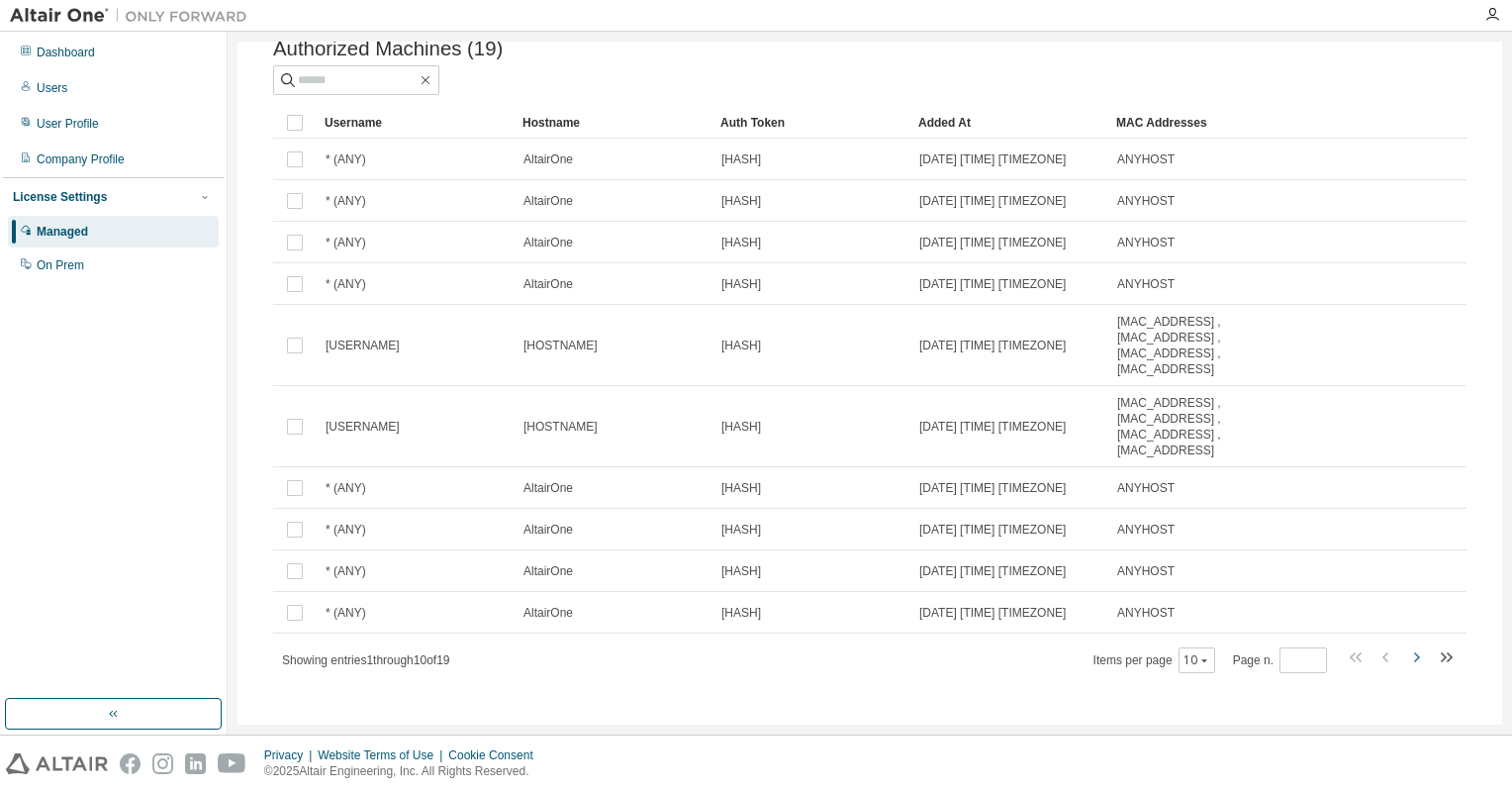 click 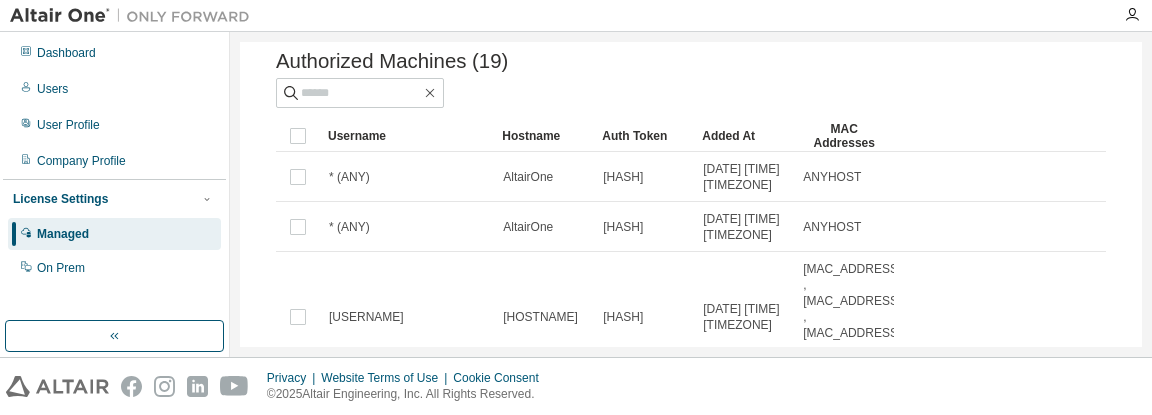 scroll, scrollTop: 200, scrollLeft: 0, axis: vertical 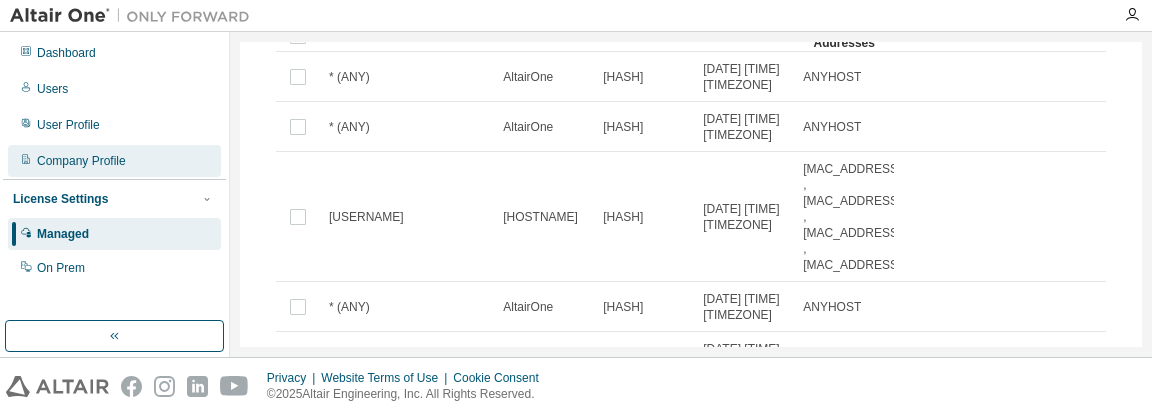 click on "Company Profile" at bounding box center [81, 161] 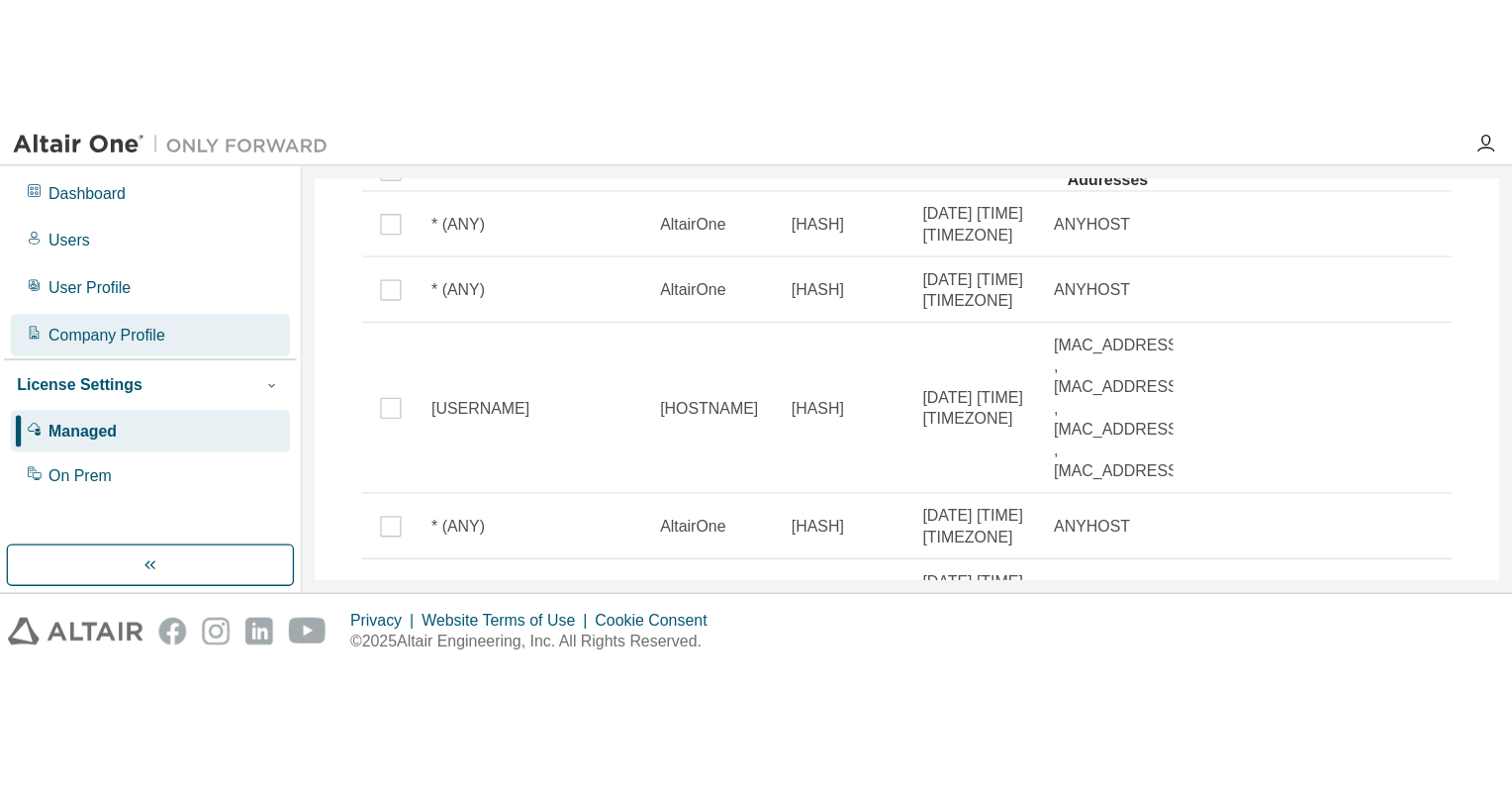 scroll, scrollTop: 0, scrollLeft: 0, axis: both 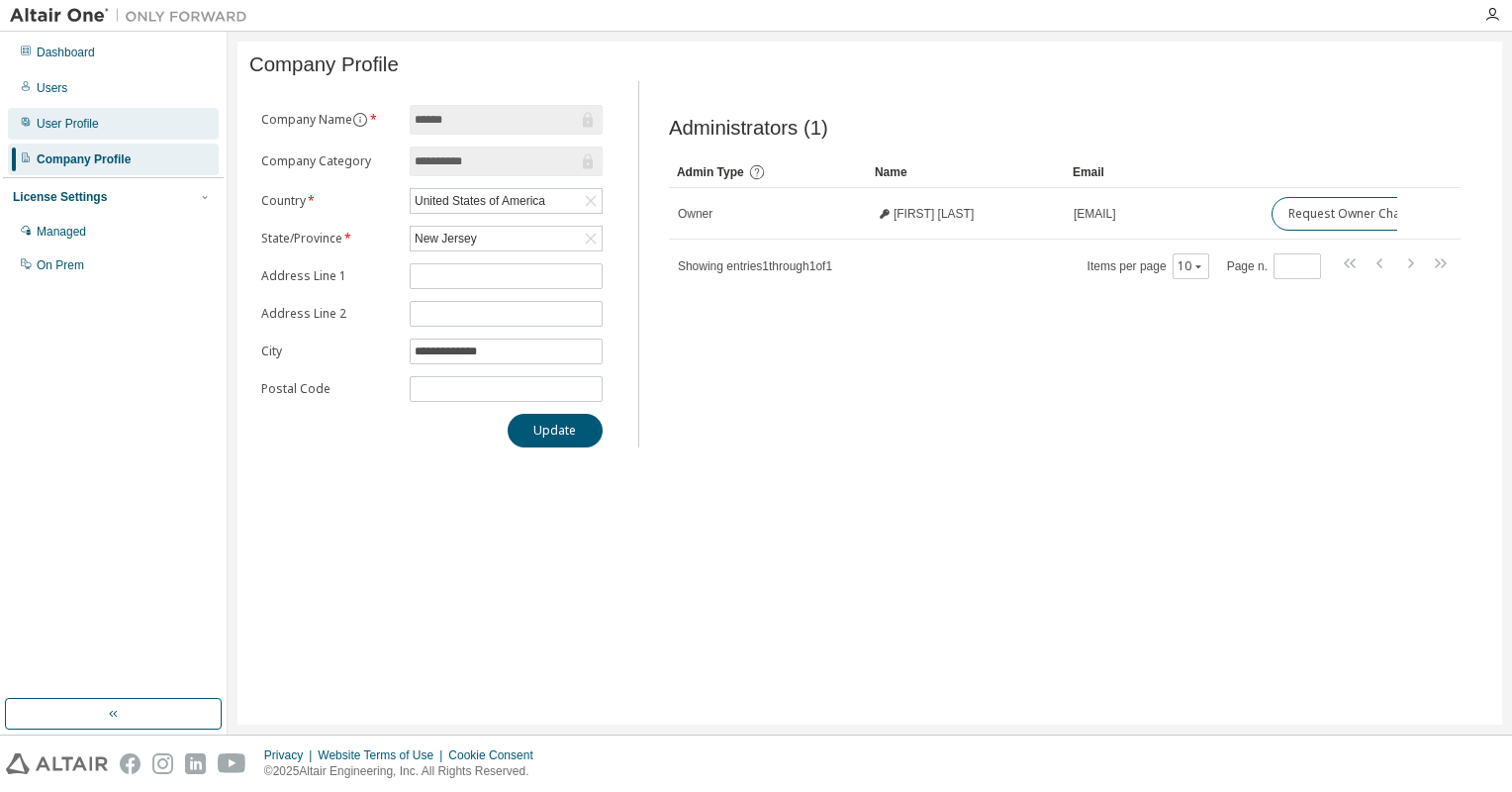 click on "User Profile" at bounding box center (67, 124) 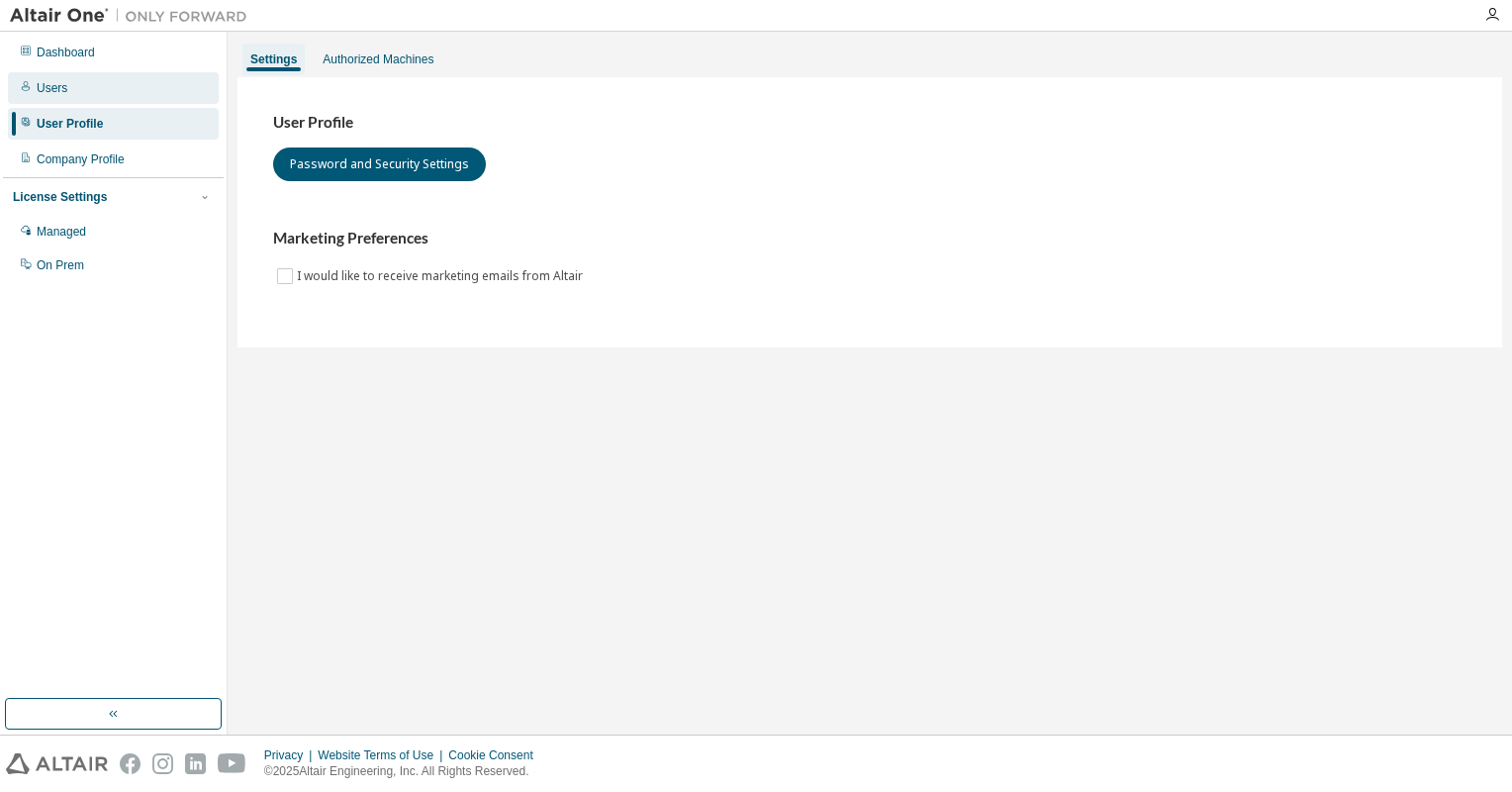 click on "Users" at bounding box center (113, 88) 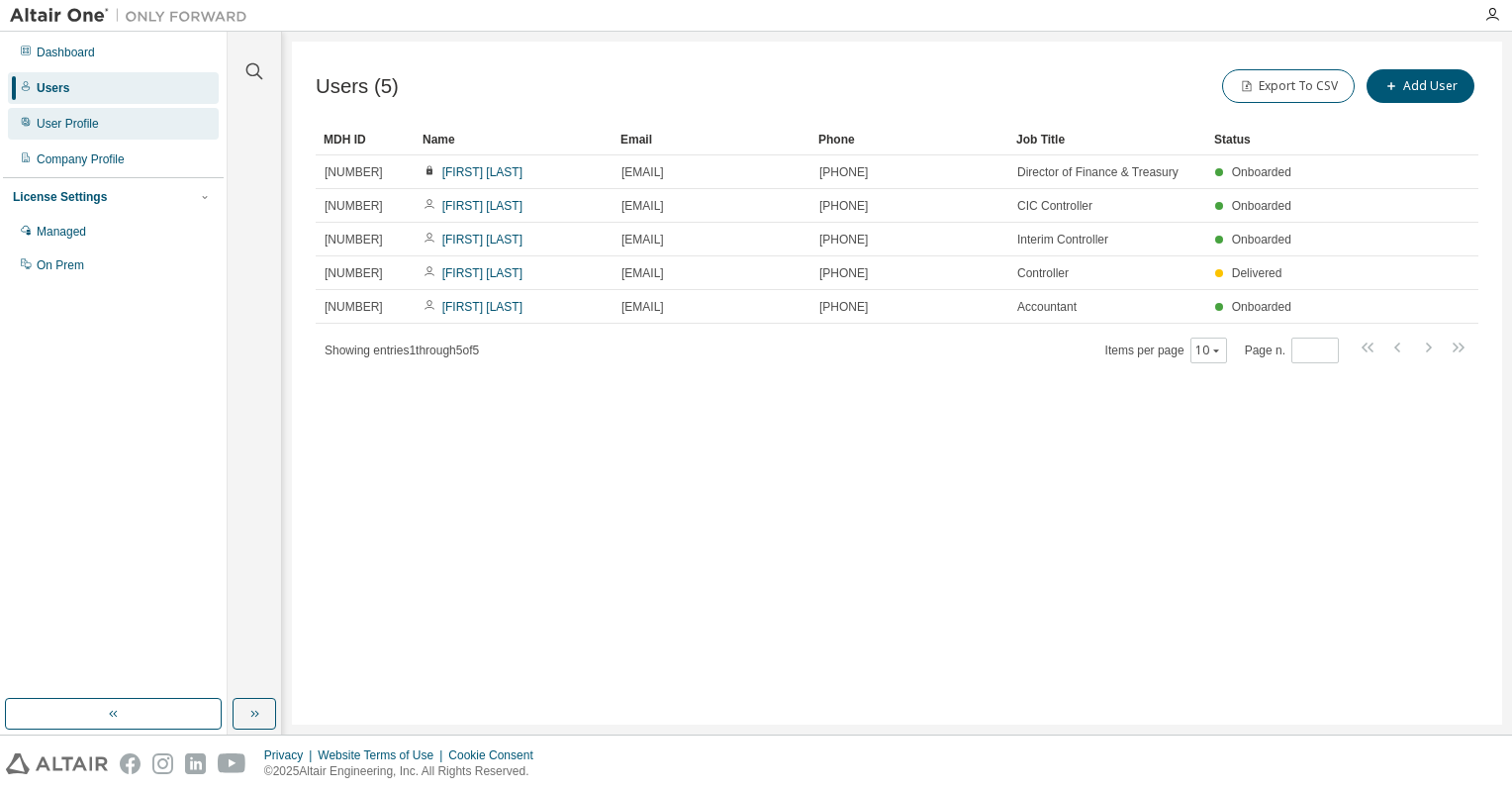 click on "User Profile" at bounding box center [113, 124] 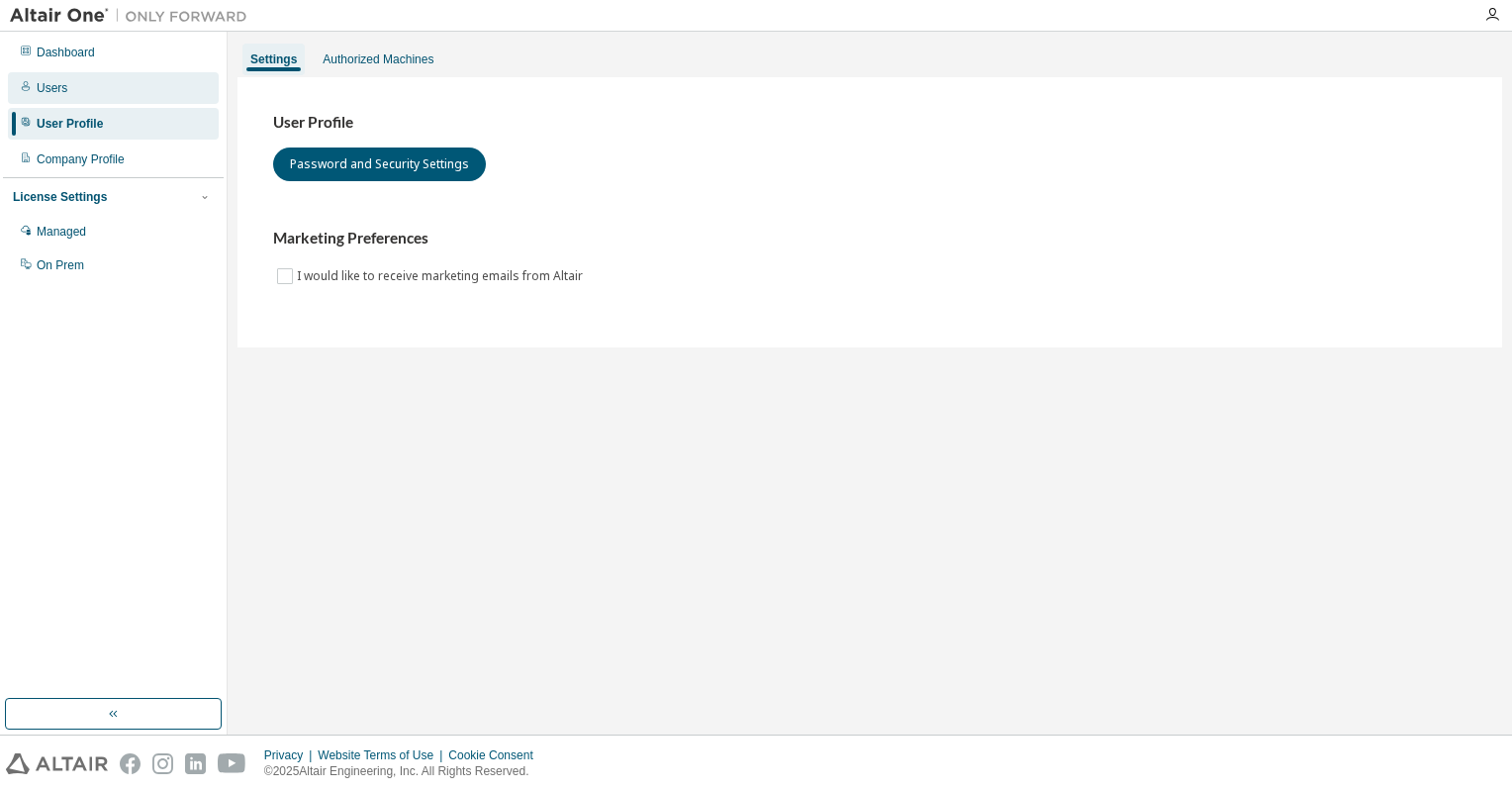 click on "Users" at bounding box center (113, 88) 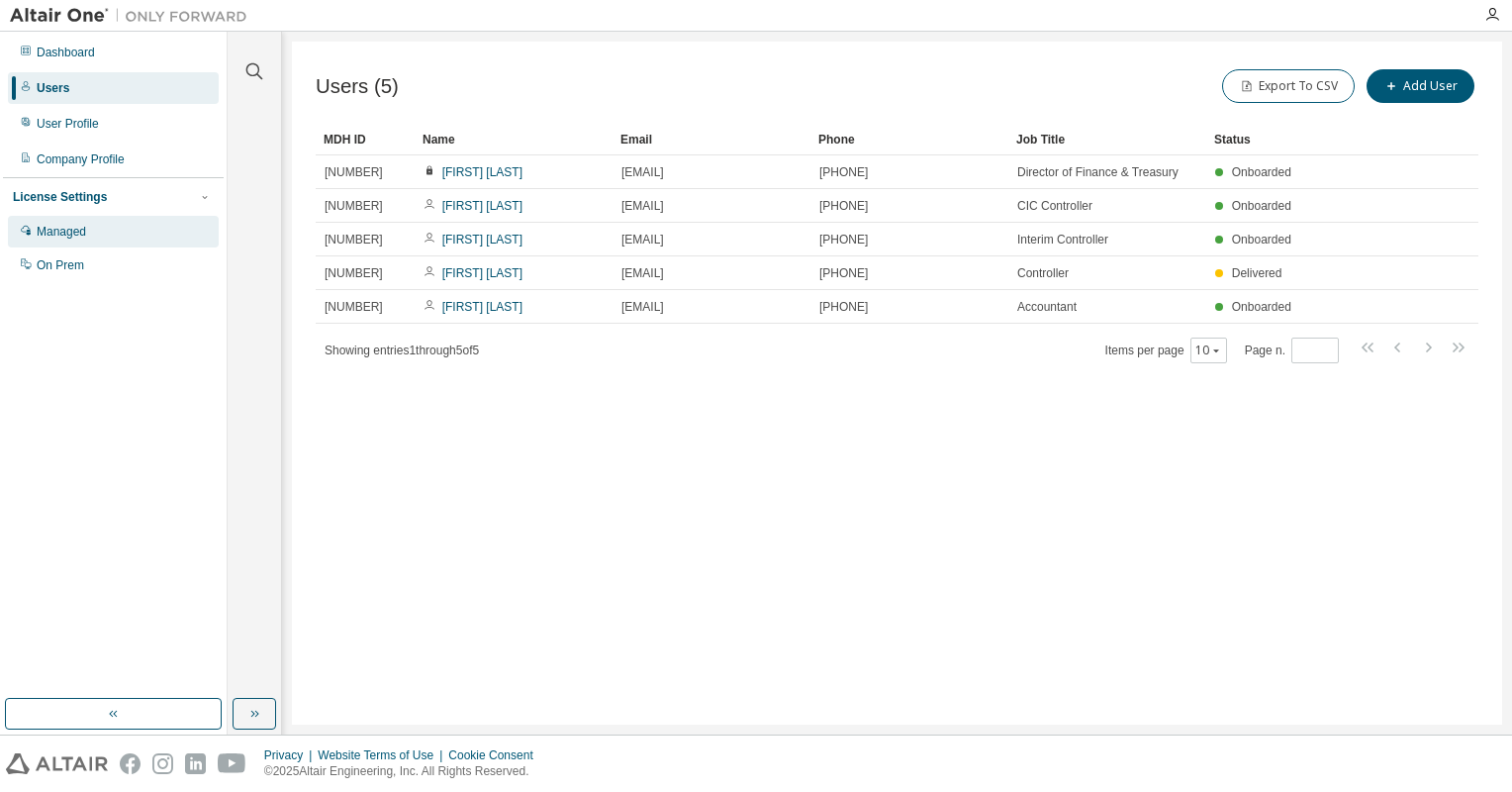 click on "Managed" at bounding box center (113, 232) 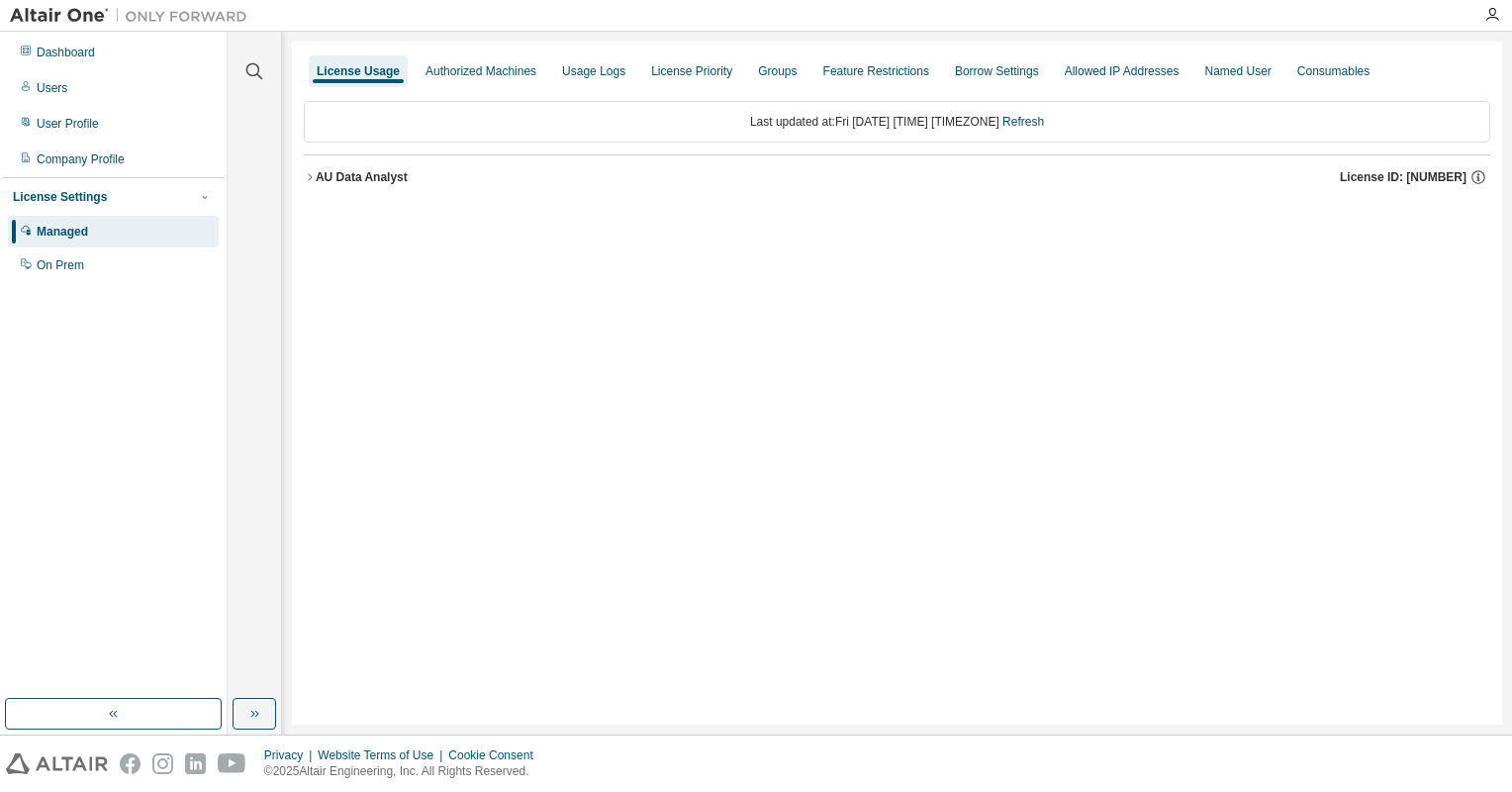click on "Managed" at bounding box center (62, 232) 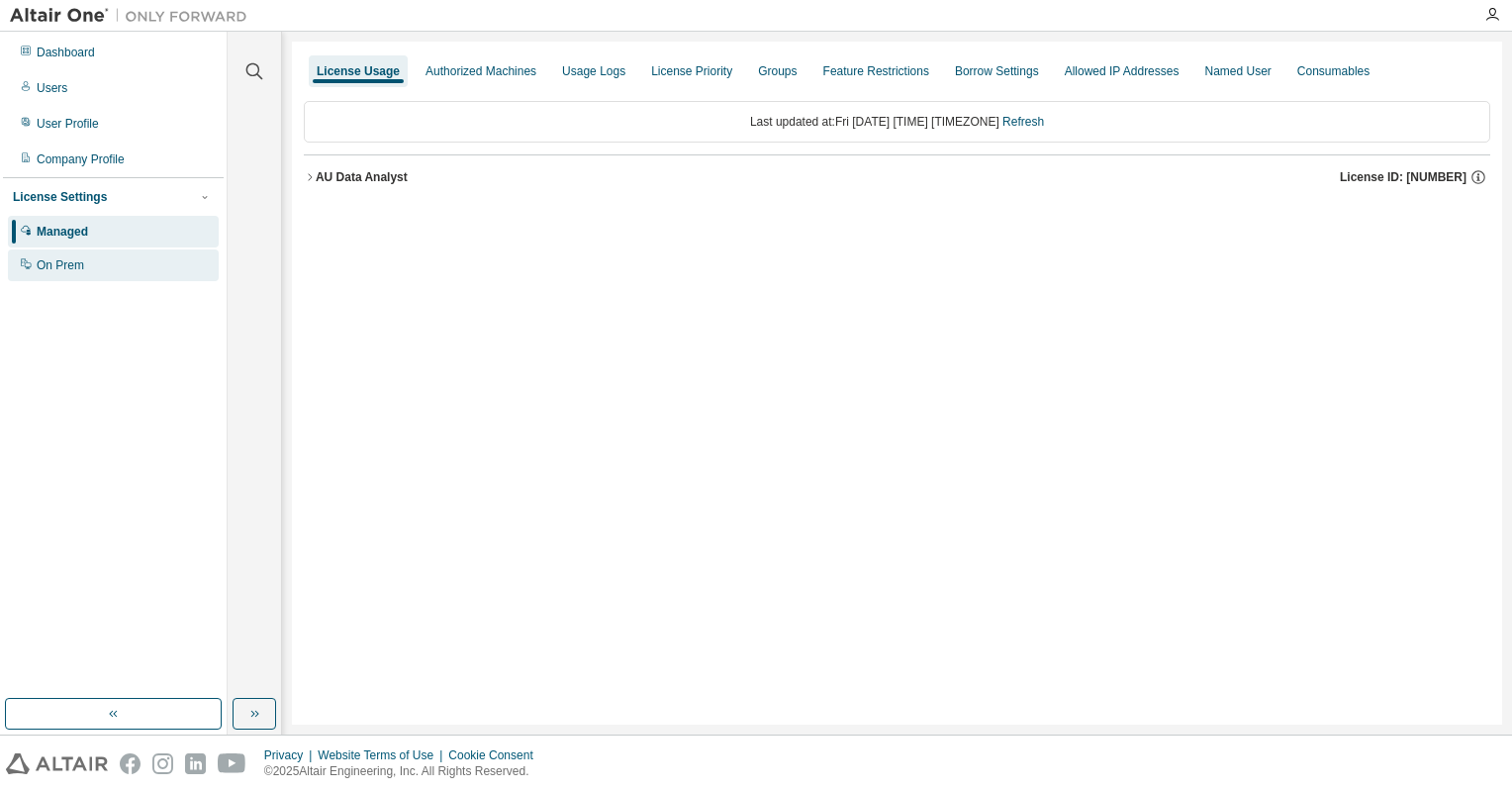 click on "On Prem" at bounding box center [60, 265] 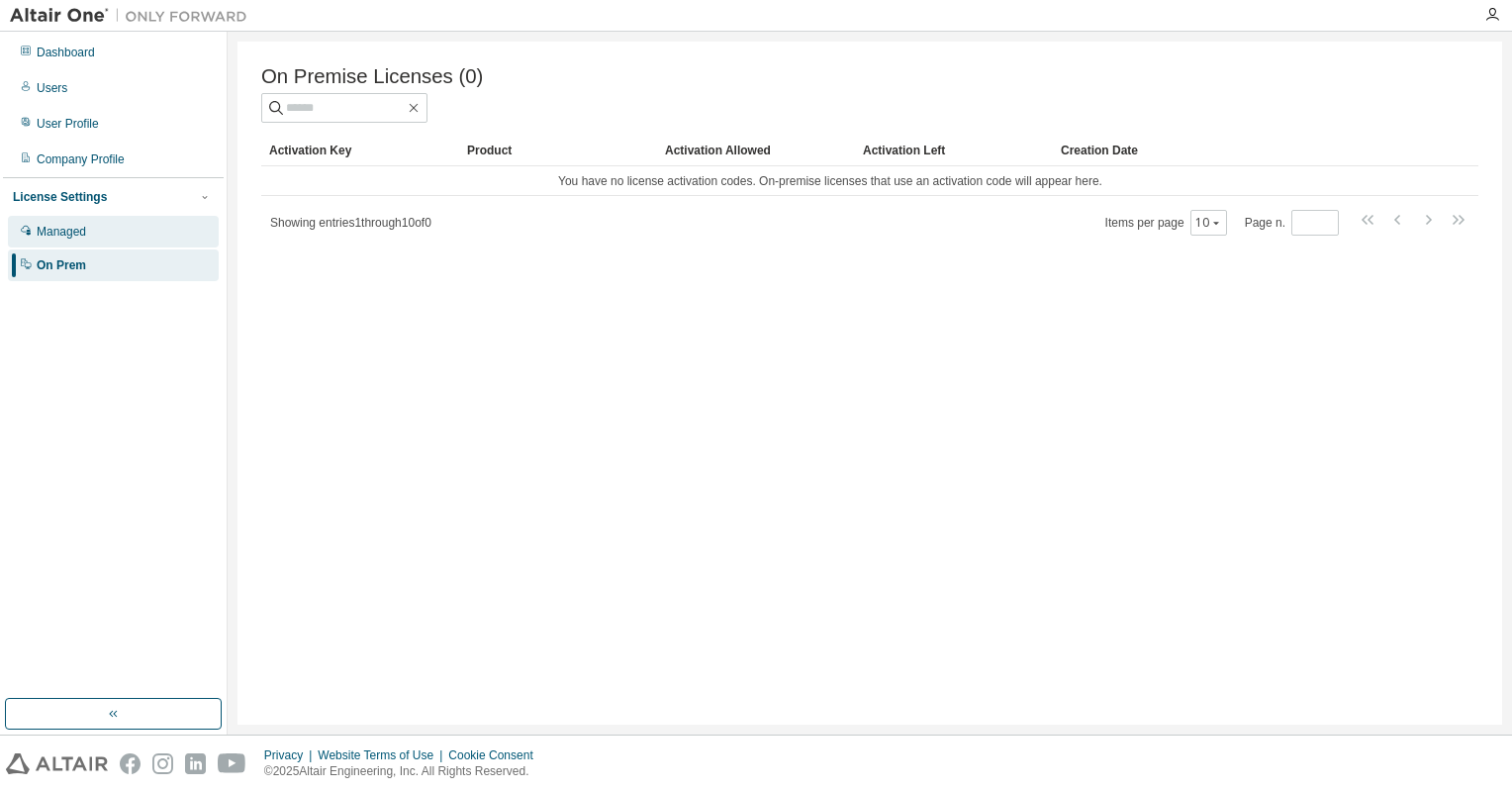 click on "Managed" at bounding box center [61, 232] 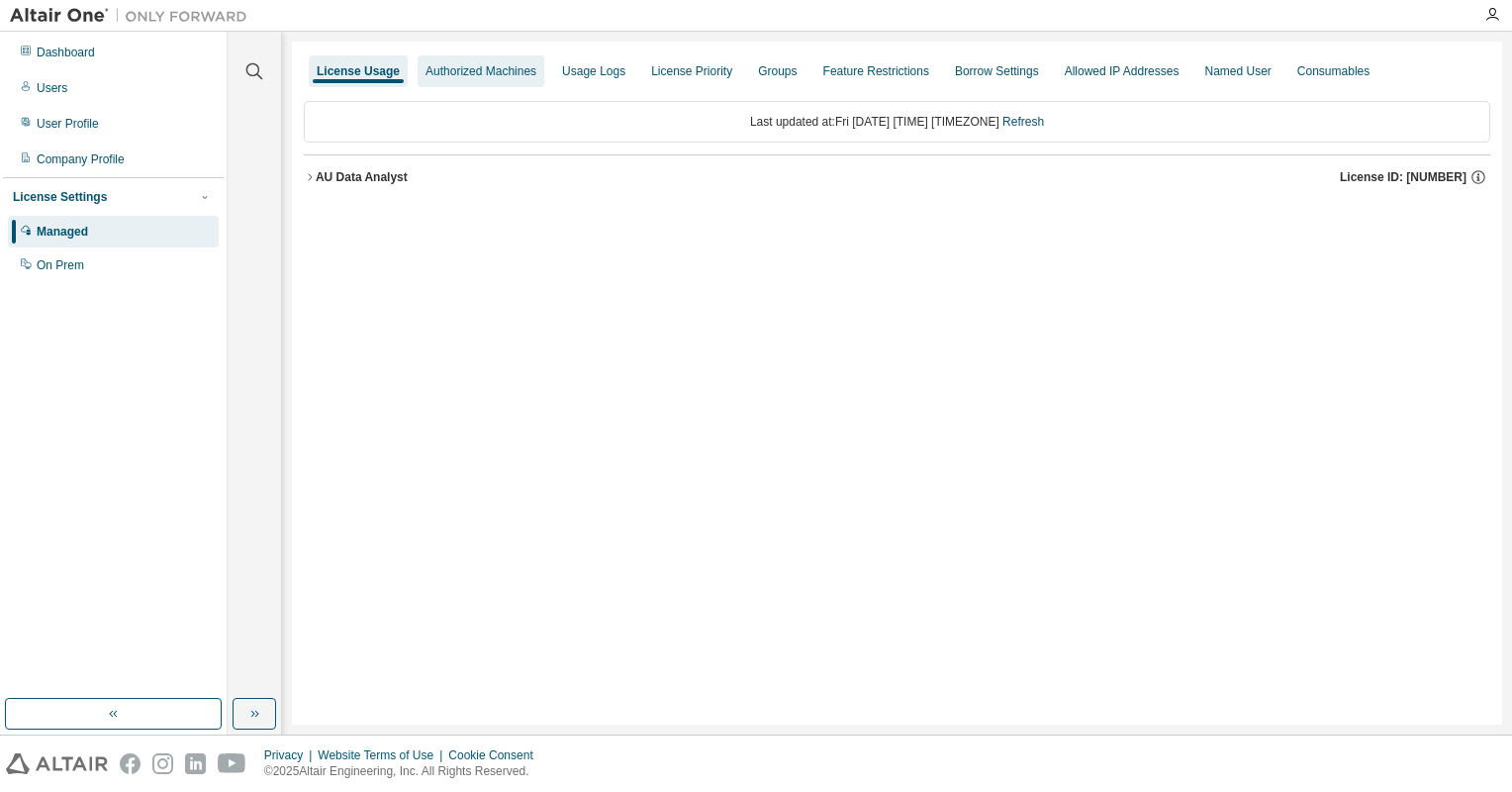 click on "Authorized Machines" at bounding box center [481, 71] 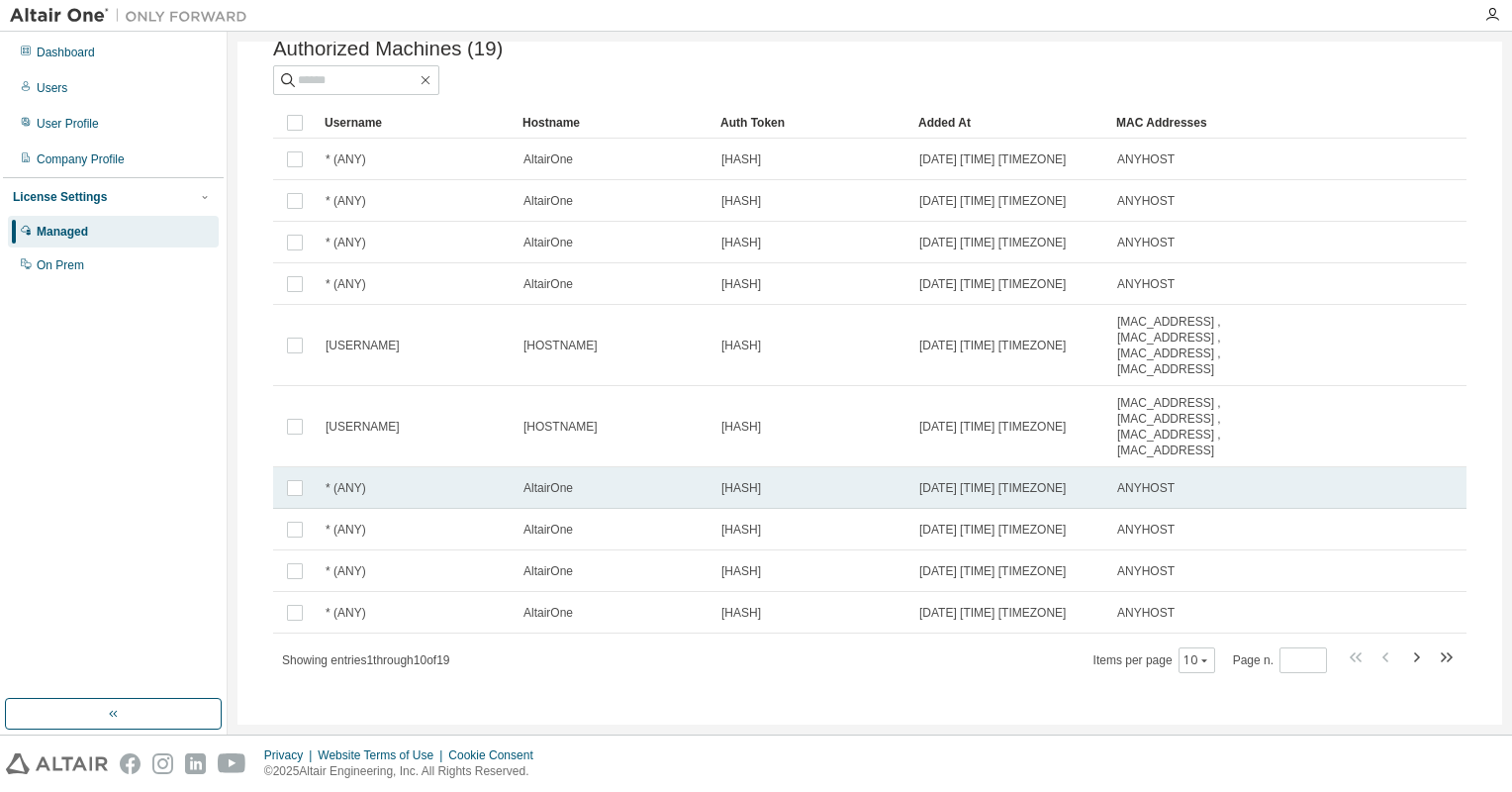 click on "[HASH]" at bounding box center (811, 488) 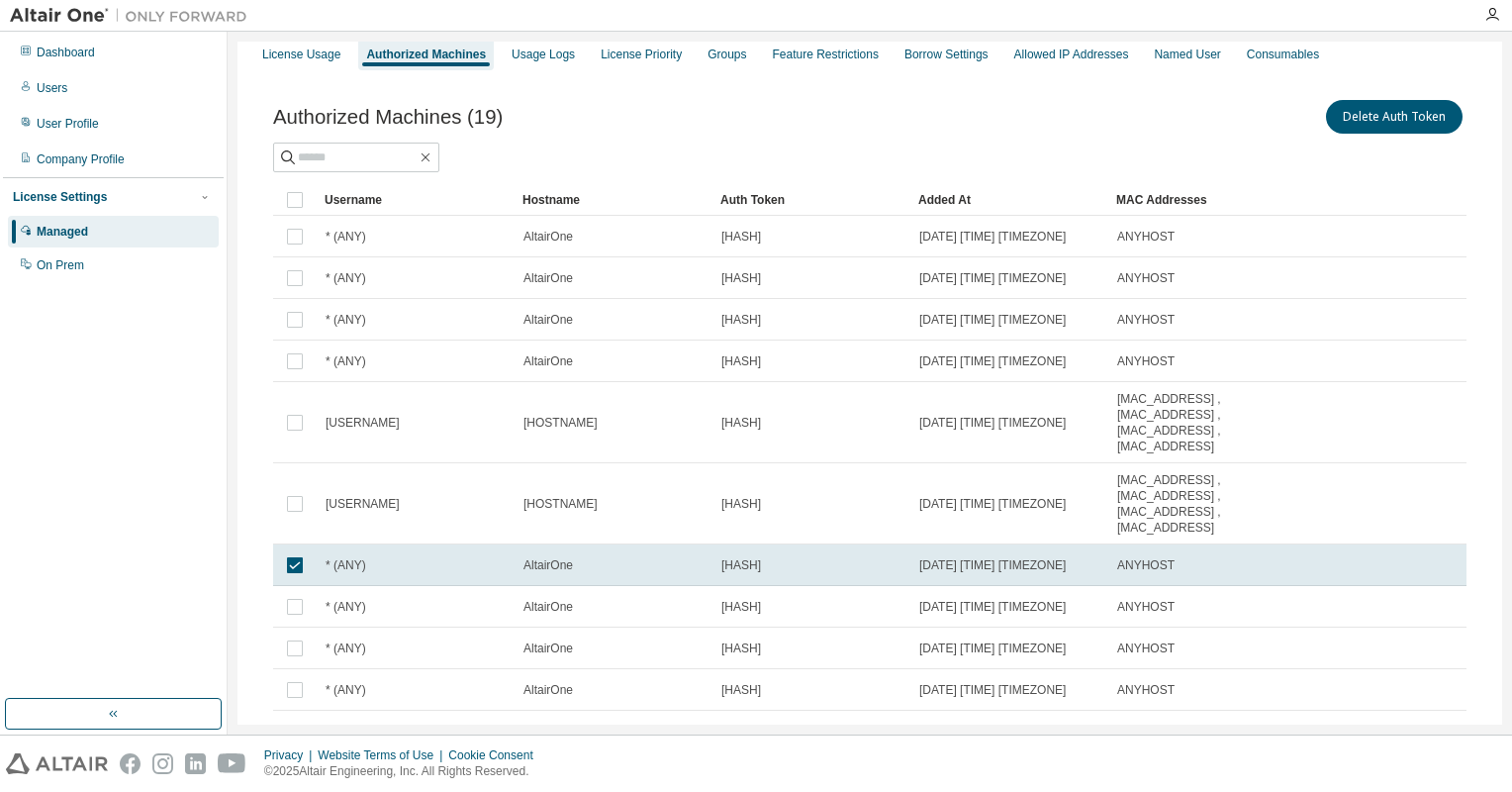 scroll, scrollTop: 0, scrollLeft: 0, axis: both 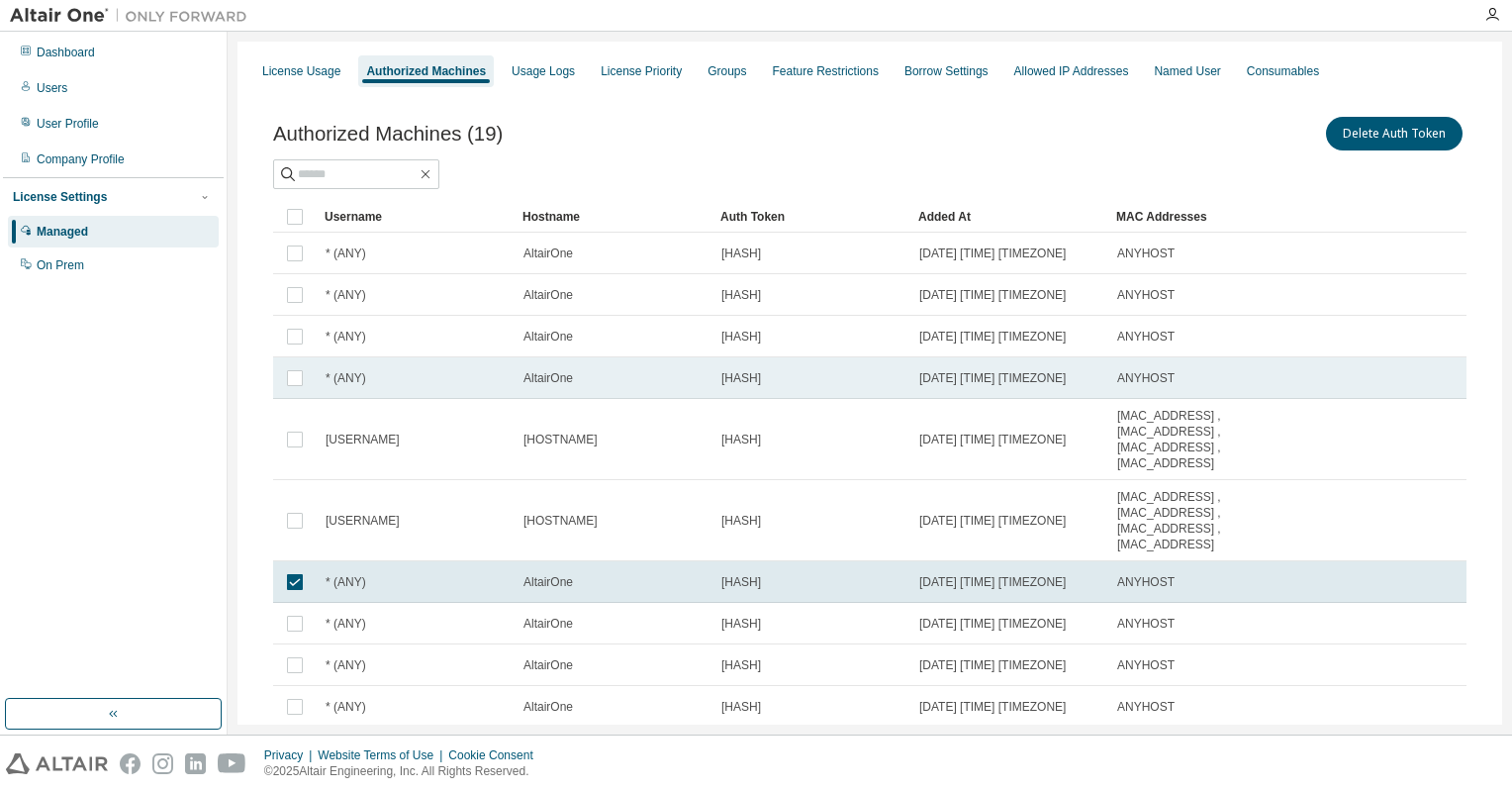 click on "[HASH]" at bounding box center [811, 378] 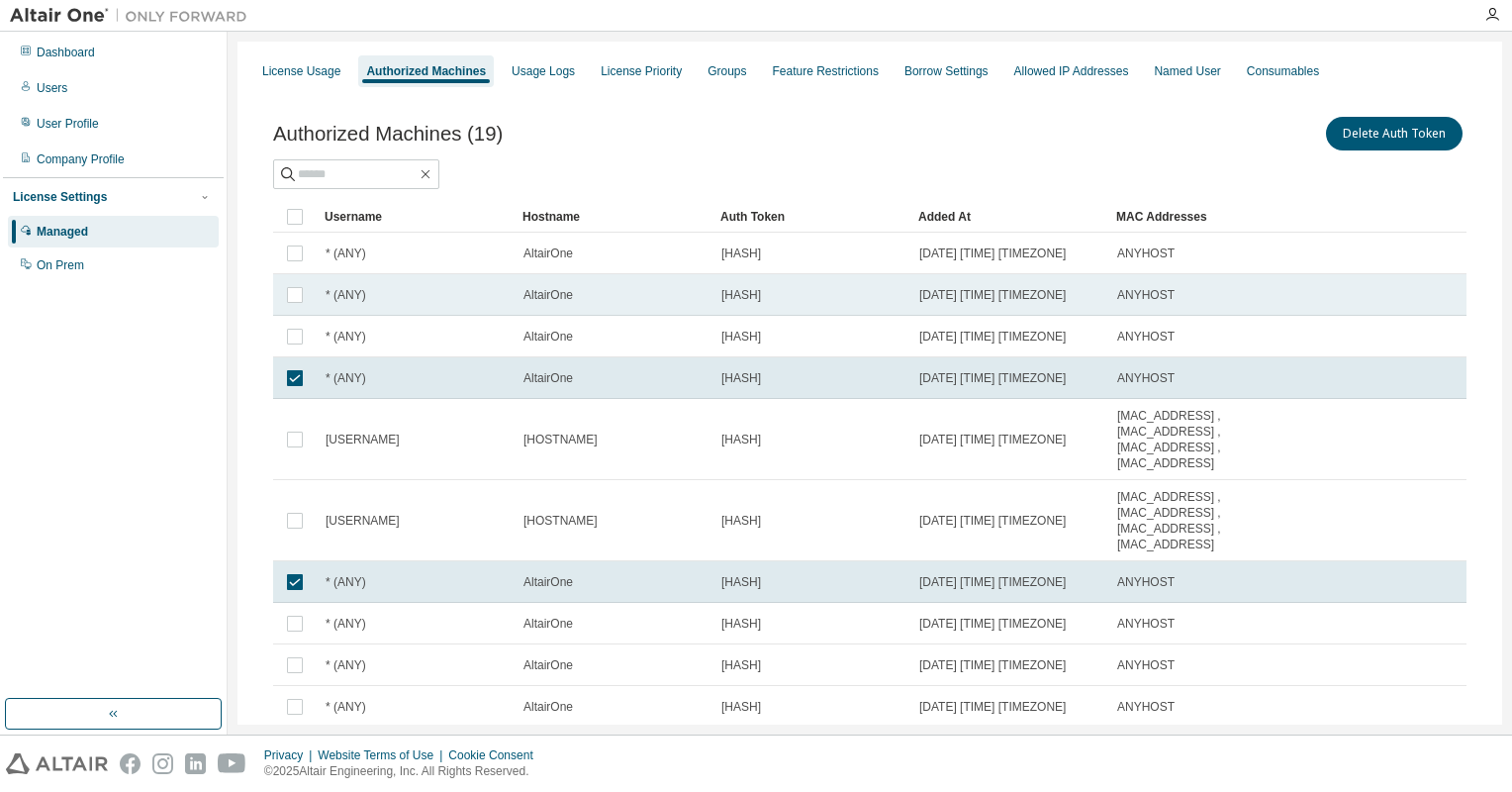 click on "[HASH]" at bounding box center (811, 295) 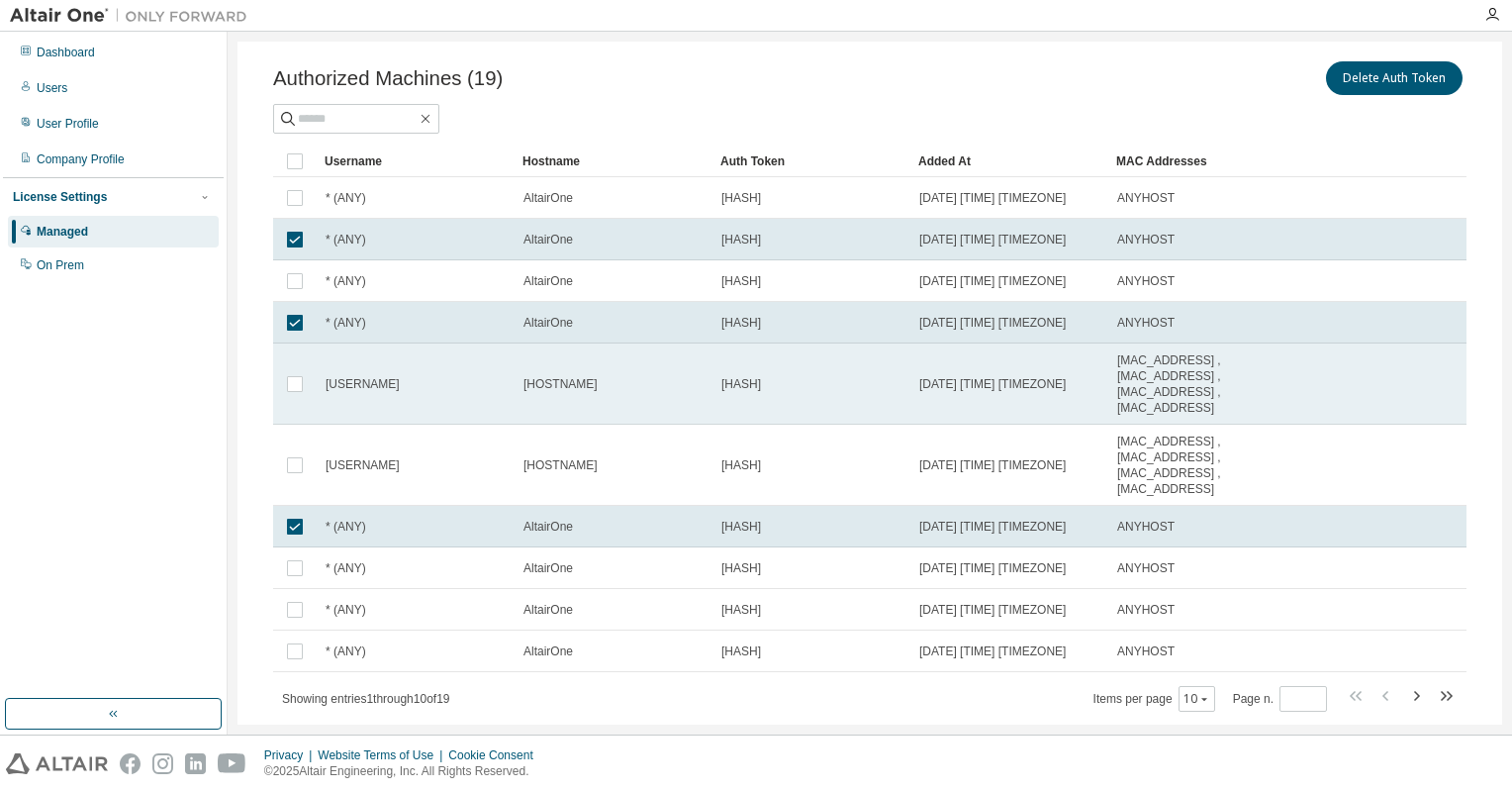 scroll, scrollTop: 90, scrollLeft: 0, axis: vertical 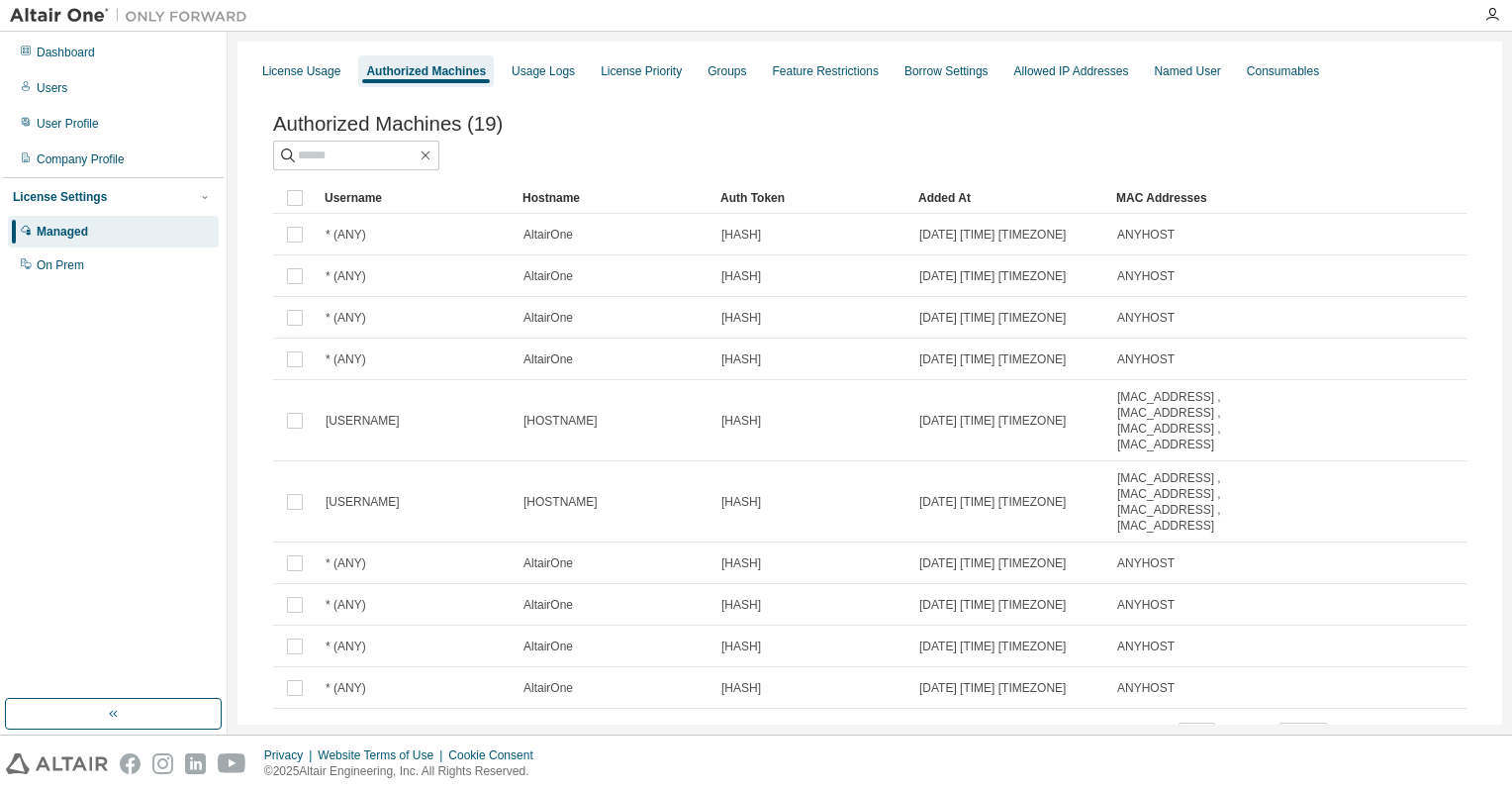 click on "Authorized Machines (19)" at bounding box center (870, 124) 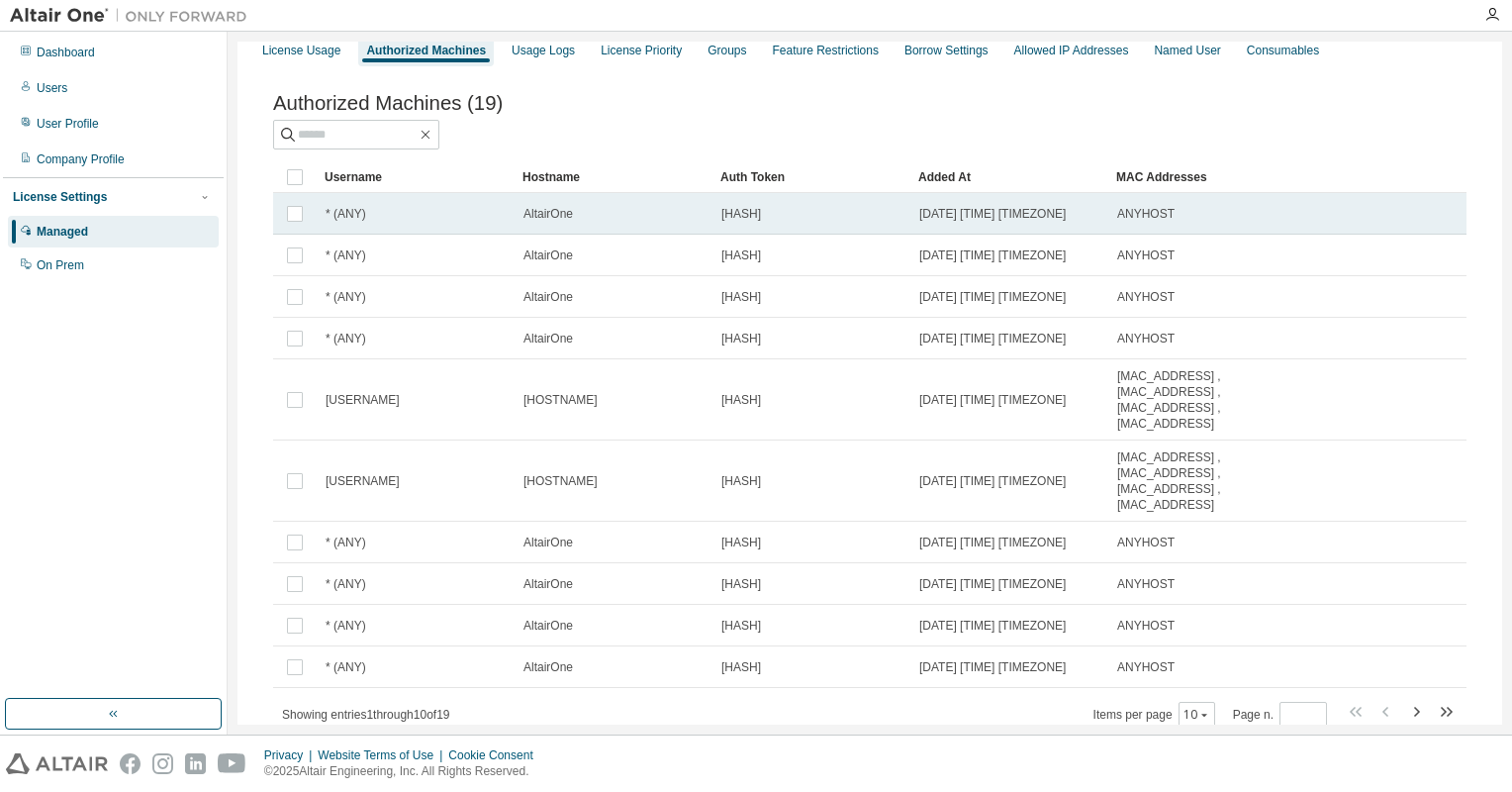 scroll, scrollTop: 0, scrollLeft: 0, axis: both 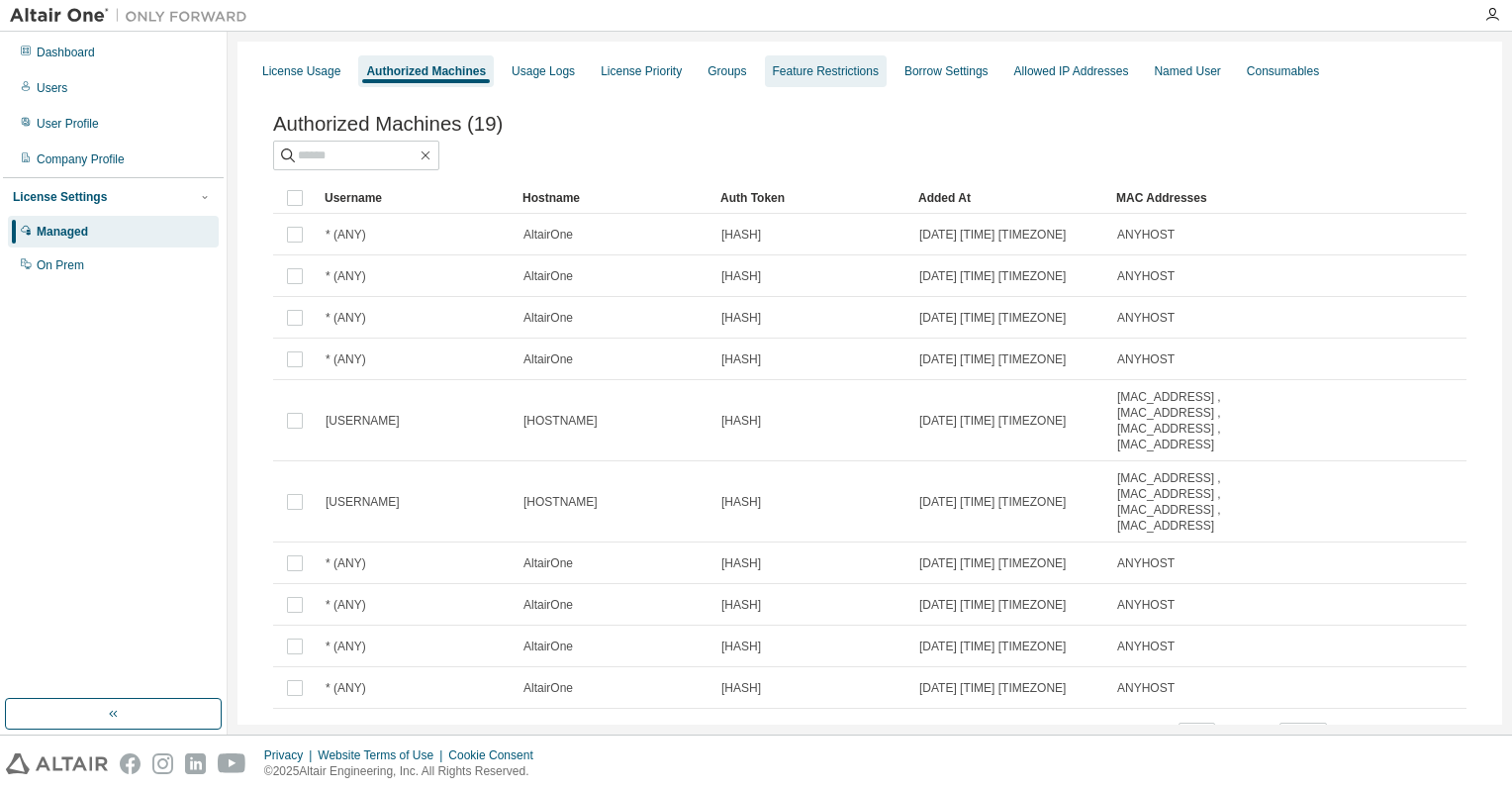 click on "Feature Restrictions" at bounding box center [825, 71] 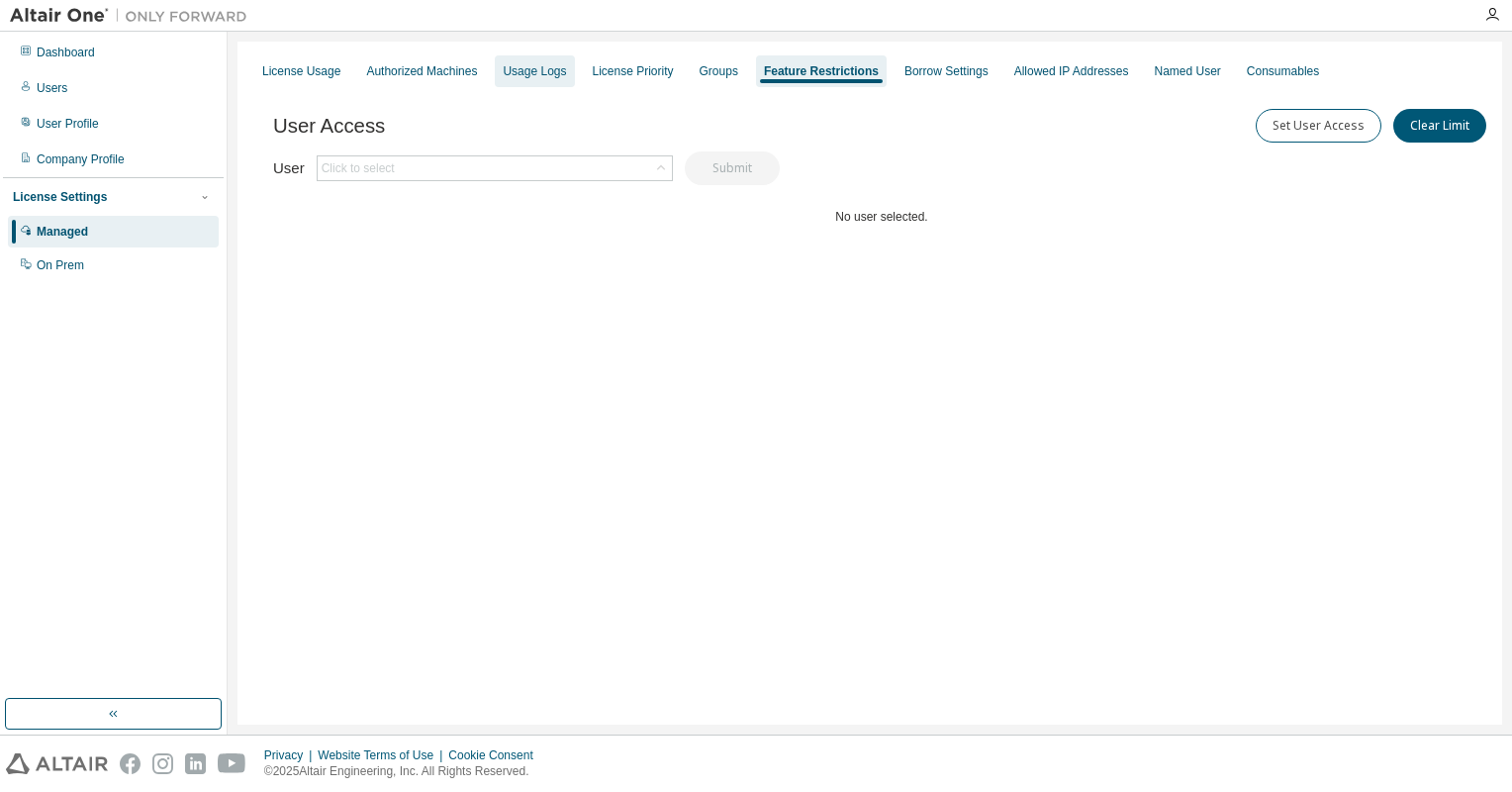 click on "Usage Logs" at bounding box center (534, 71) 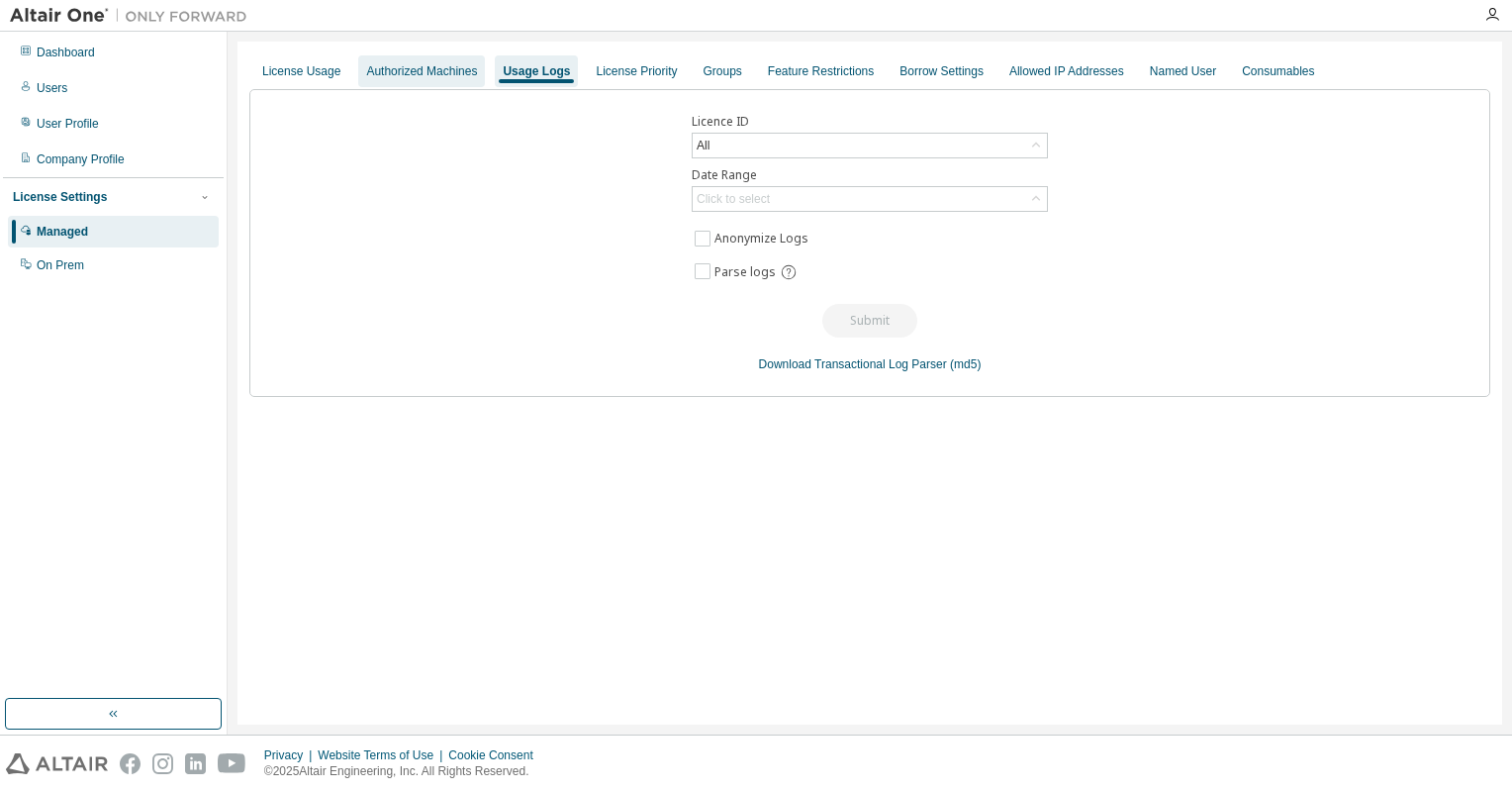 click on "Authorized Machines" at bounding box center (422, 71) 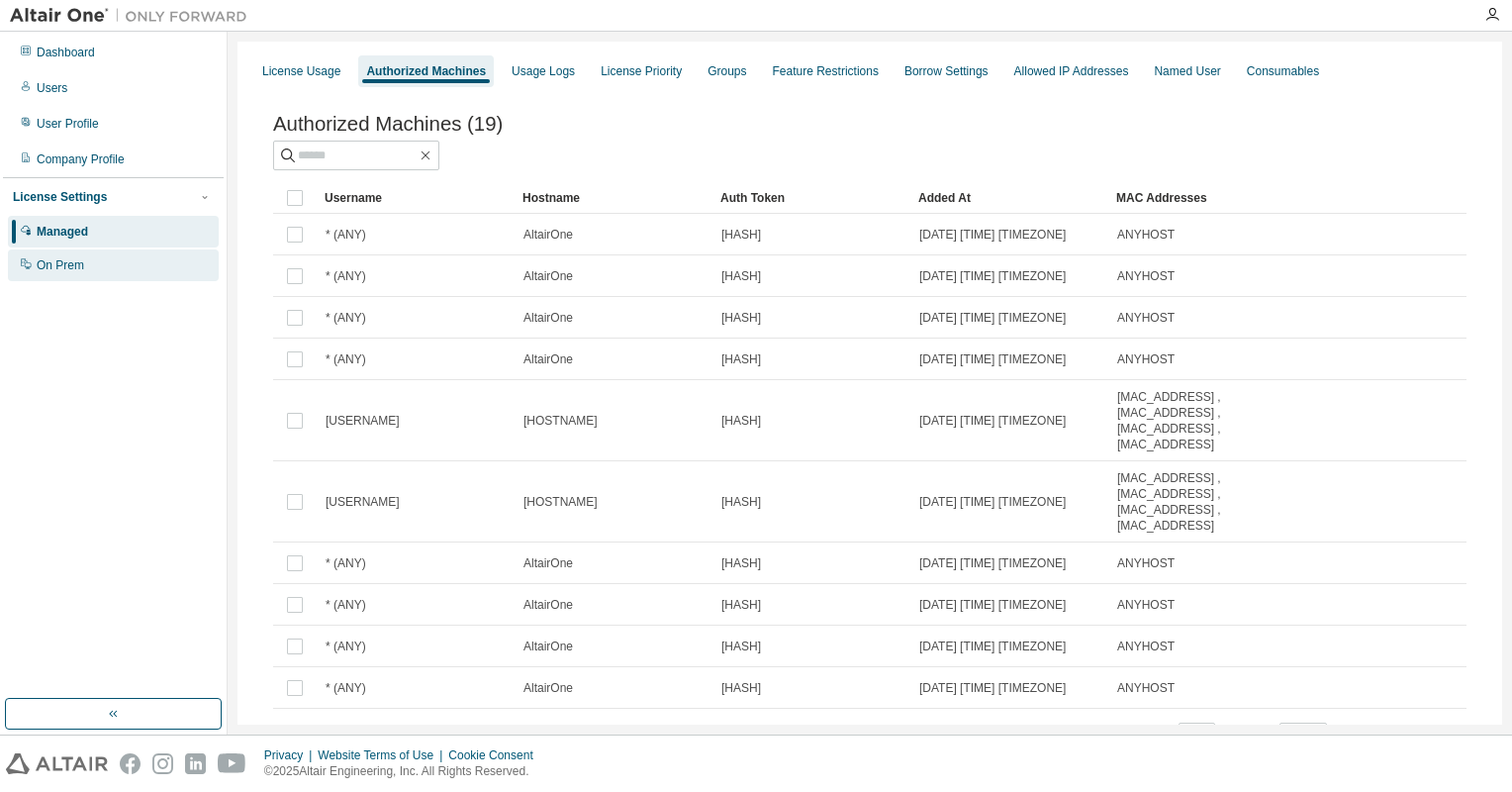 click on "On Prem" at bounding box center (60, 265) 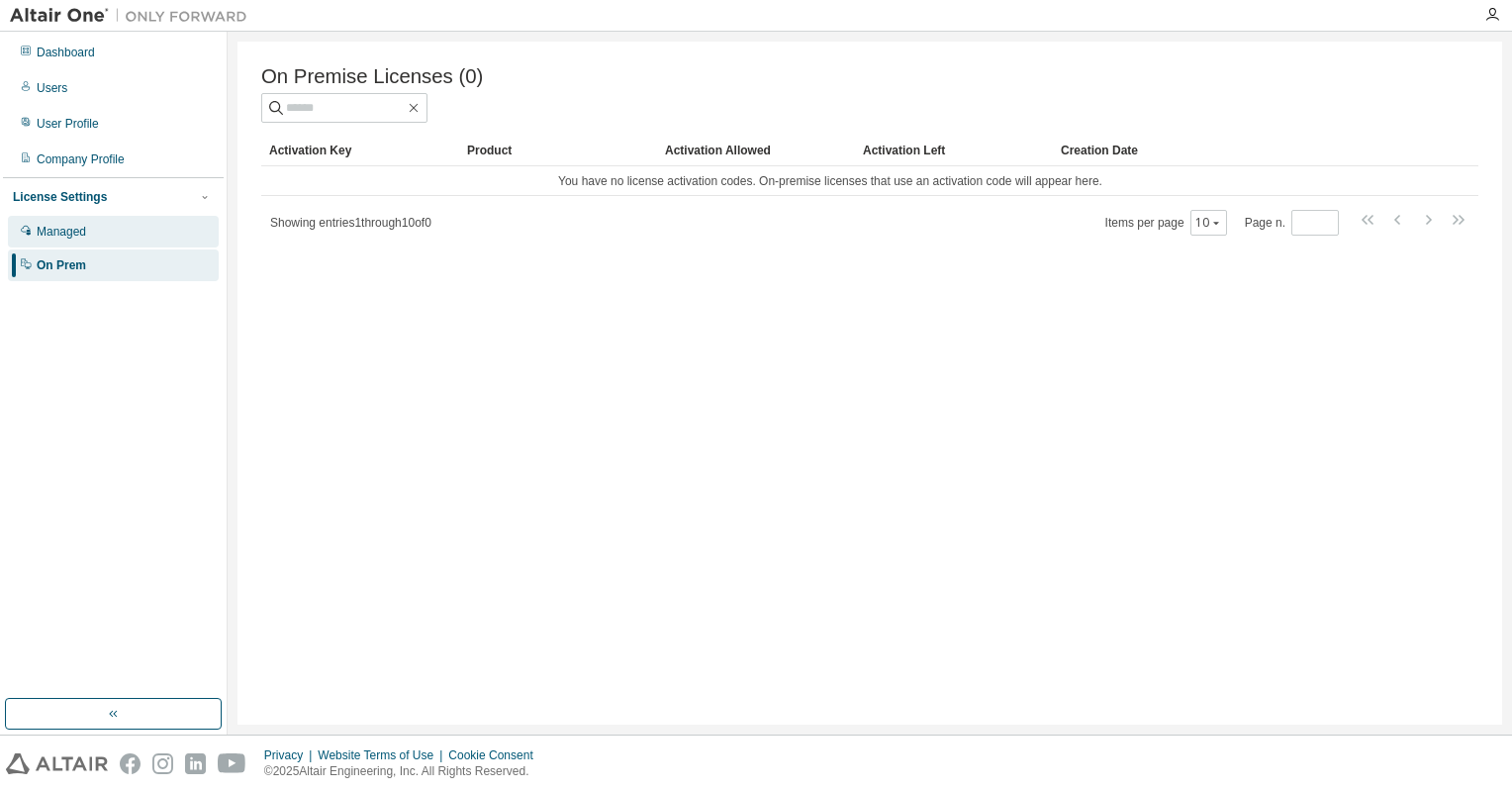click on "Managed" at bounding box center [61, 232] 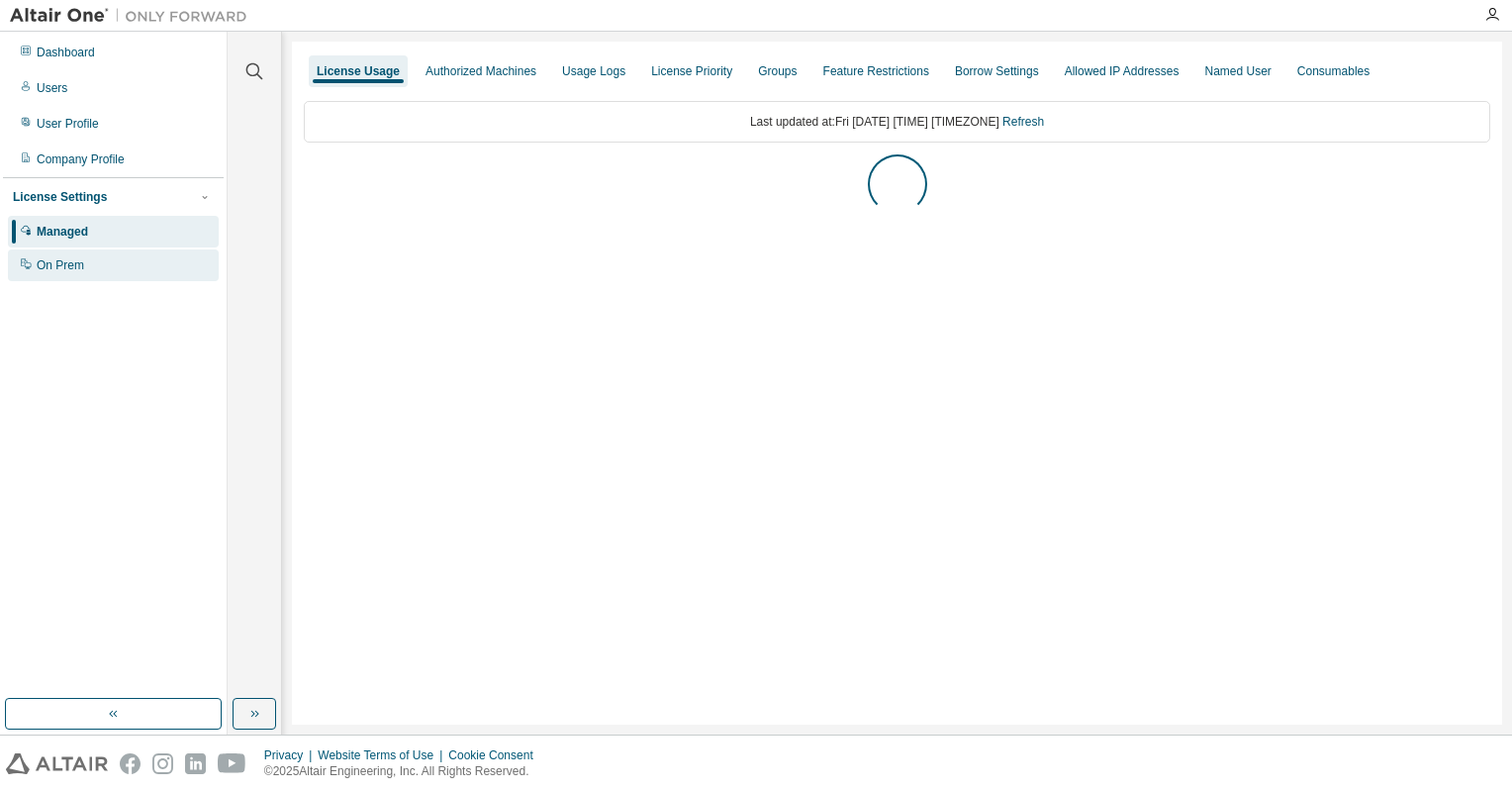 click on "On Prem" at bounding box center (60, 265) 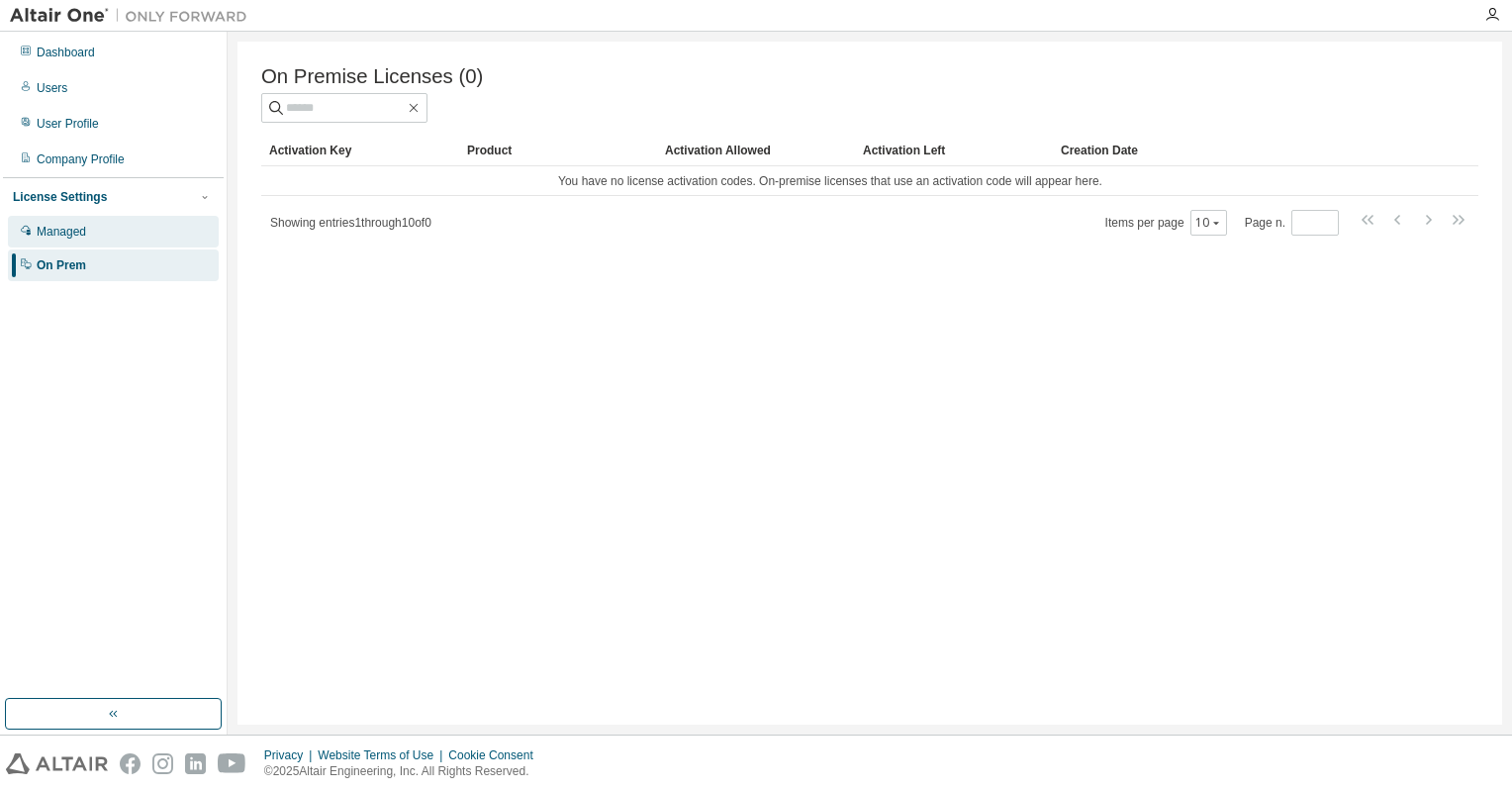 click on "Managed" at bounding box center (61, 232) 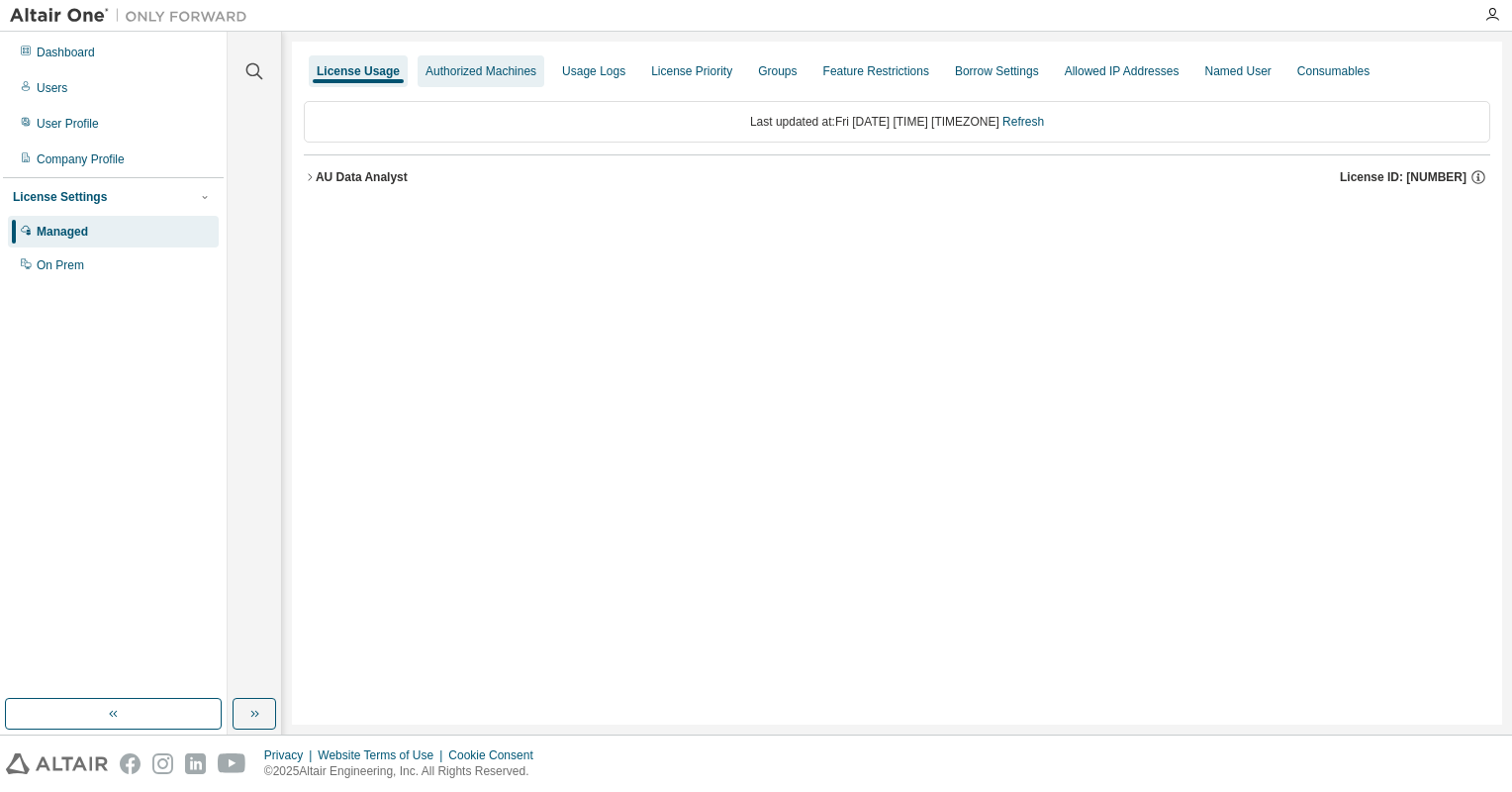 click on "Authorized Machines" at bounding box center (481, 71) 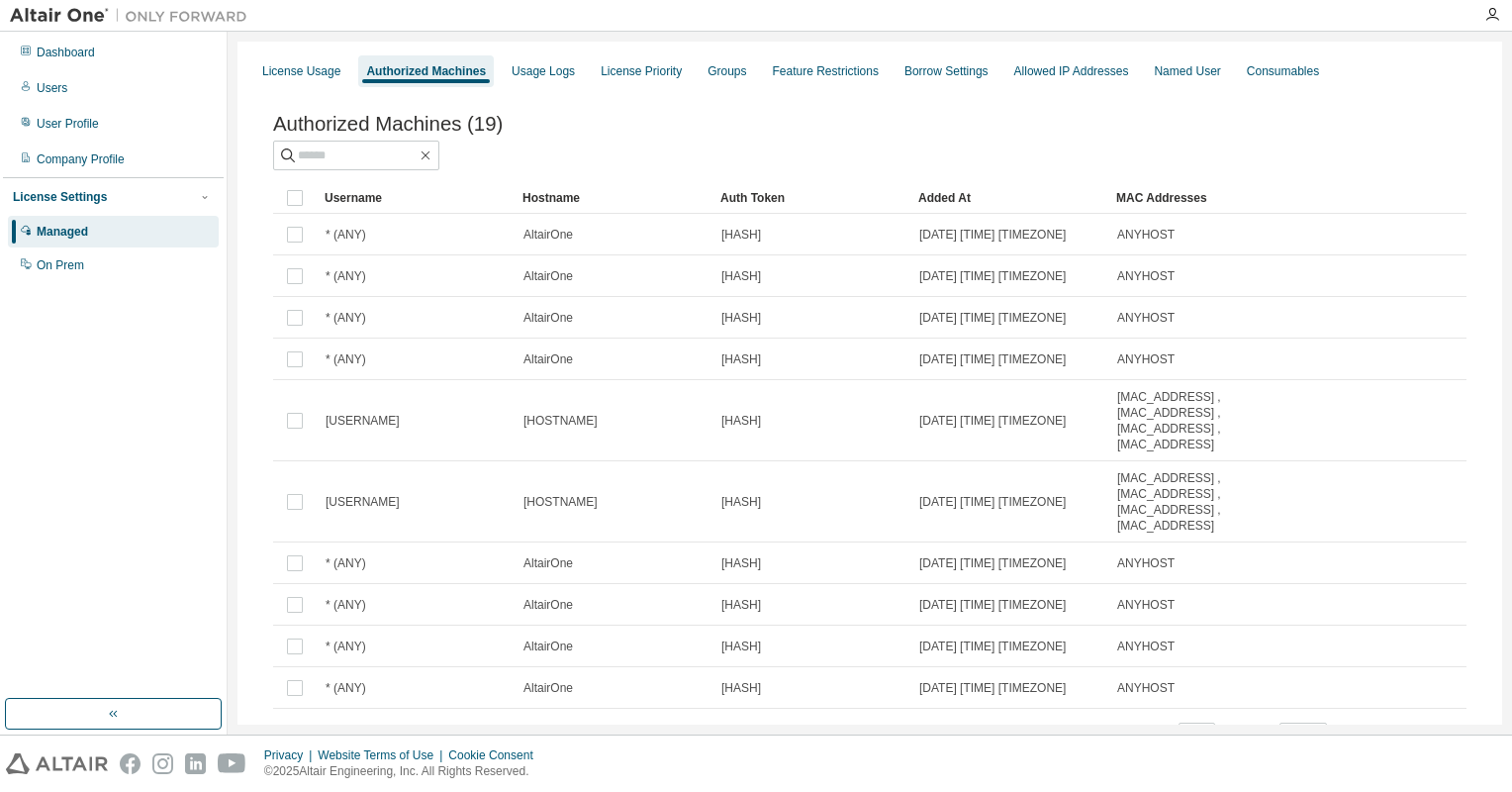 drag, startPoint x: 1286, startPoint y: 125, endPoint x: 1331, endPoint y: 117, distance: 45.70558 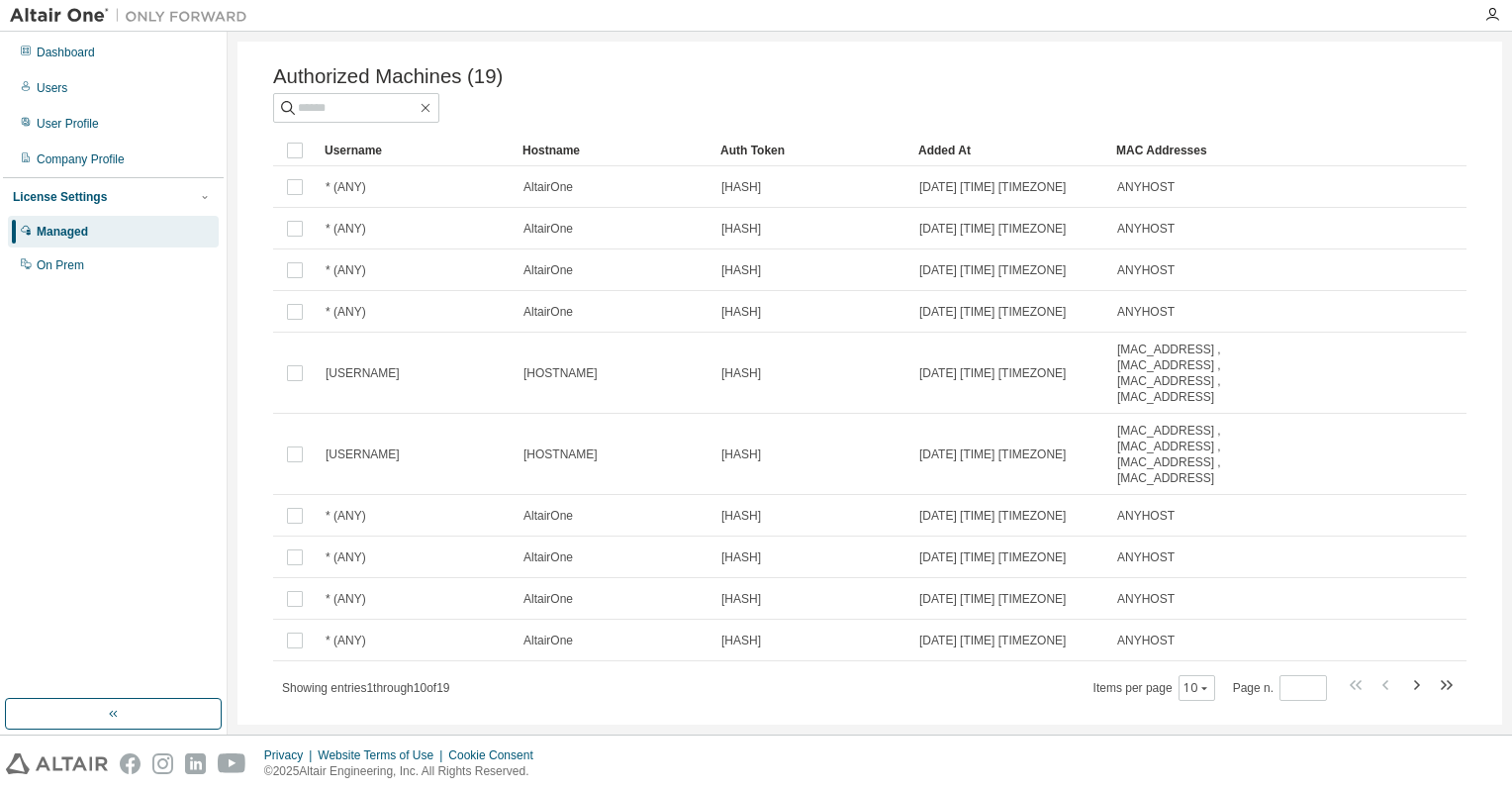 scroll, scrollTop: 75, scrollLeft: 0, axis: vertical 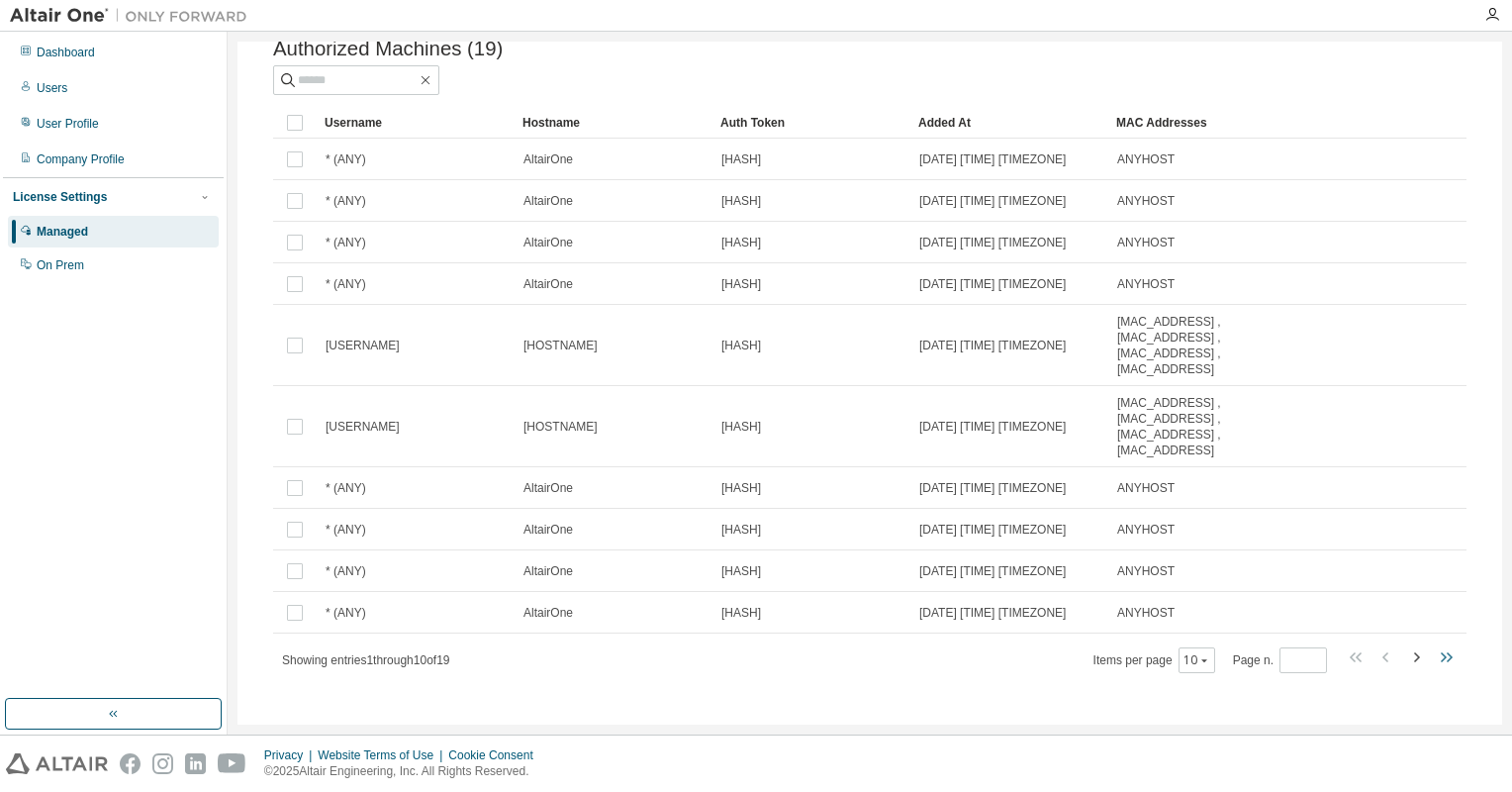 click 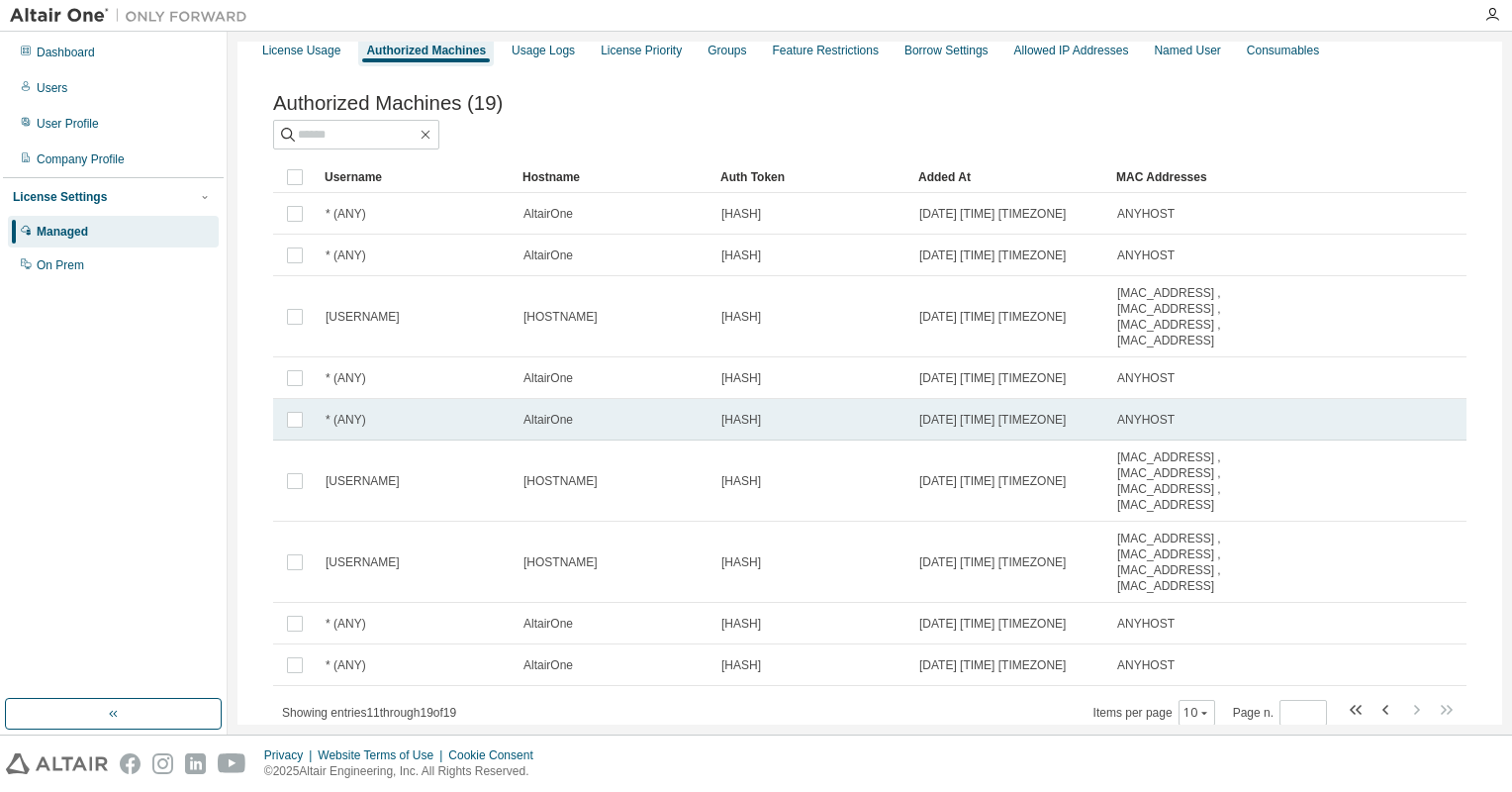 scroll, scrollTop: 0, scrollLeft: 0, axis: both 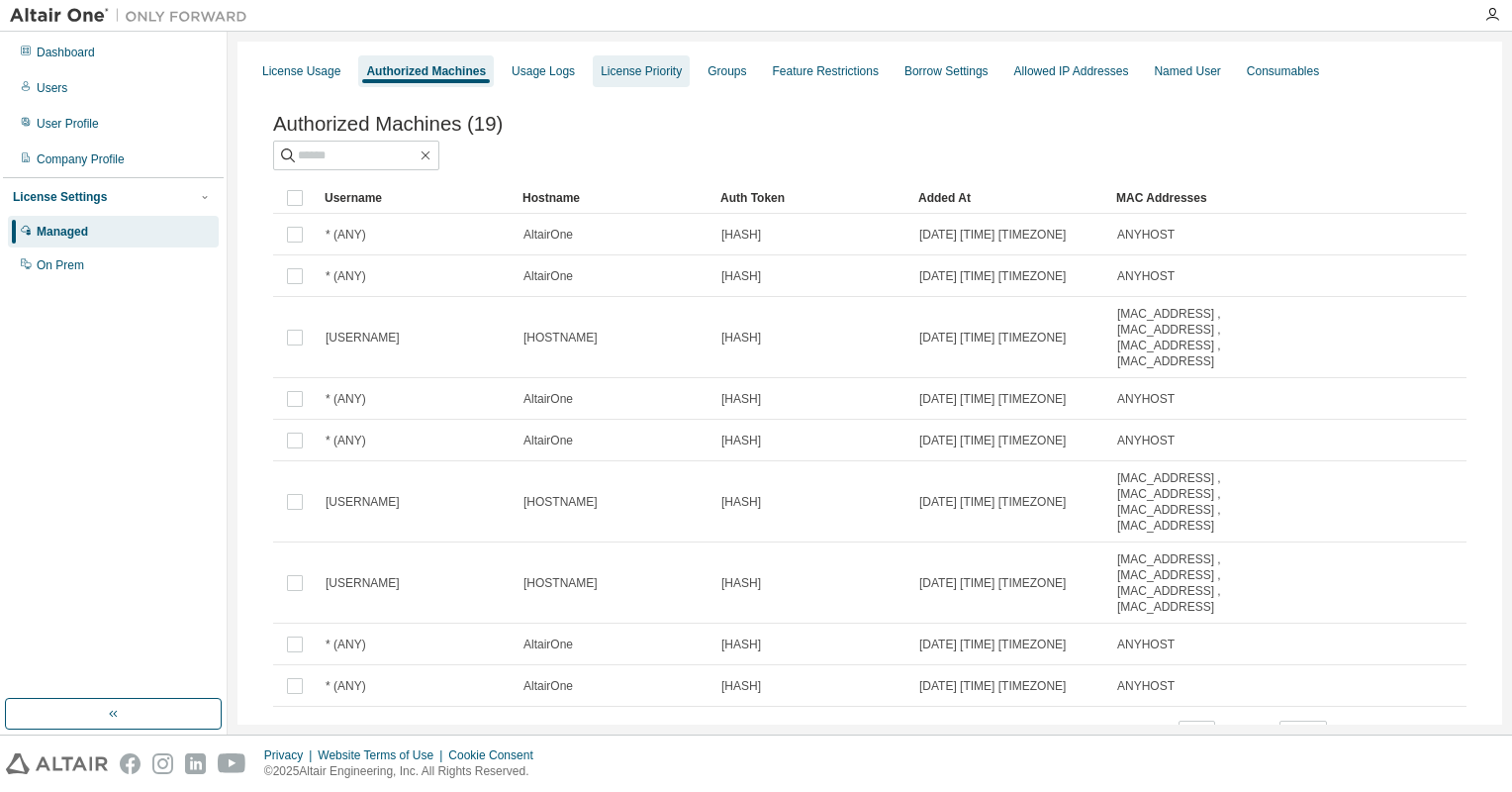 click on "License Priority" at bounding box center [641, 71] 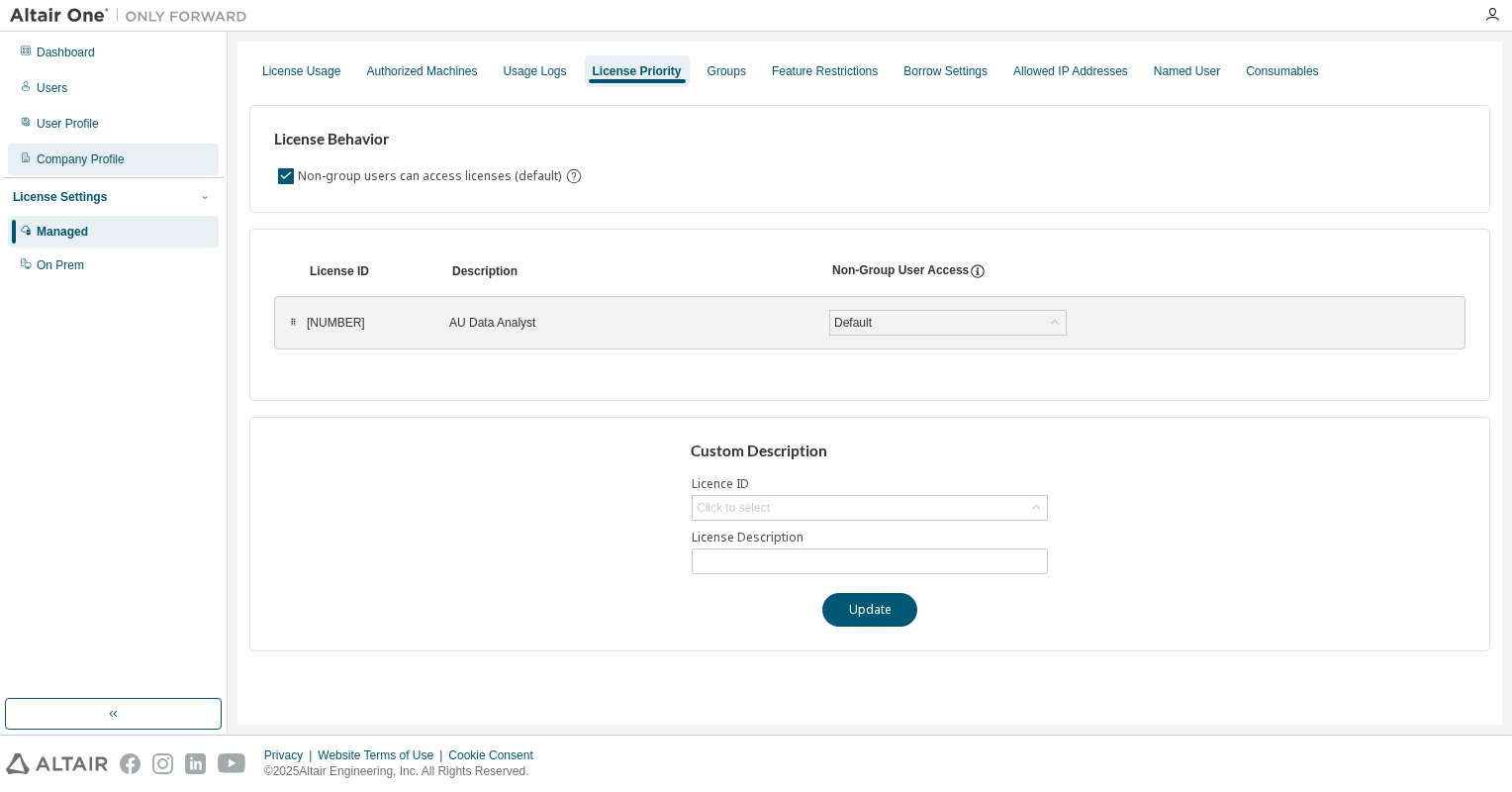 click on "Company Profile" at bounding box center (113, 159) 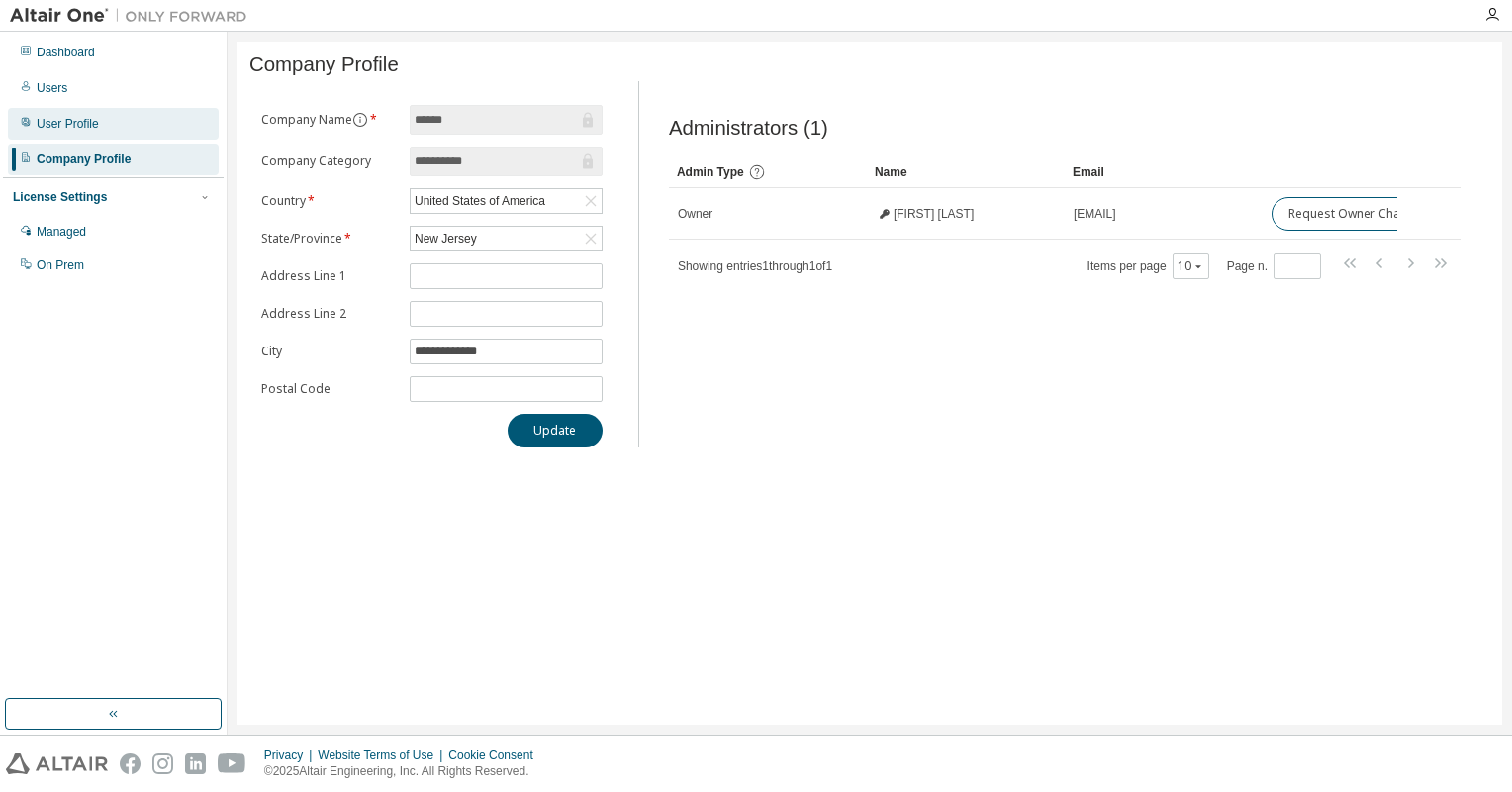 click on "User Profile" at bounding box center [113, 124] 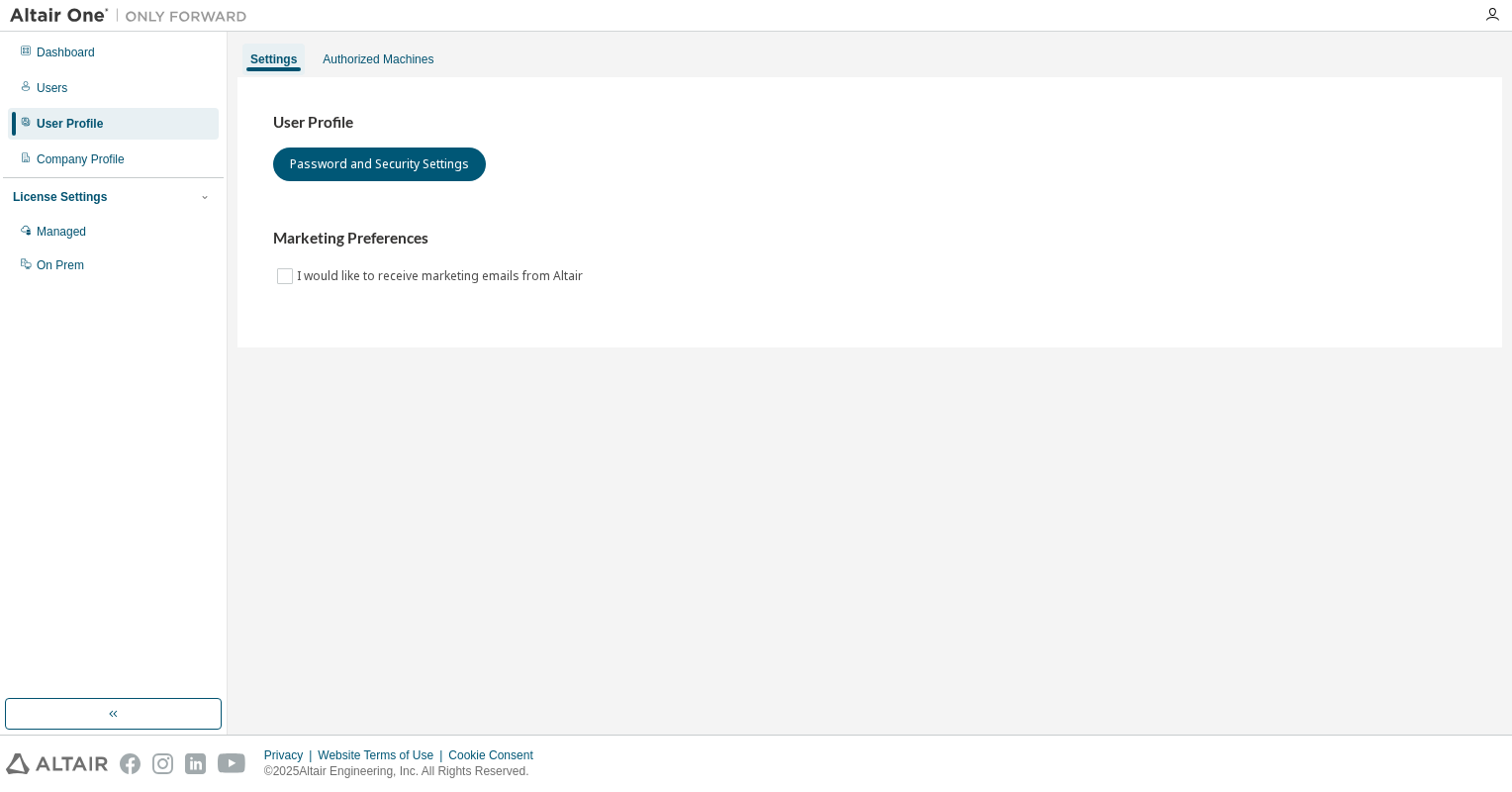 click on "Dashboard Users User Profile Company Profile License Settings Managed On Prem" at bounding box center [113, 158] 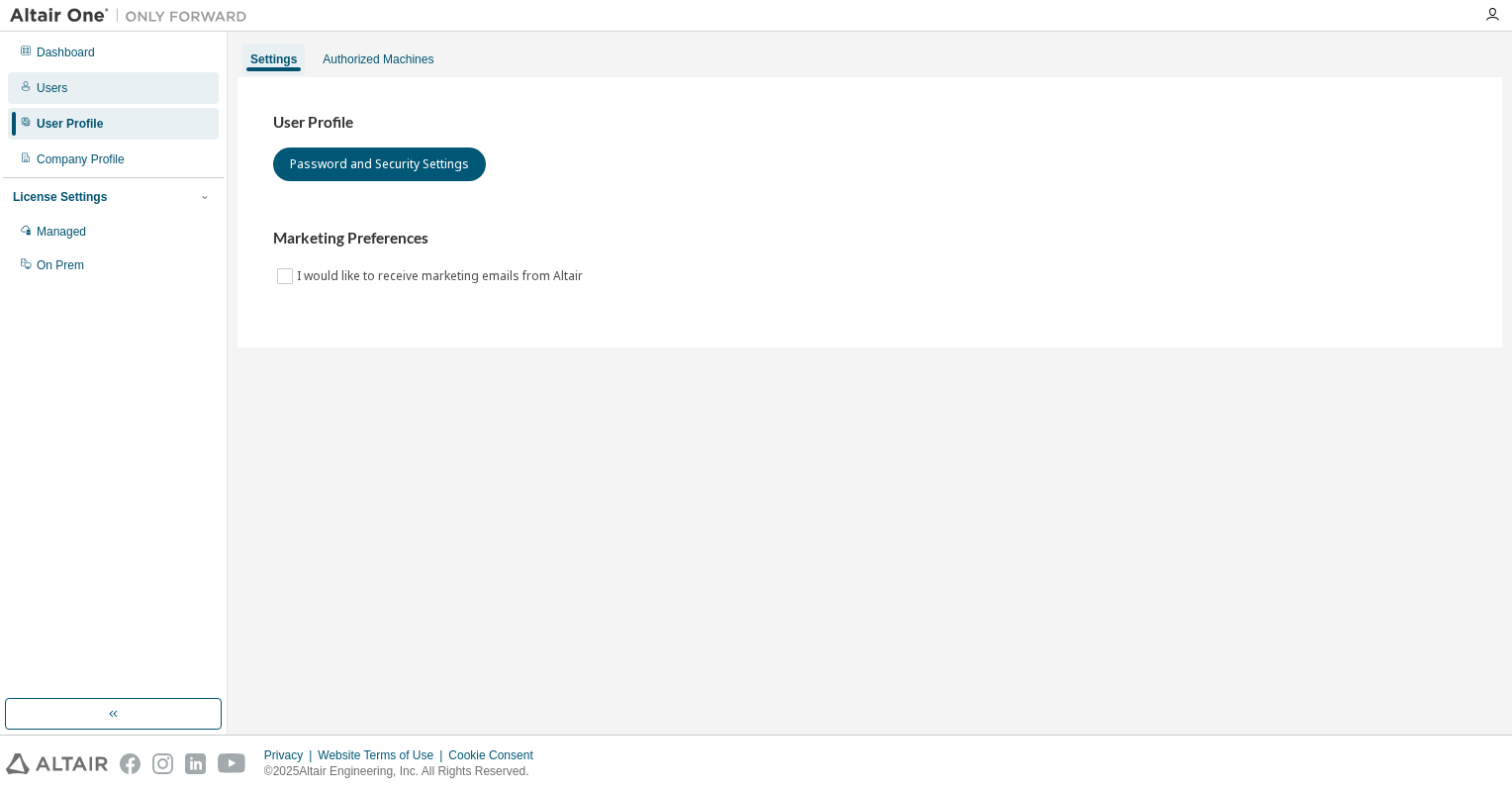 click on "Users" at bounding box center [51, 88] 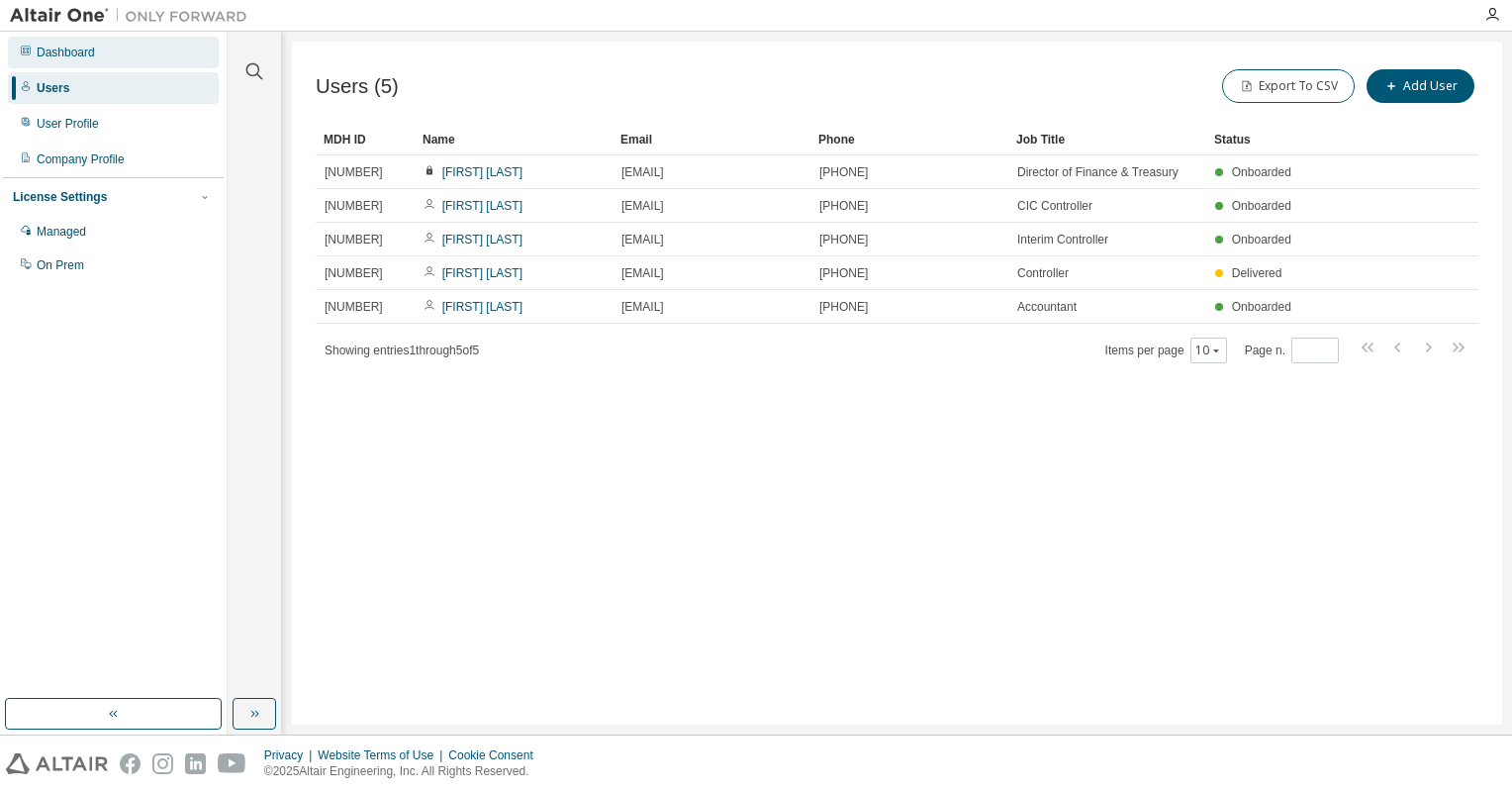 click on "Dashboard" at bounding box center [65, 52] 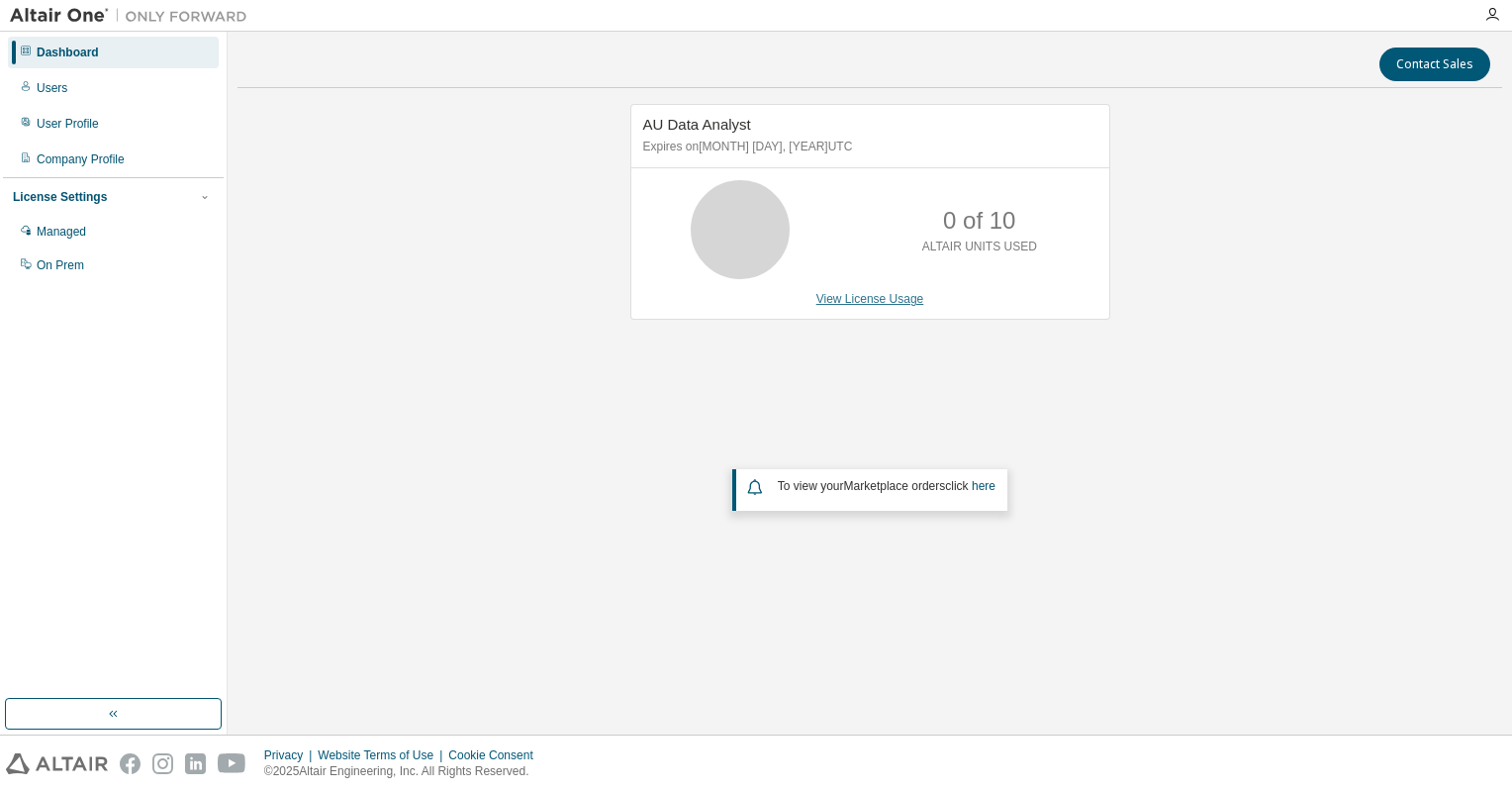click on "View License Usage" at bounding box center (870, 299) 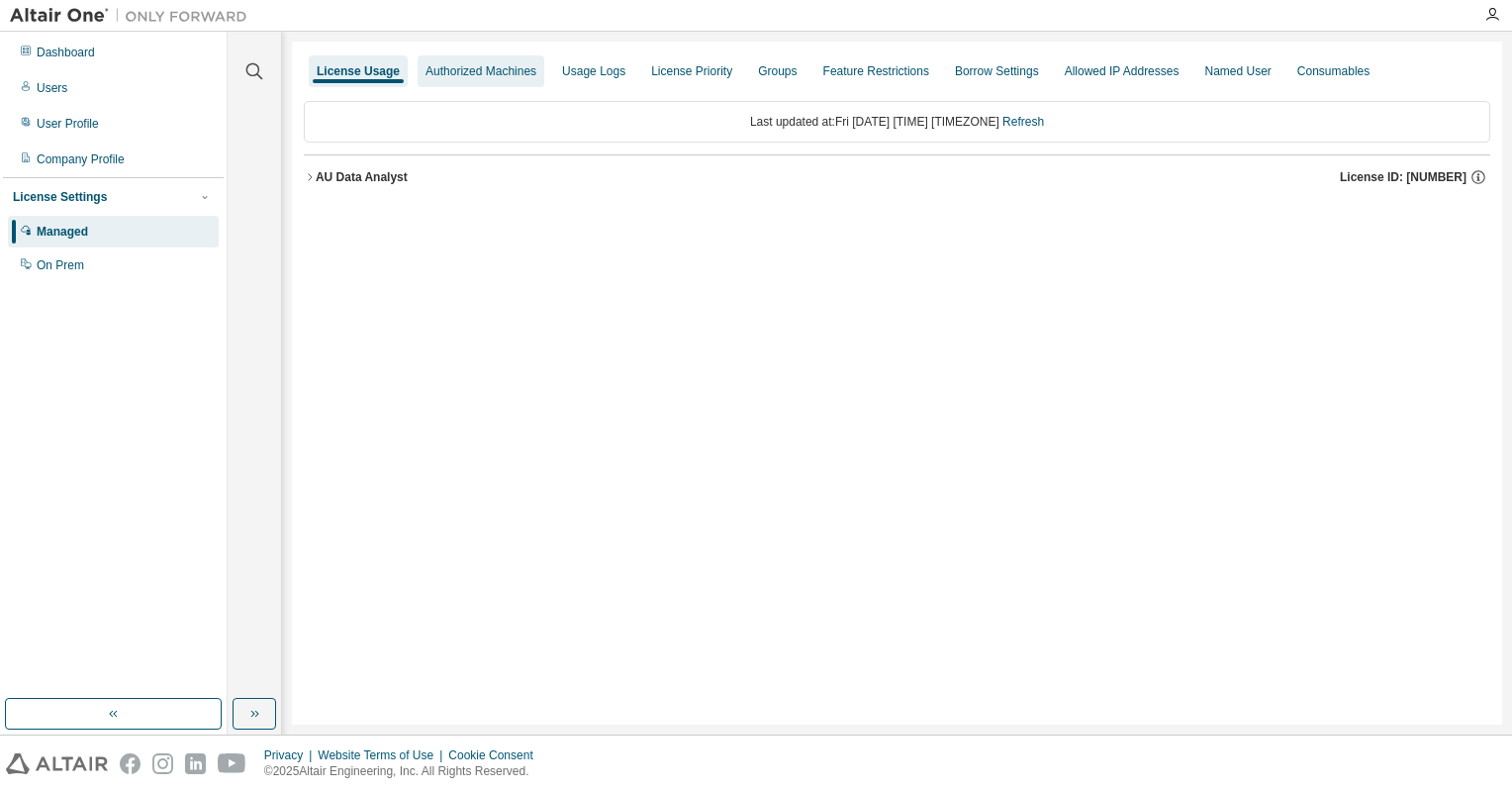 click on "Authorized Machines" at bounding box center (481, 71) 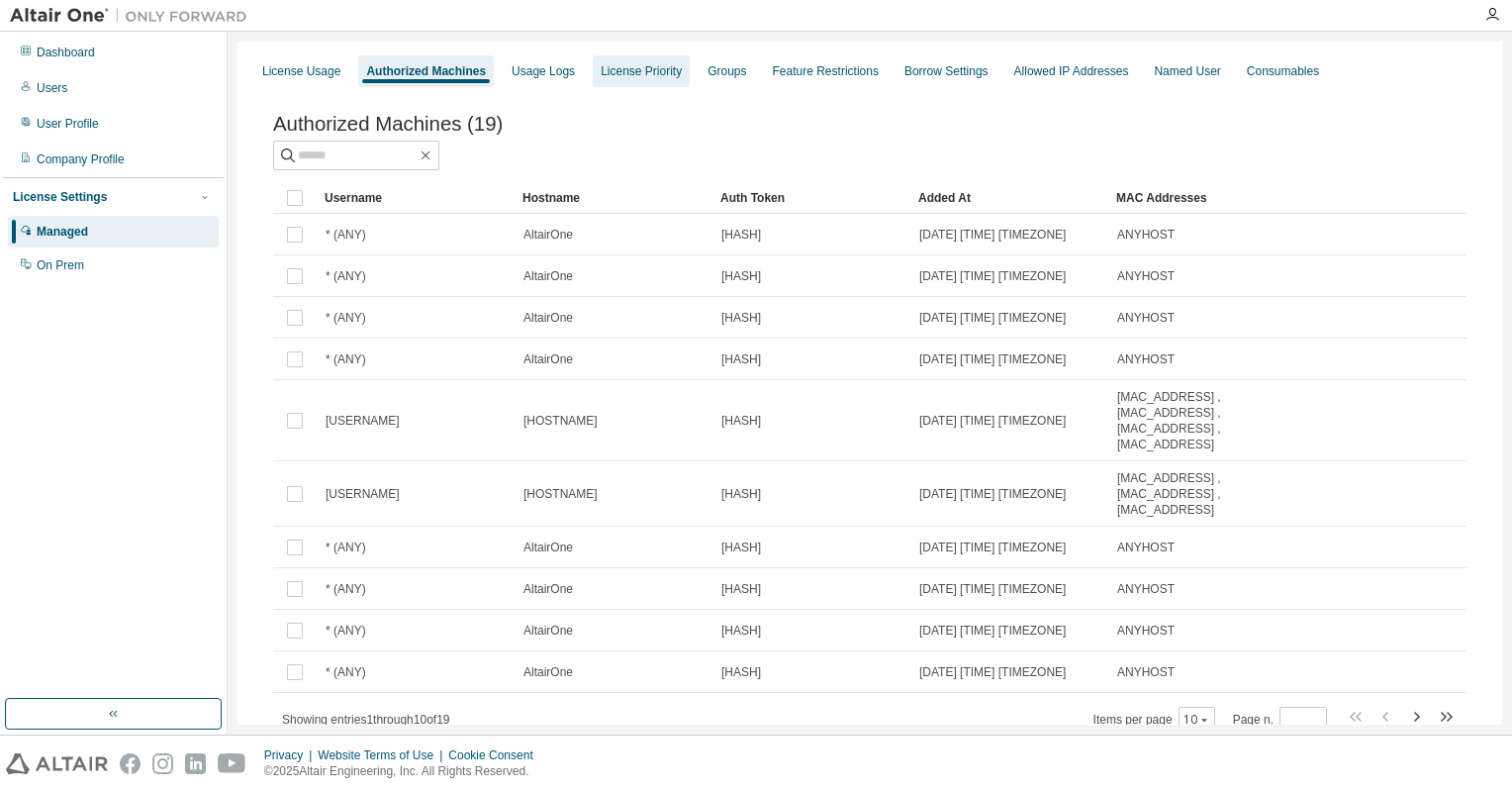 click on "License Priority" at bounding box center [641, 71] 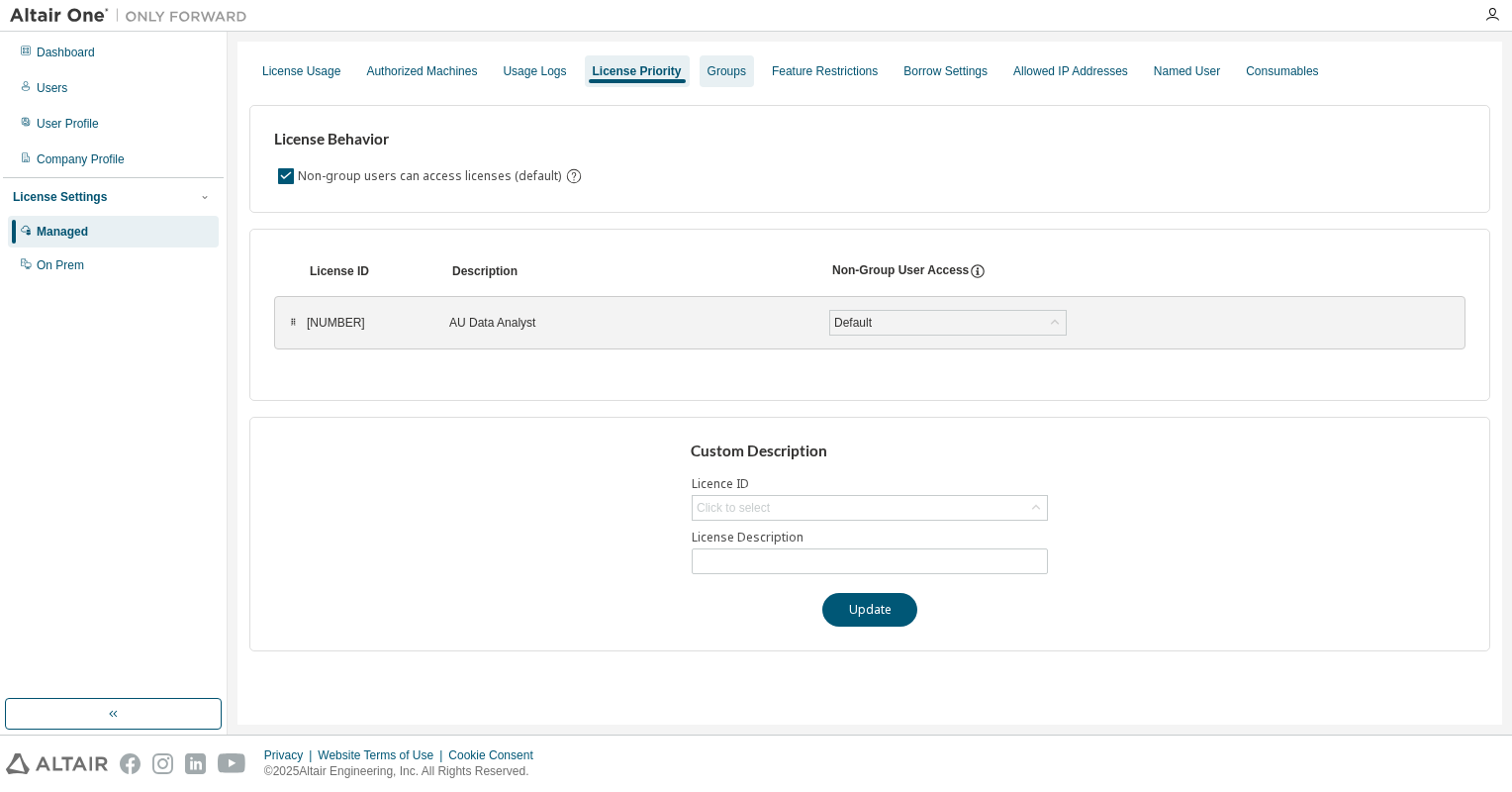 click on "Groups" at bounding box center [726, 71] 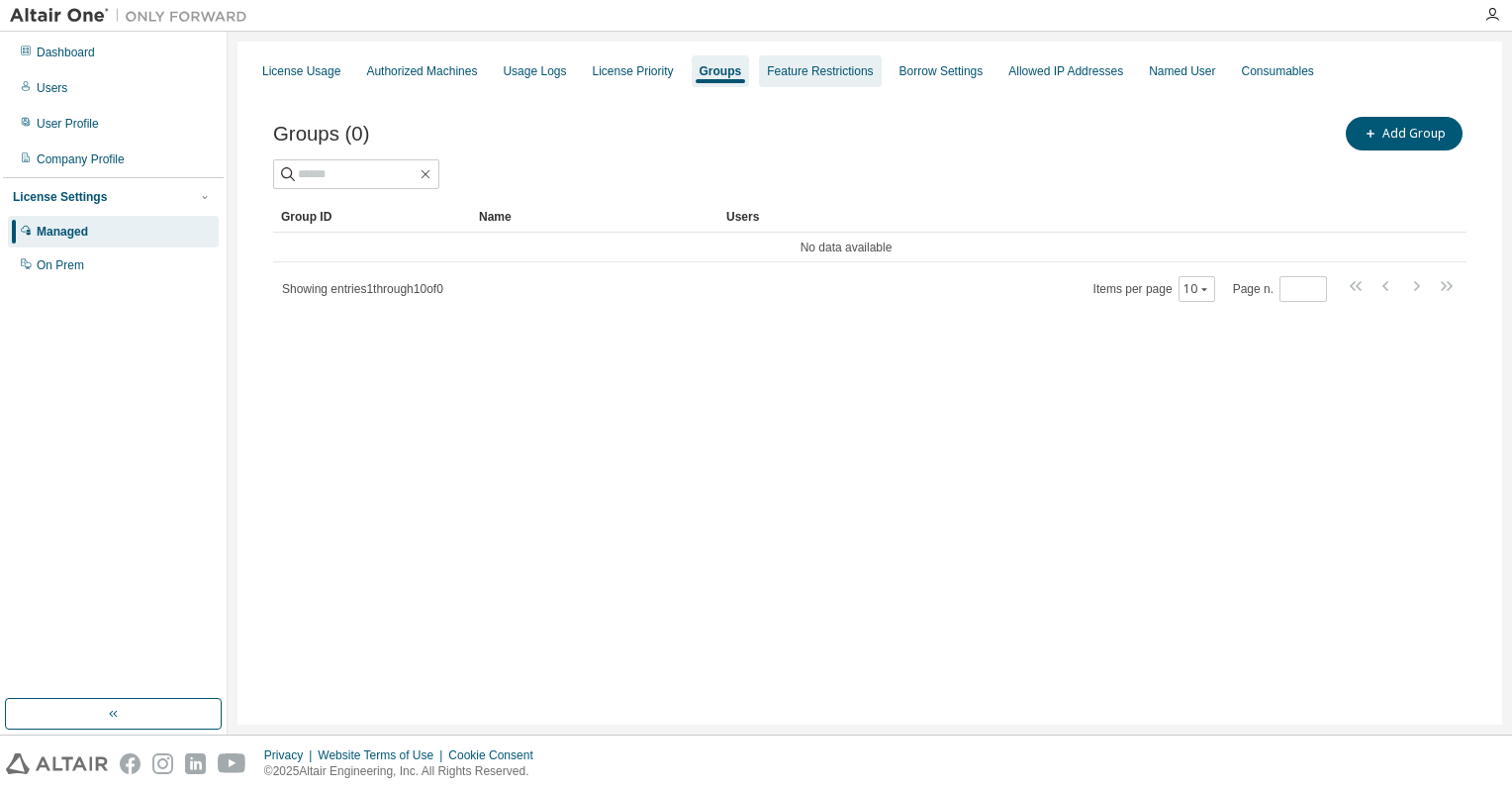 click on "Feature Restrictions" at bounding box center [819, 71] 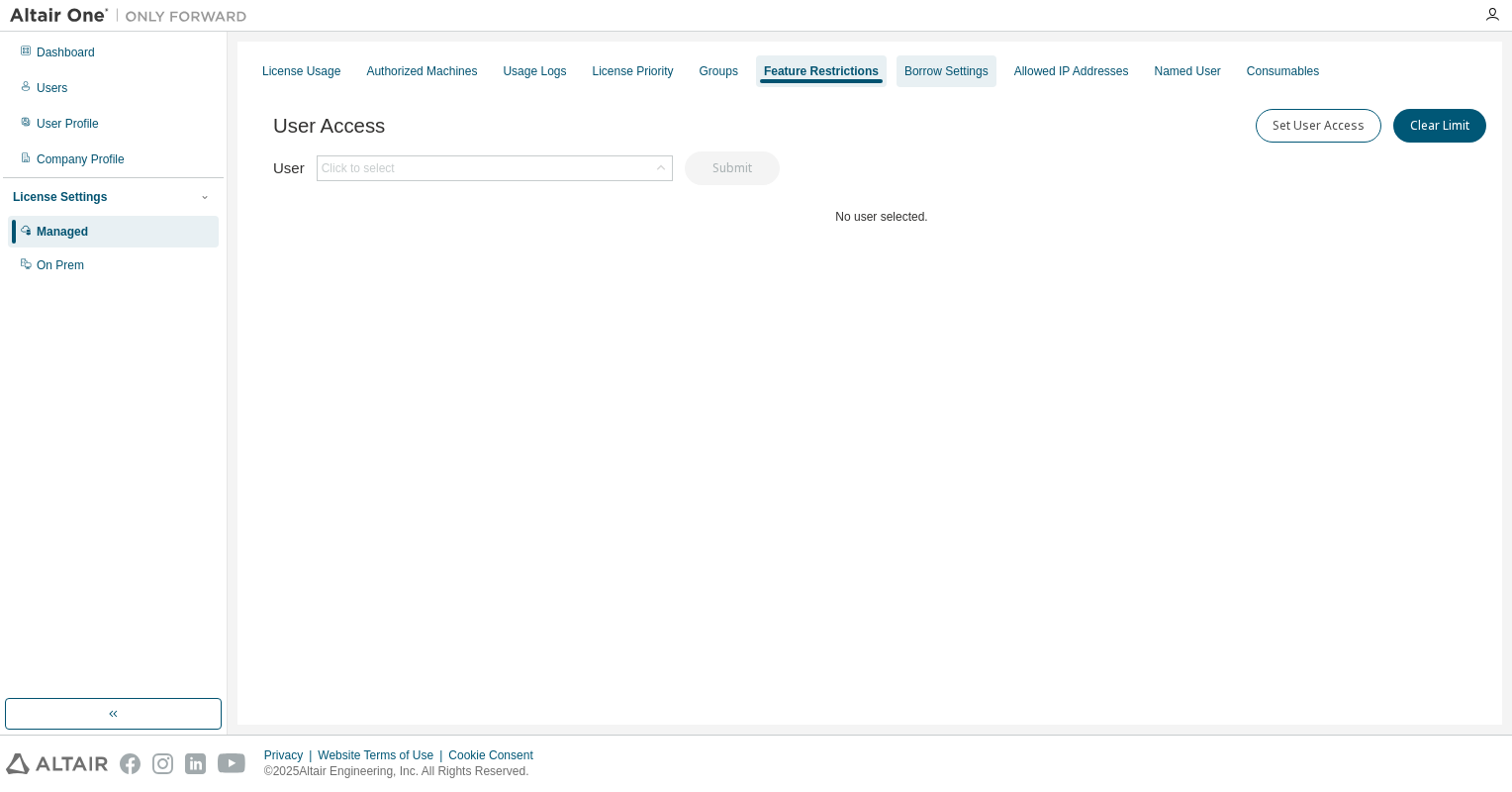 click on "Borrow Settings" at bounding box center [946, 71] 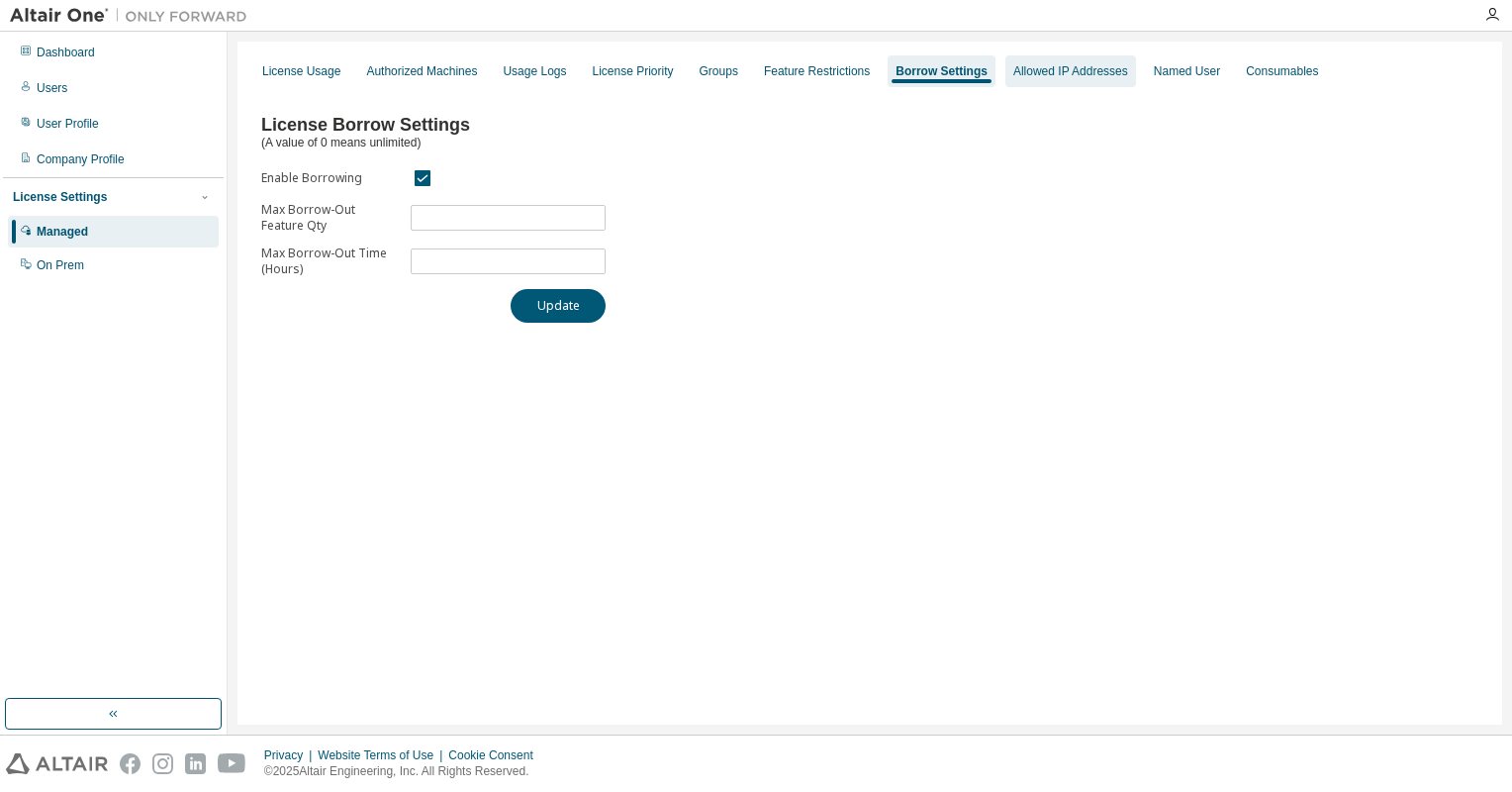 click on "Allowed IP Addresses" at bounding box center [1071, 71] 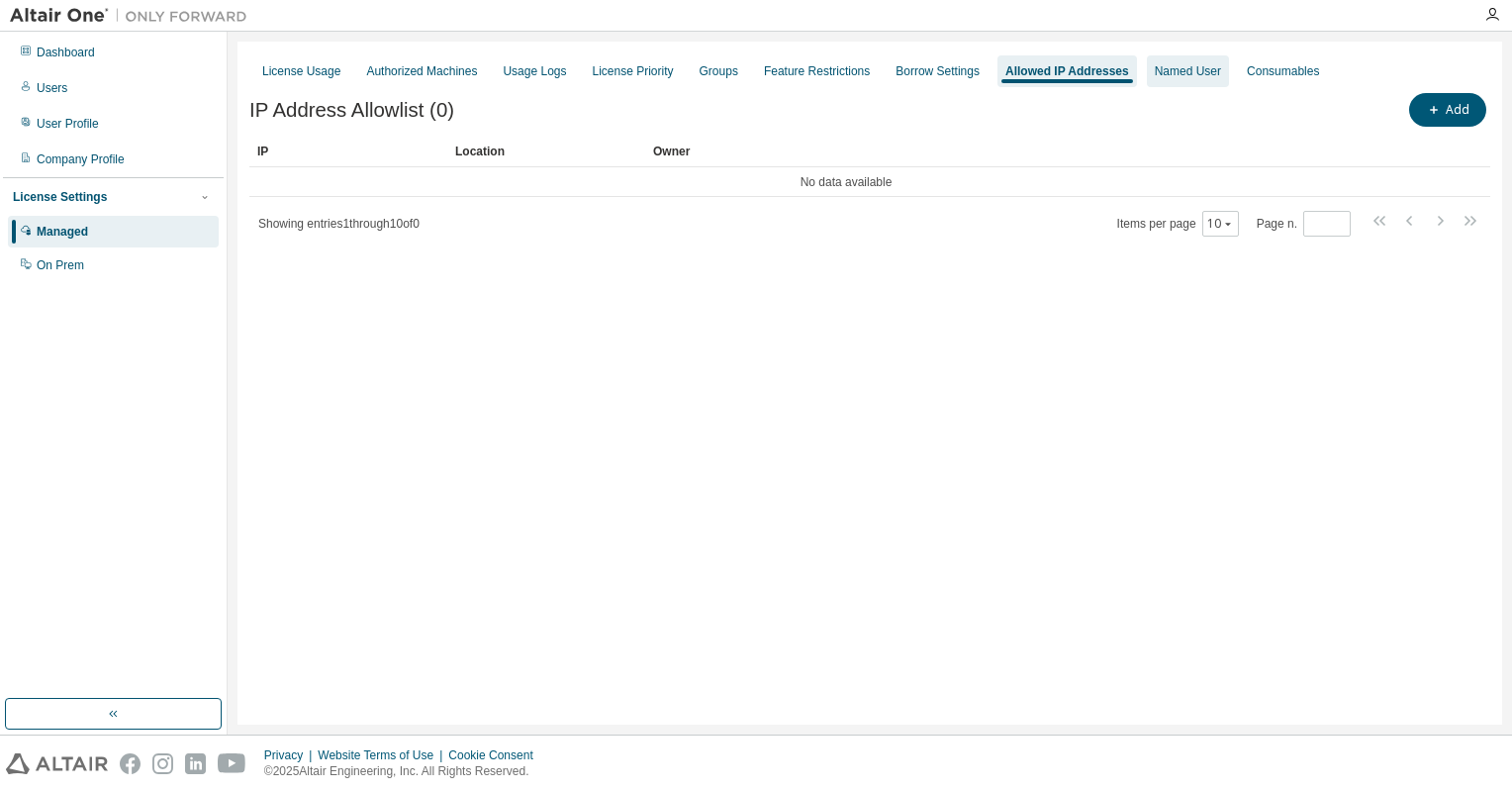 click on "Named User" at bounding box center [1187, 71] 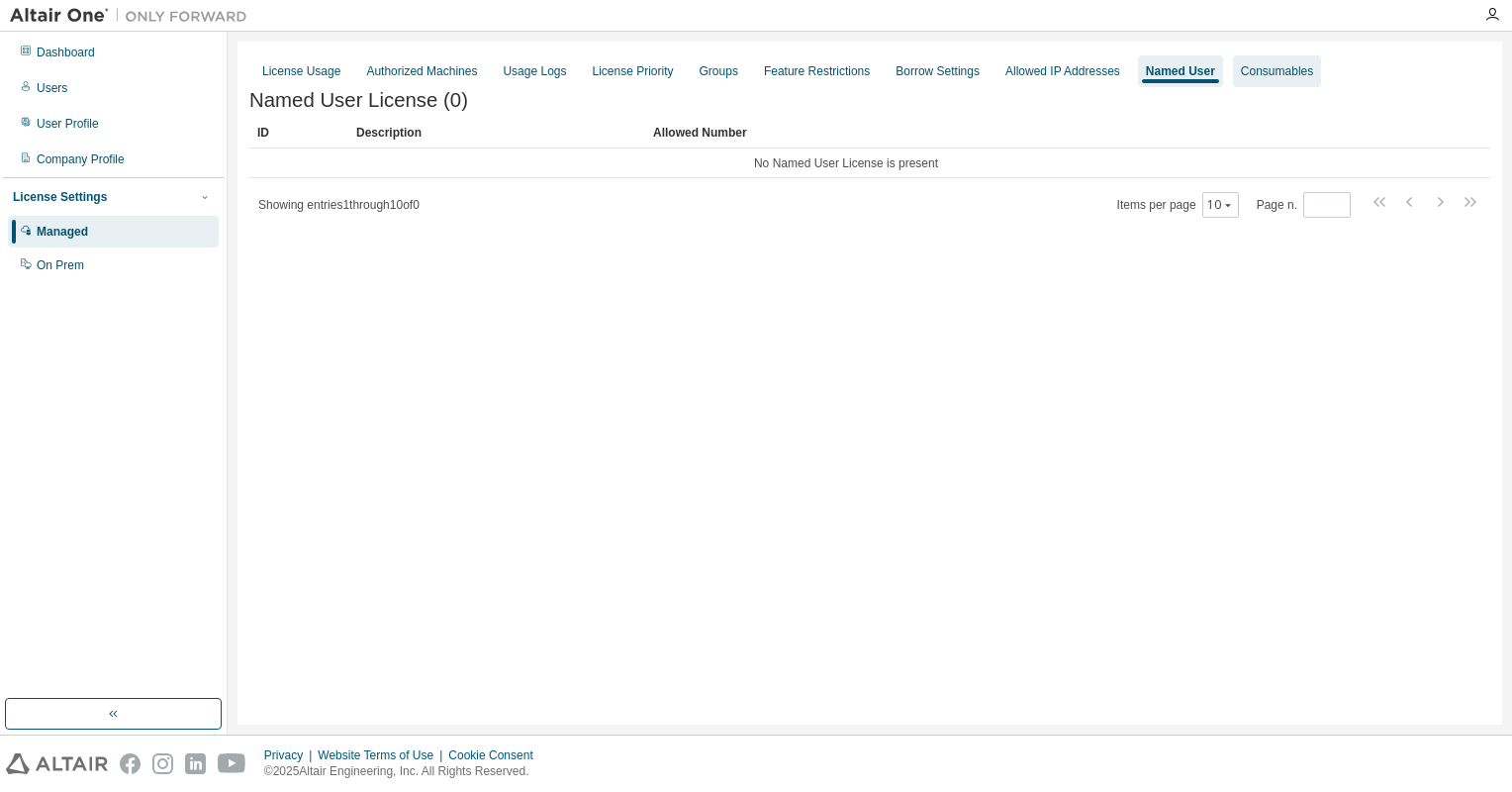 click on "Consumables" at bounding box center (1276, 71) 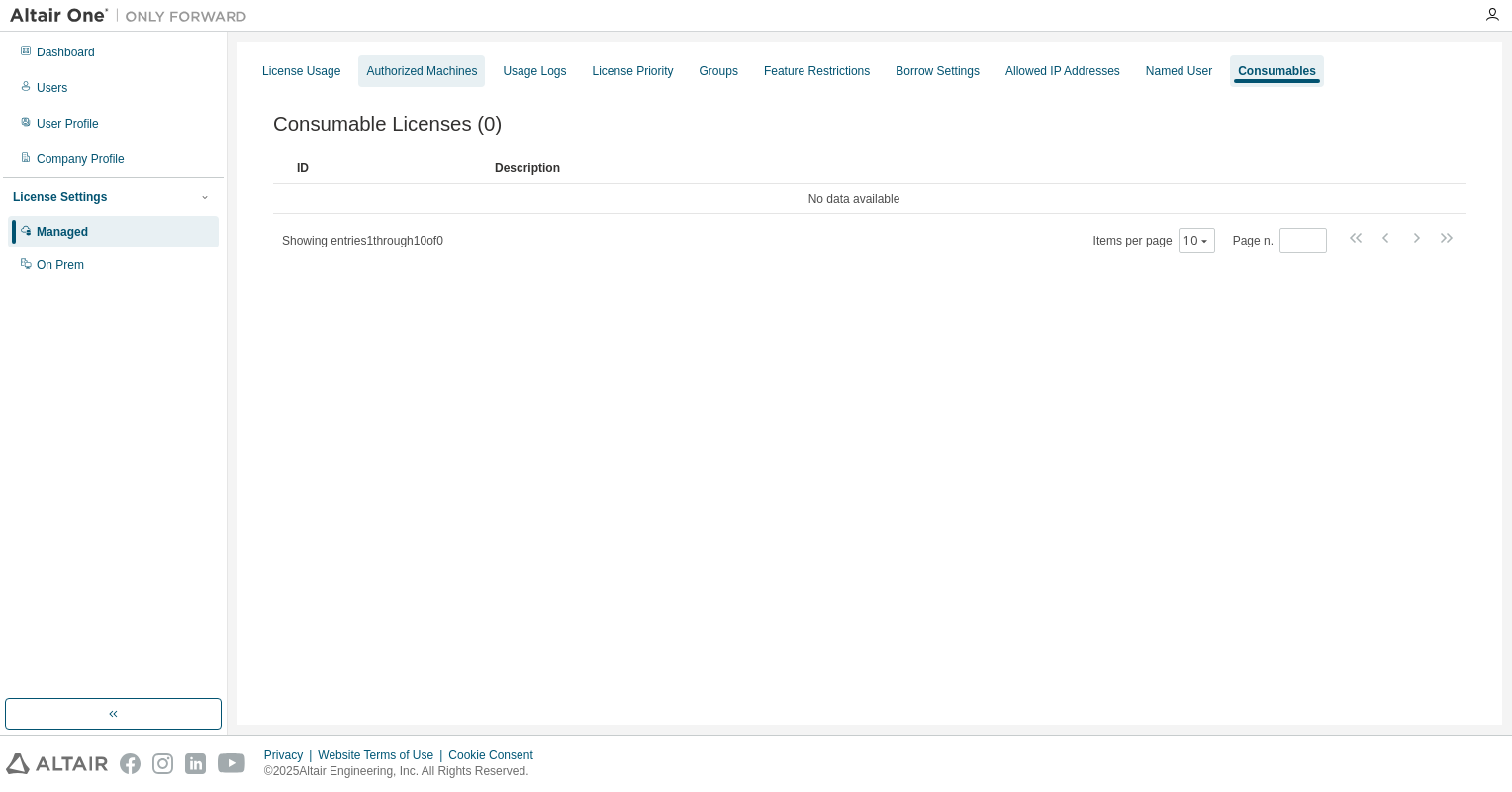 click on "Authorized Machines" at bounding box center (422, 71) 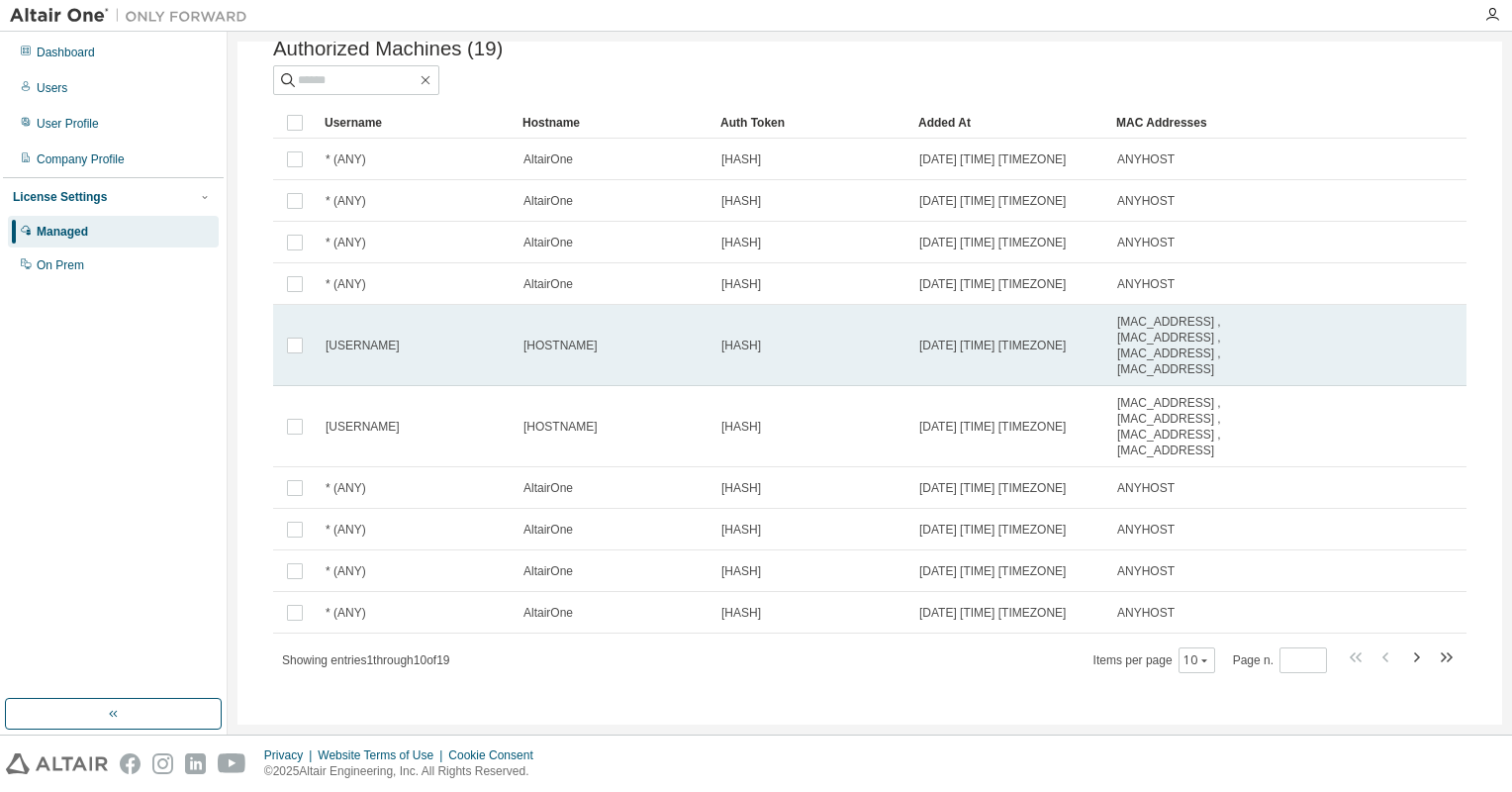 scroll, scrollTop: 0, scrollLeft: 0, axis: both 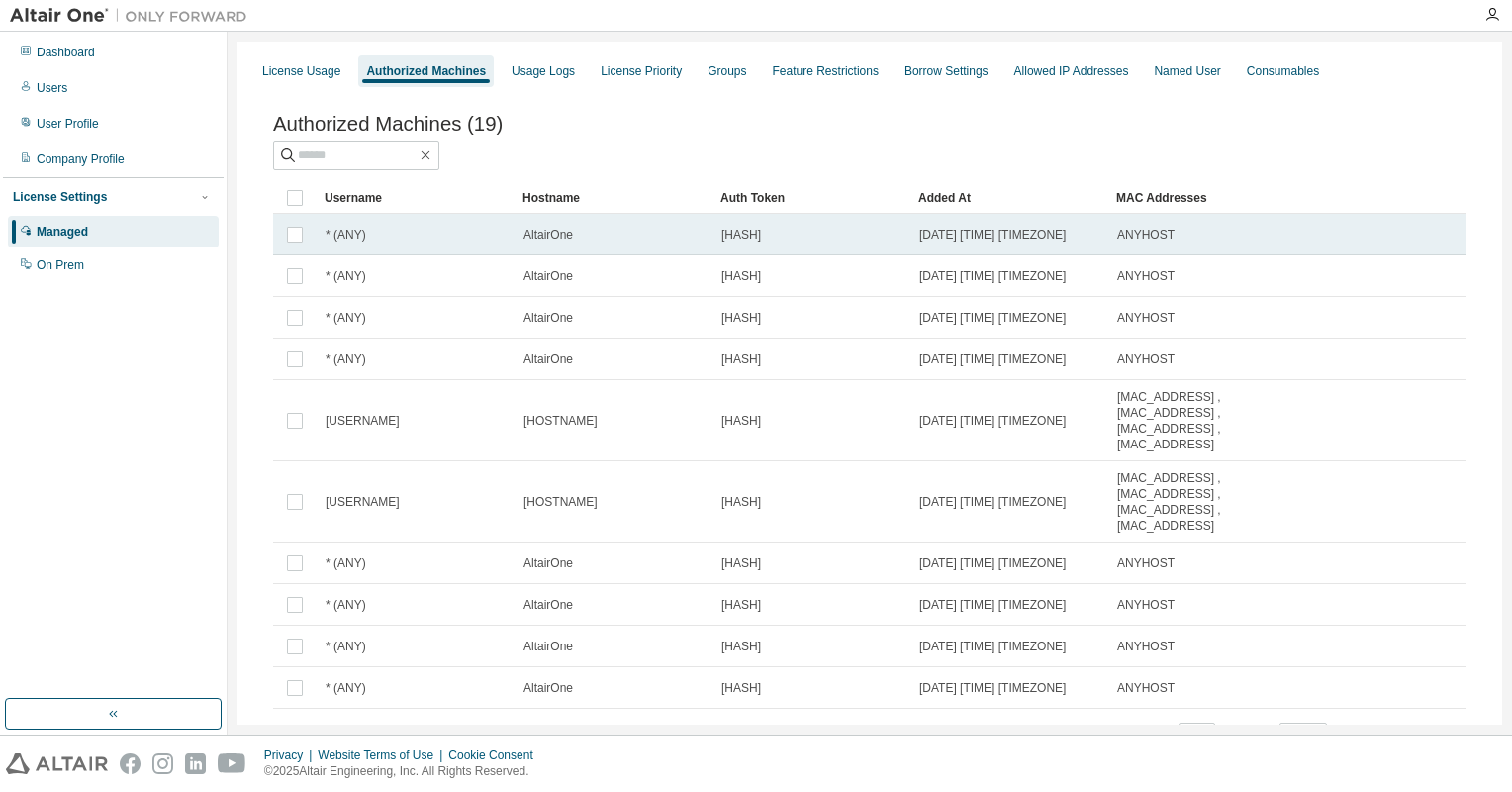 click on "* (ANY)" at bounding box center (416, 235) 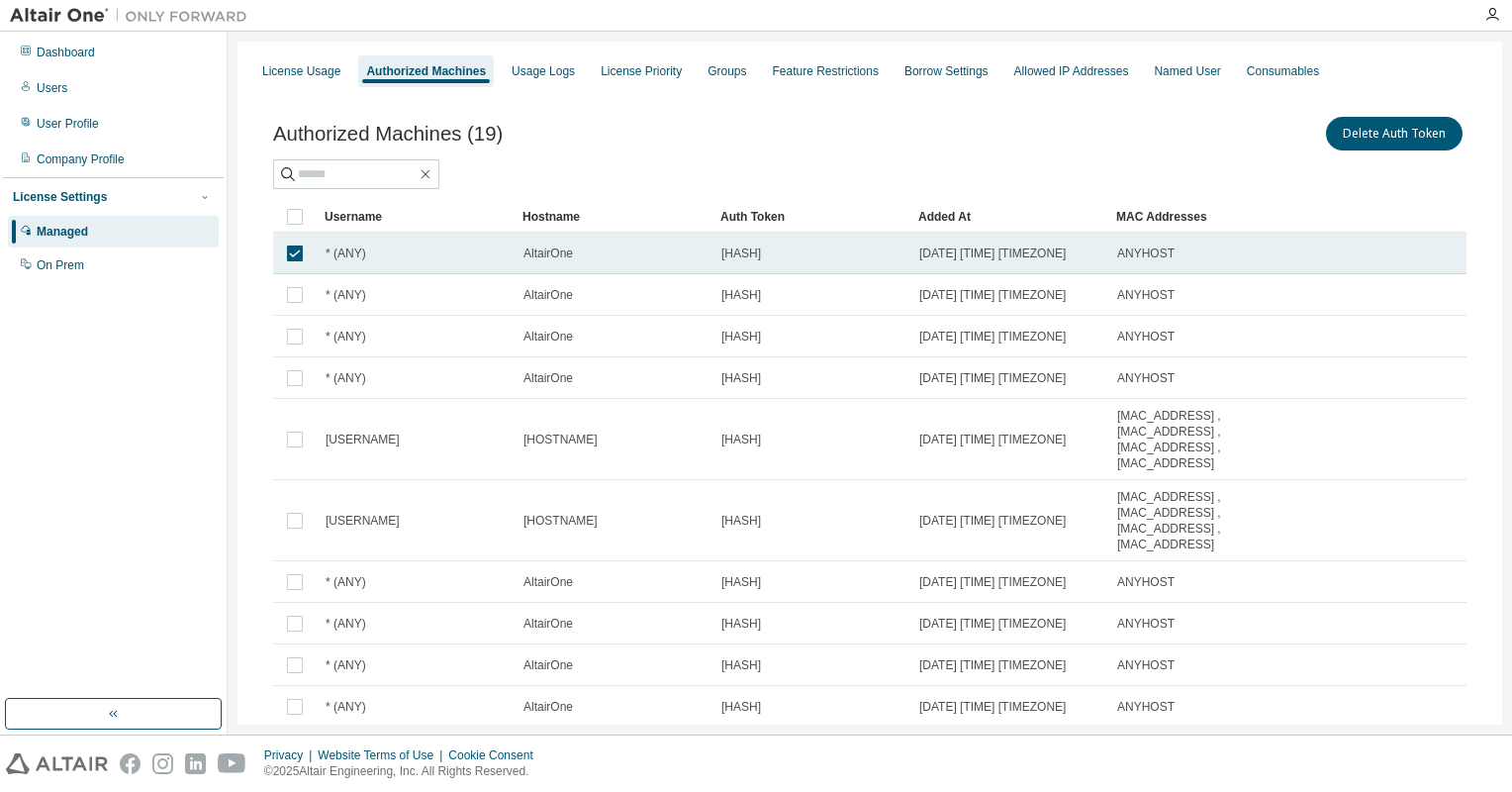 click on "[DATE] [TIME] [TIMEZONE]" at bounding box center (992, 253) 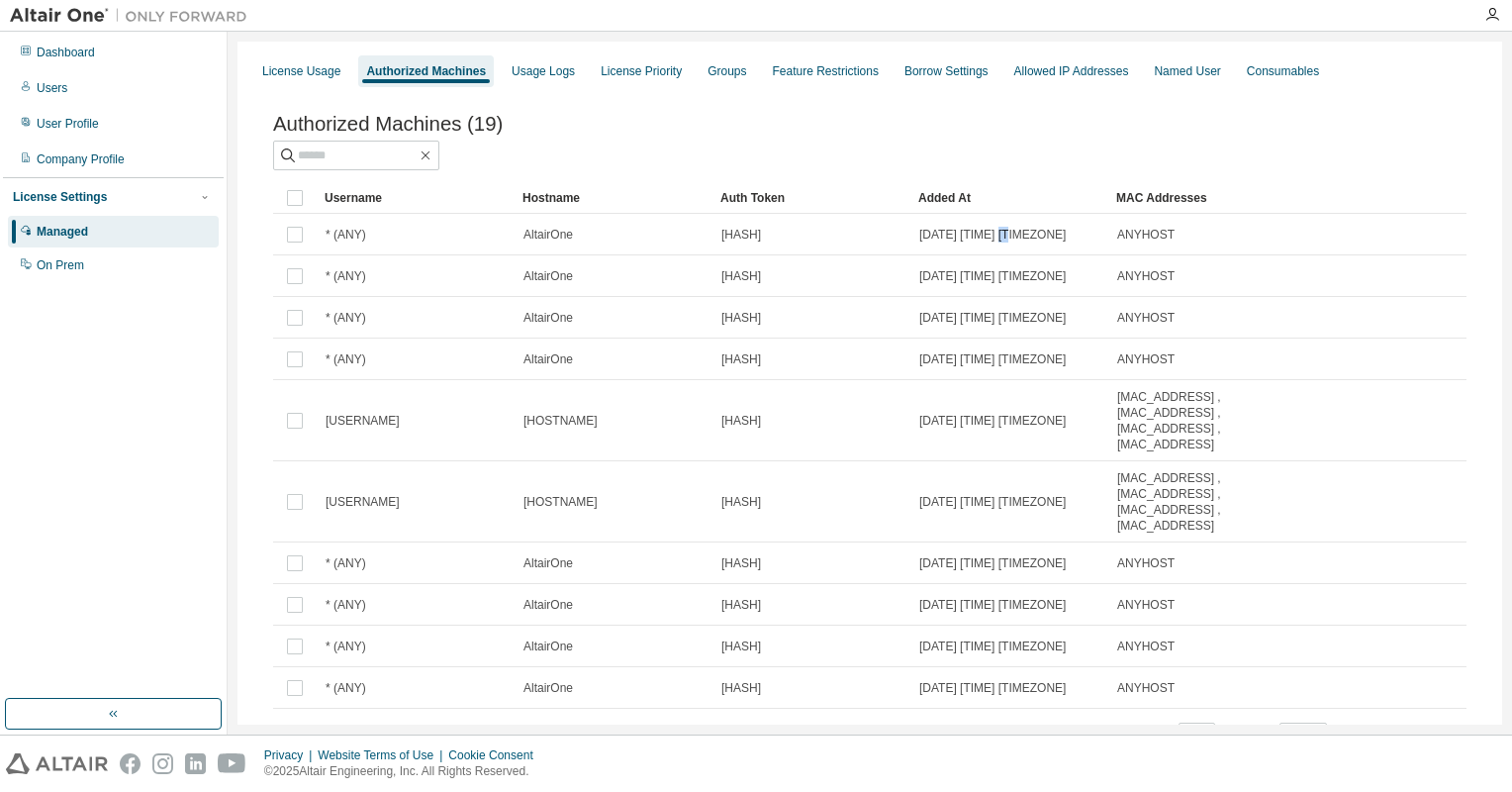 click on "[DATE] [TIME] [TIMEZONE]" at bounding box center [1009, 235] 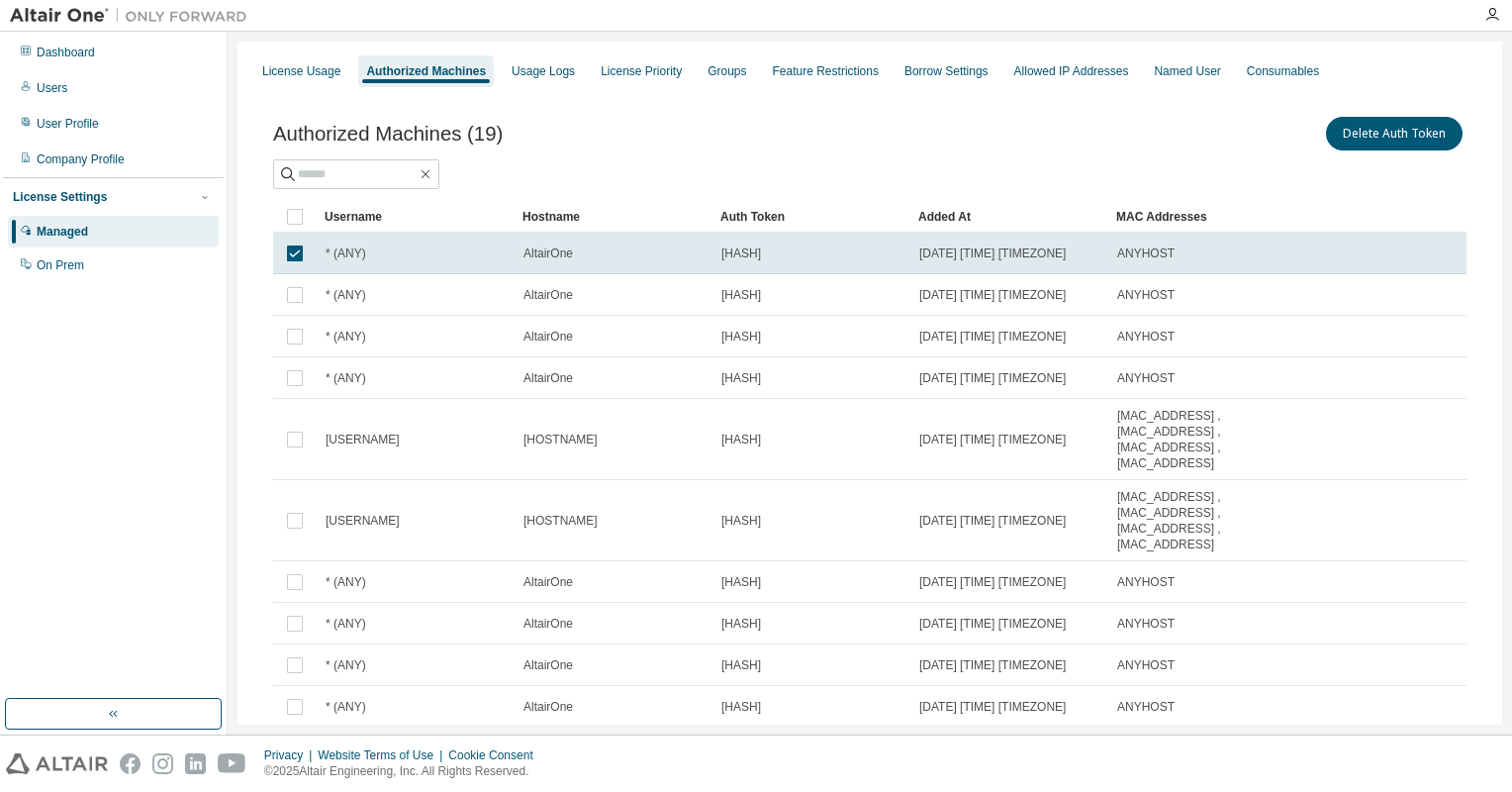 click on "[DATE] [TIME] [TIMEZONE]" at bounding box center [992, 253] 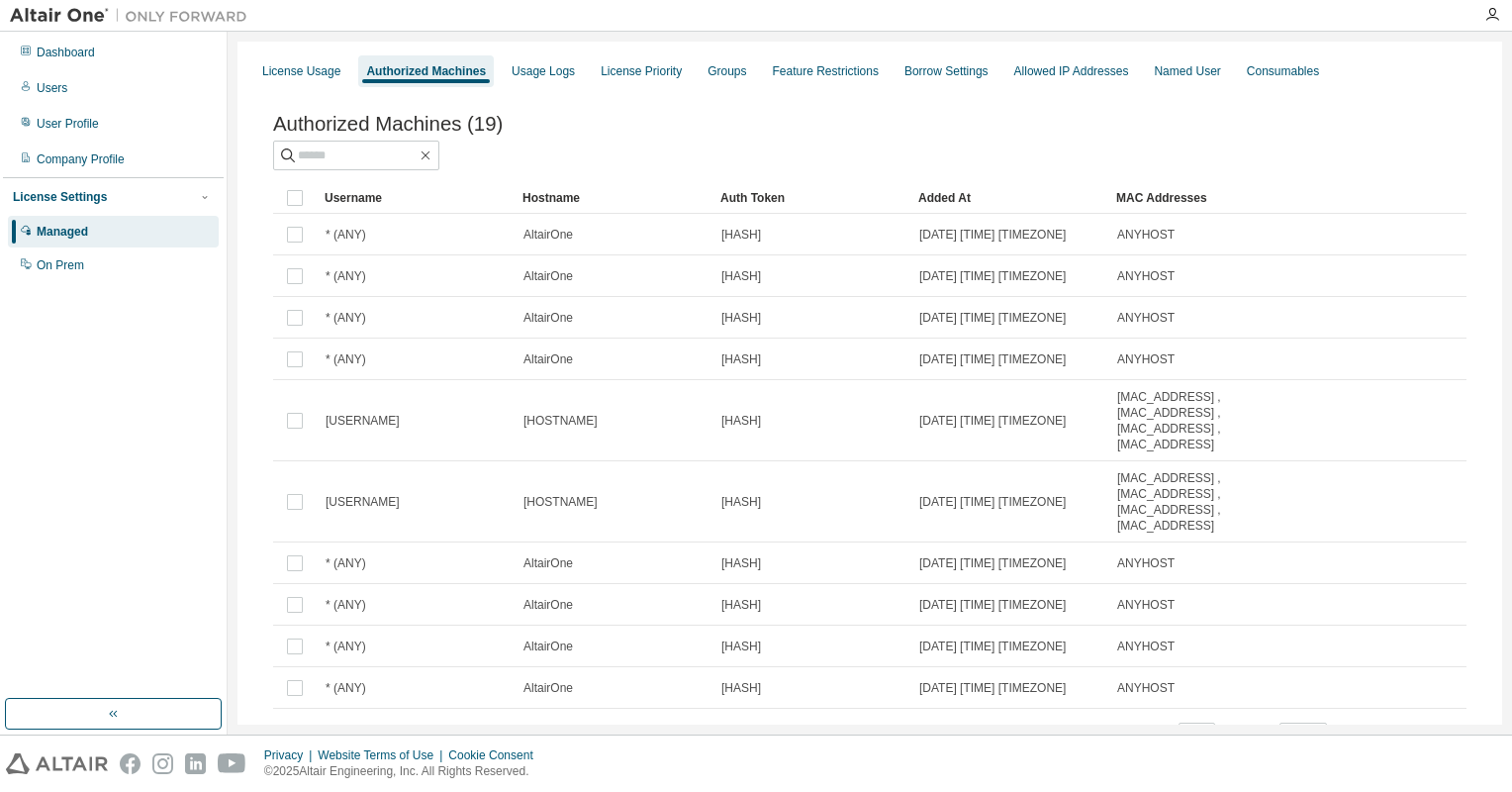 click on "[DATE] [TIME] [TIMEZONE]" at bounding box center (1009, 235) 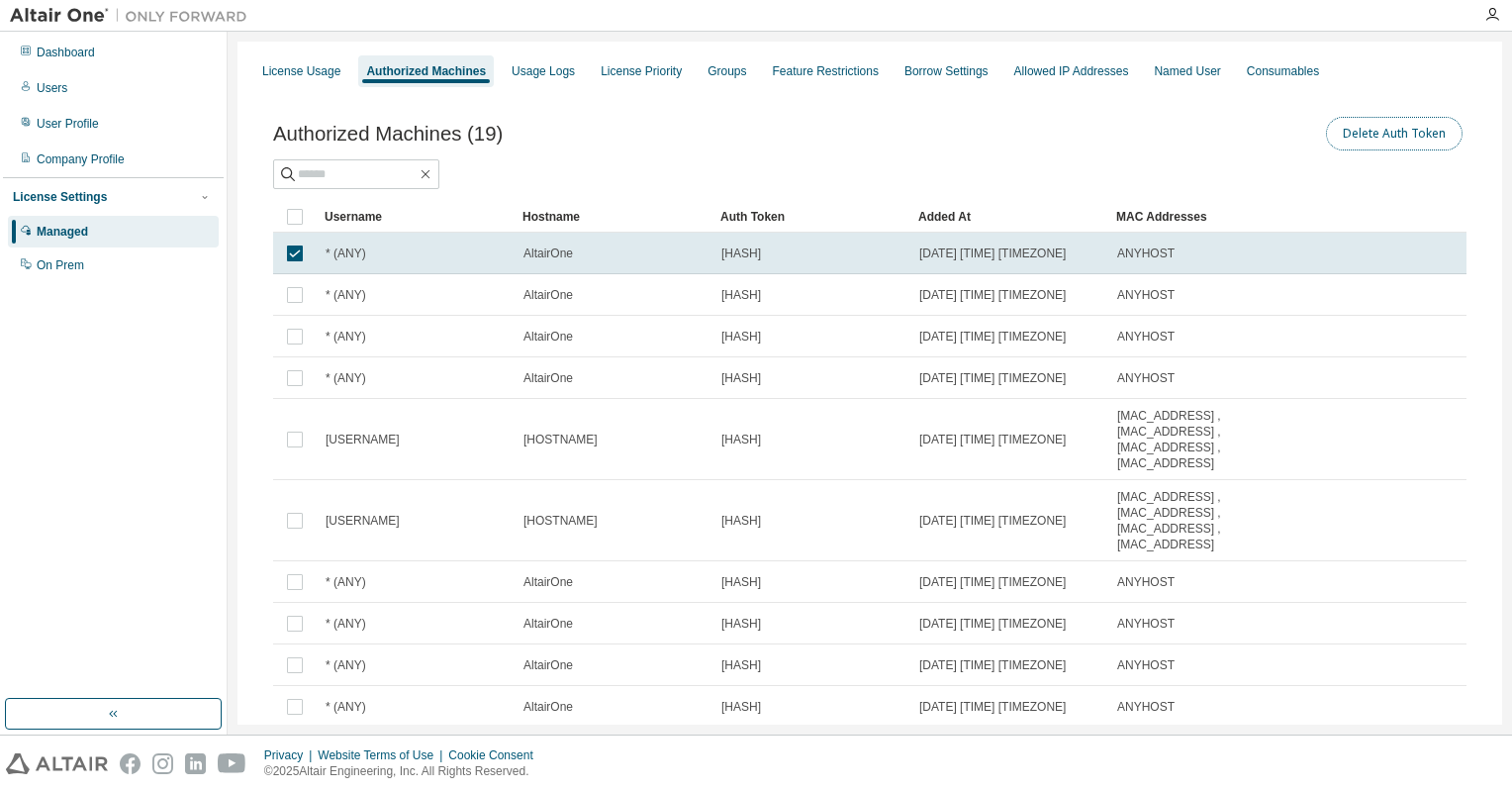 click on "Delete Auth Token" at bounding box center [1394, 134] 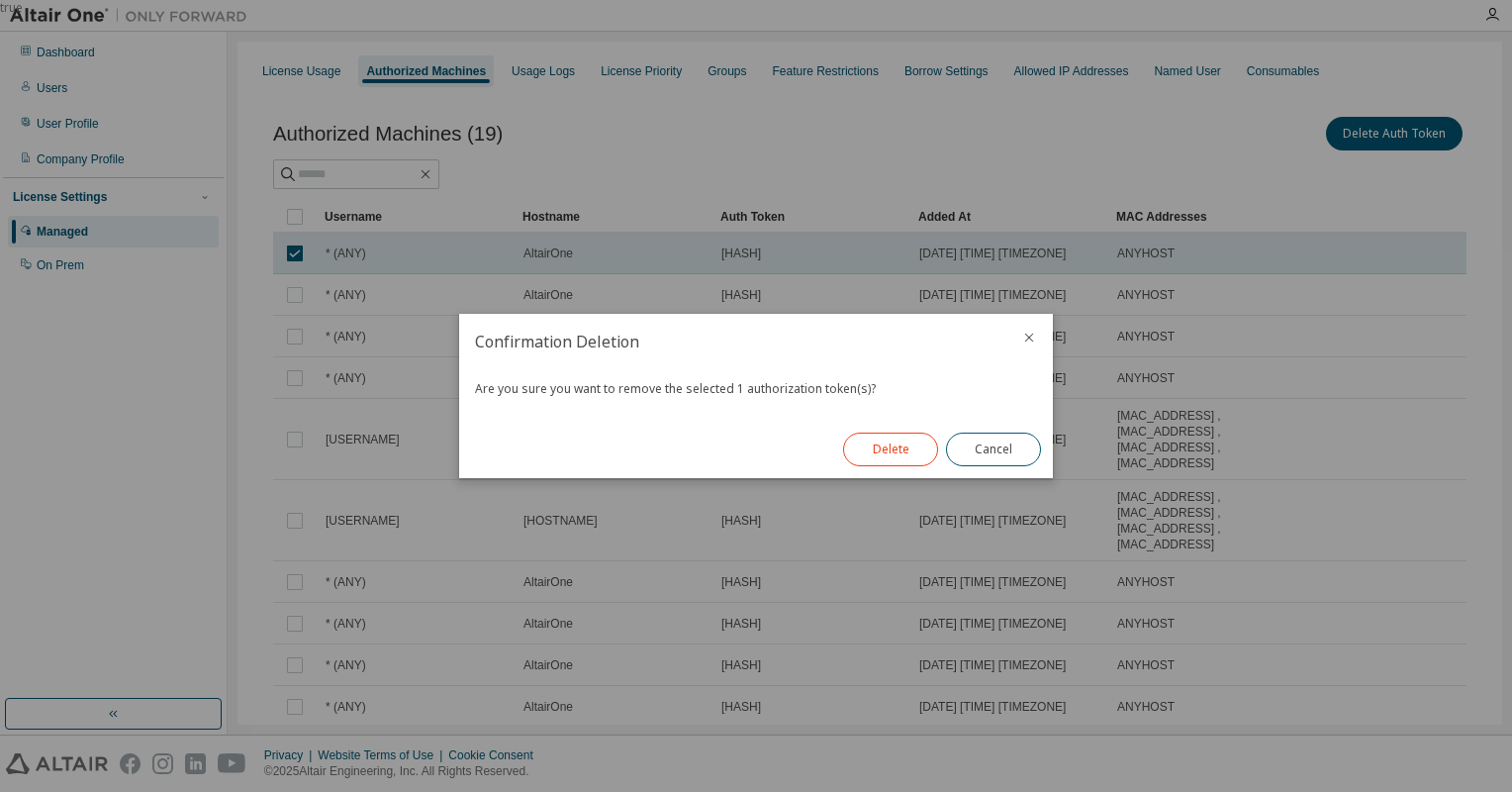 click on "Delete" at bounding box center (891, 449) 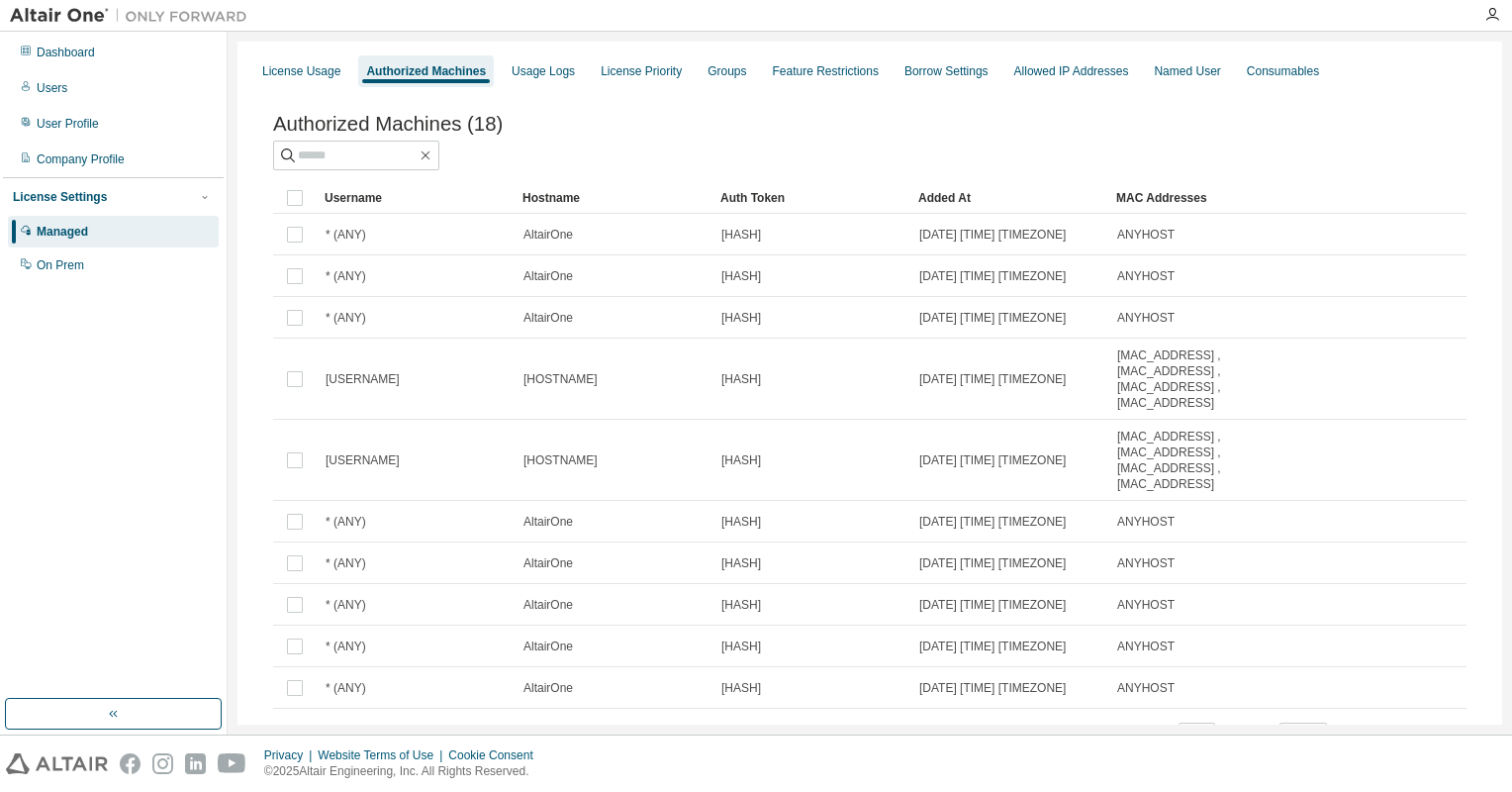 click at bounding box center [870, 155] 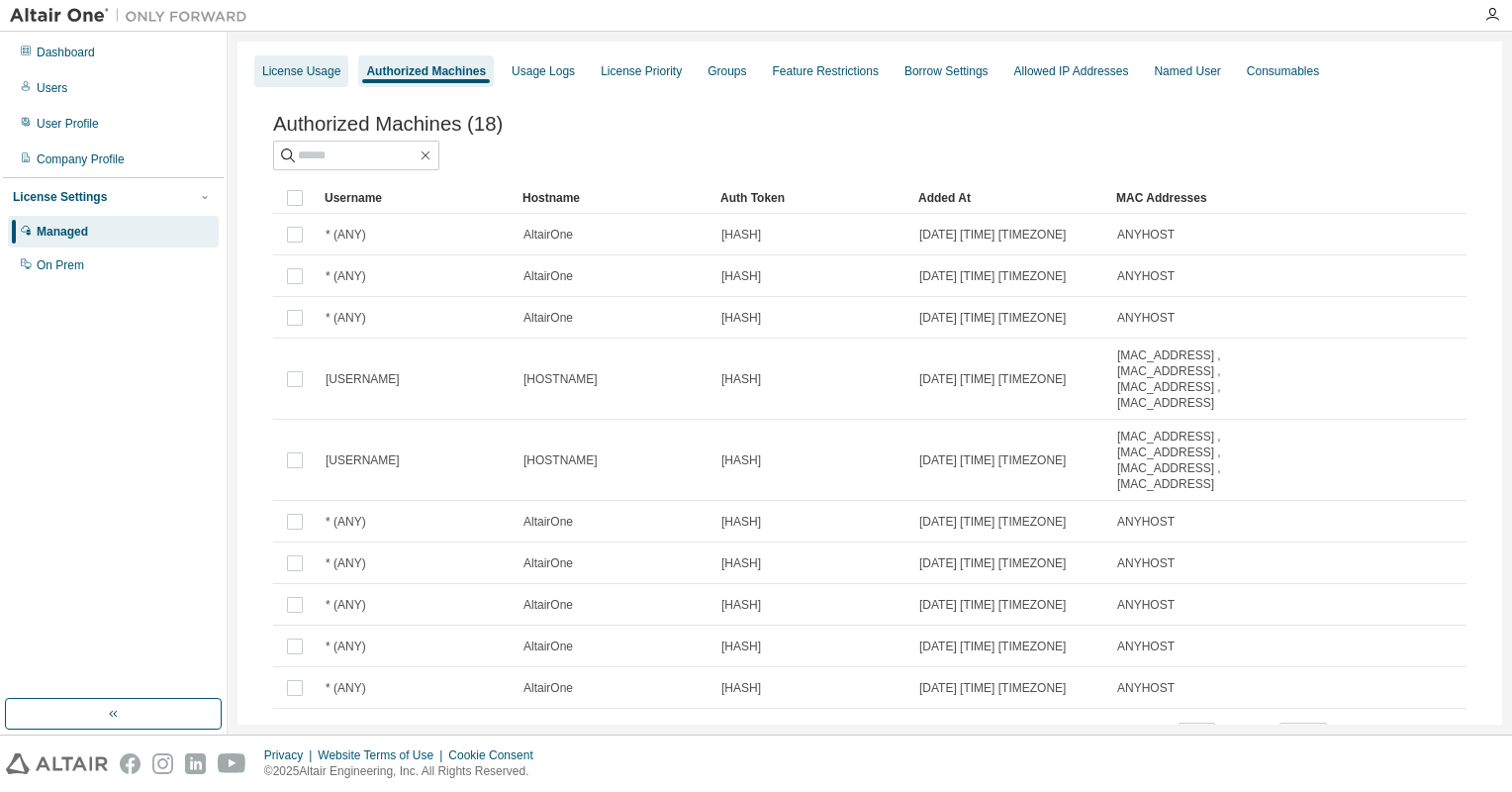 click on "License Usage" at bounding box center (301, 71) 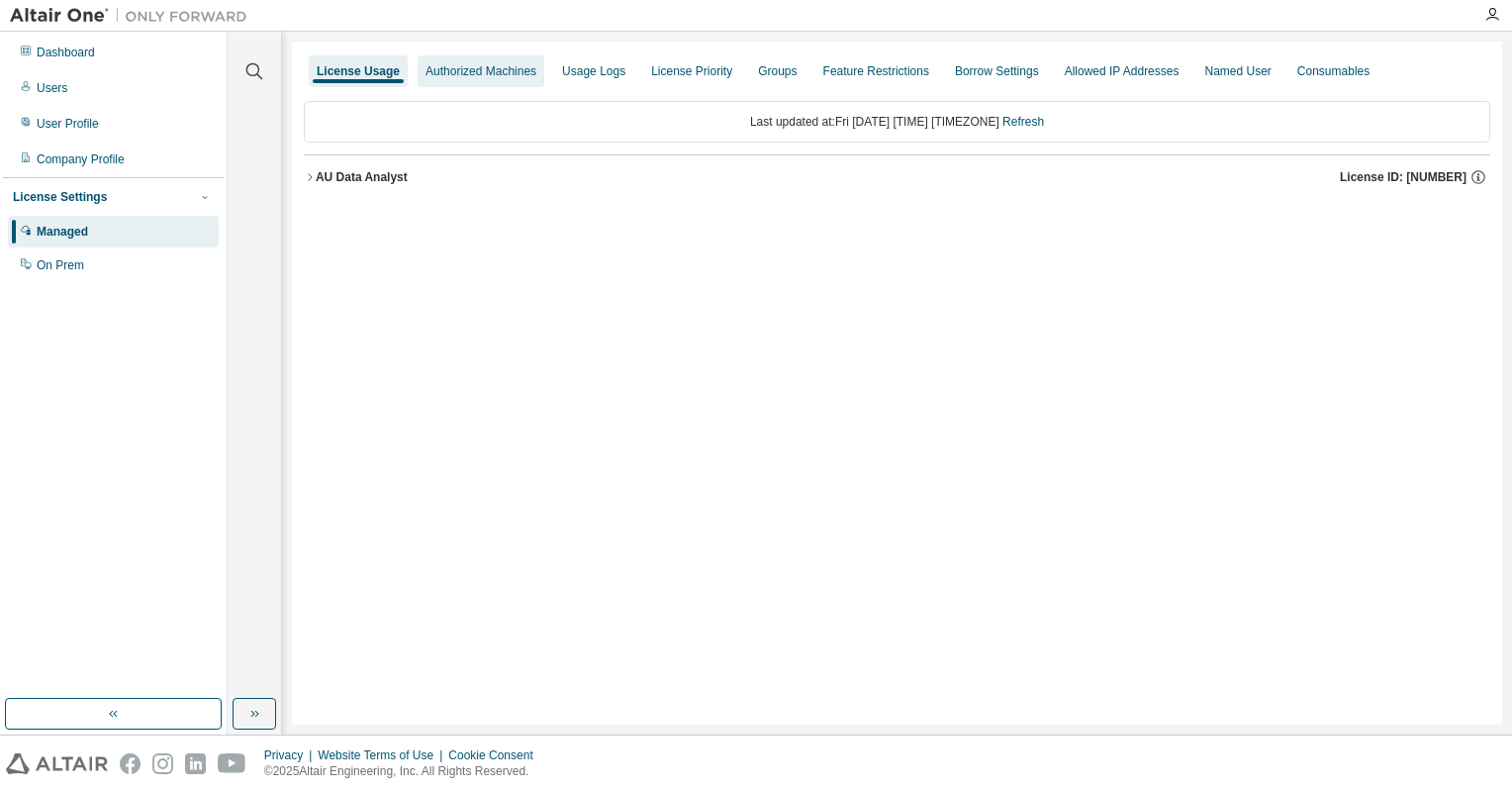 click on "Authorized Machines" at bounding box center [481, 71] 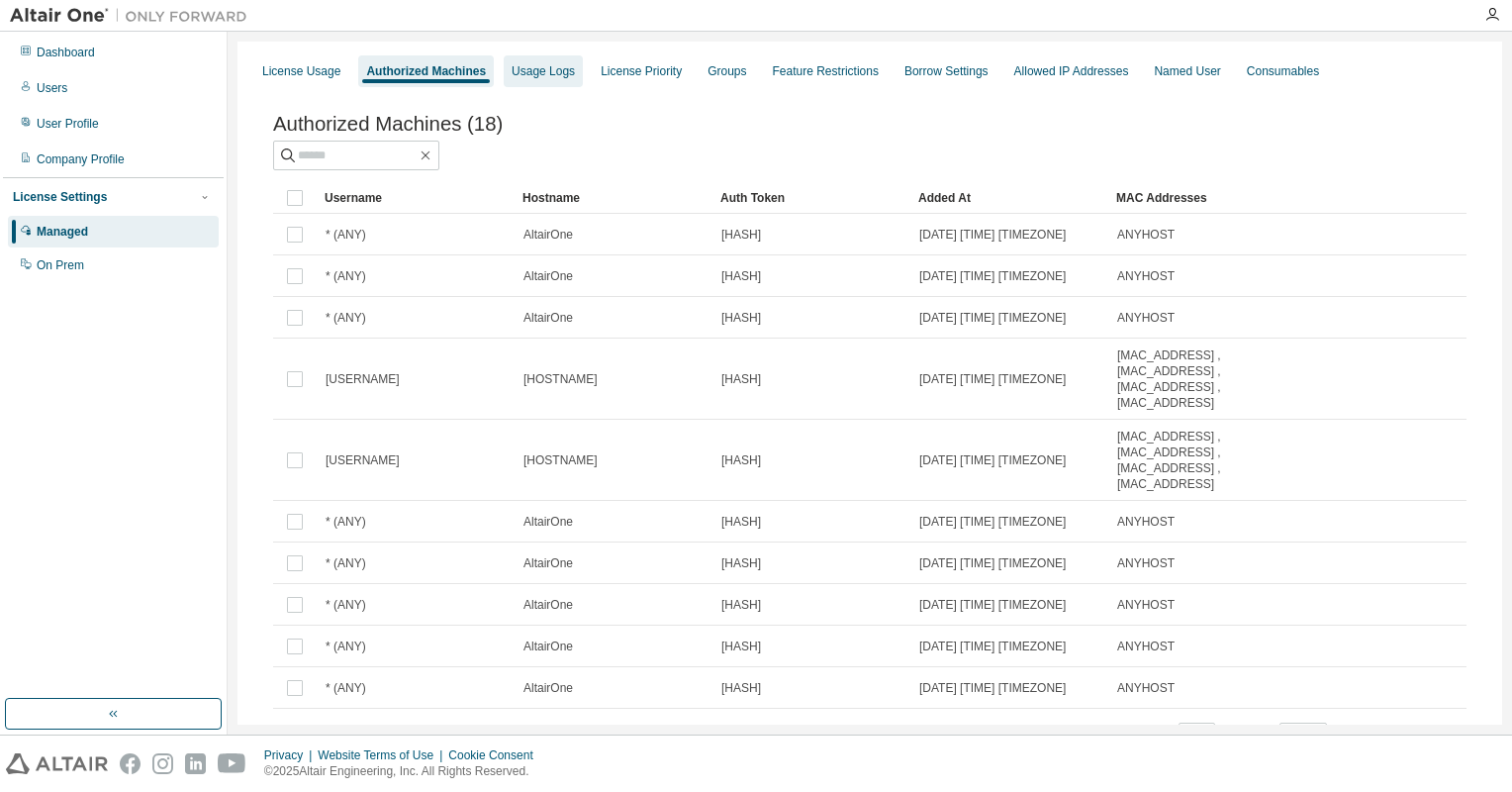 click on "Usage Logs" at bounding box center (543, 71) 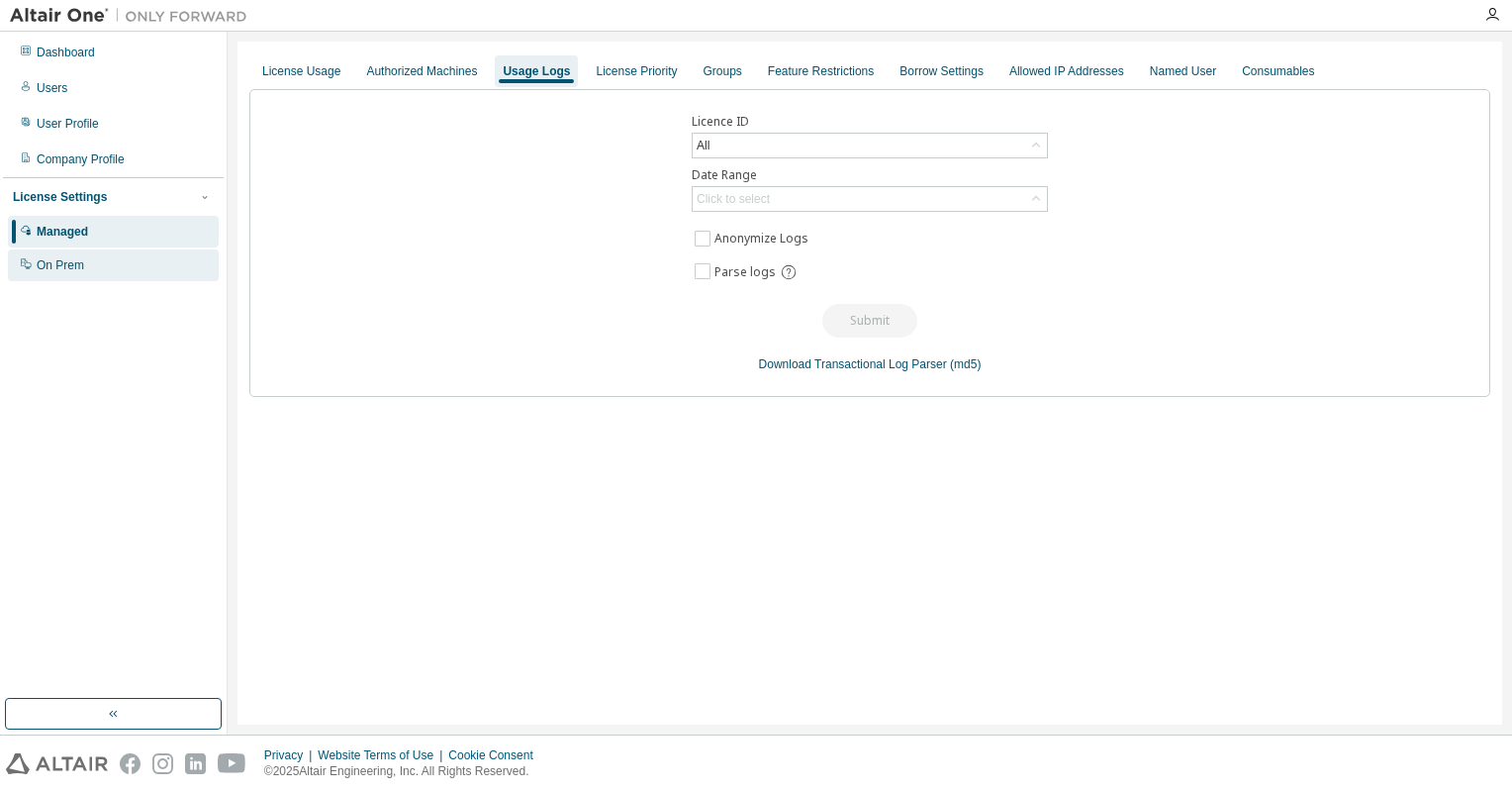 click on "On Prem" at bounding box center (60, 265) 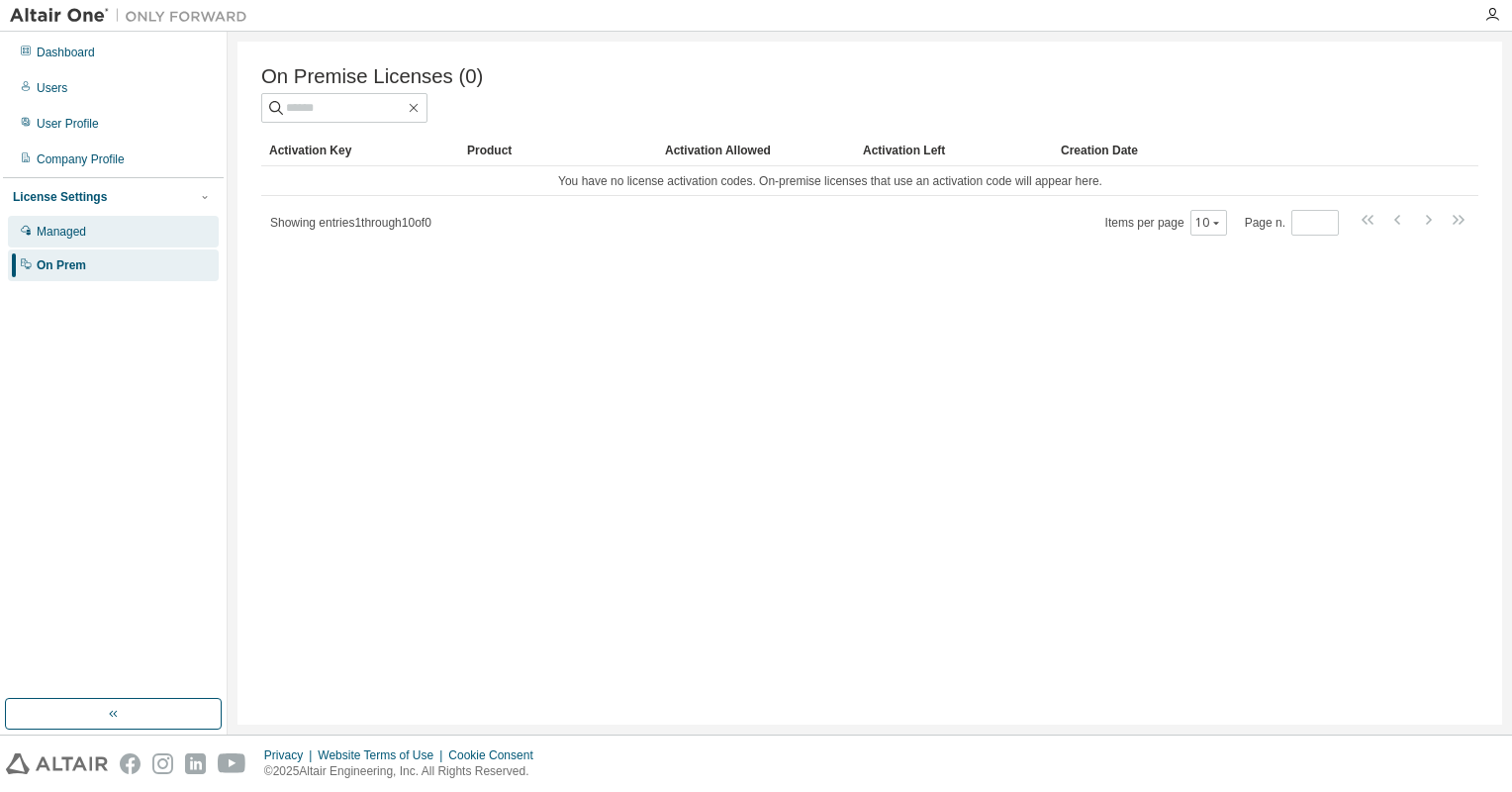 click on "Managed" at bounding box center (61, 232) 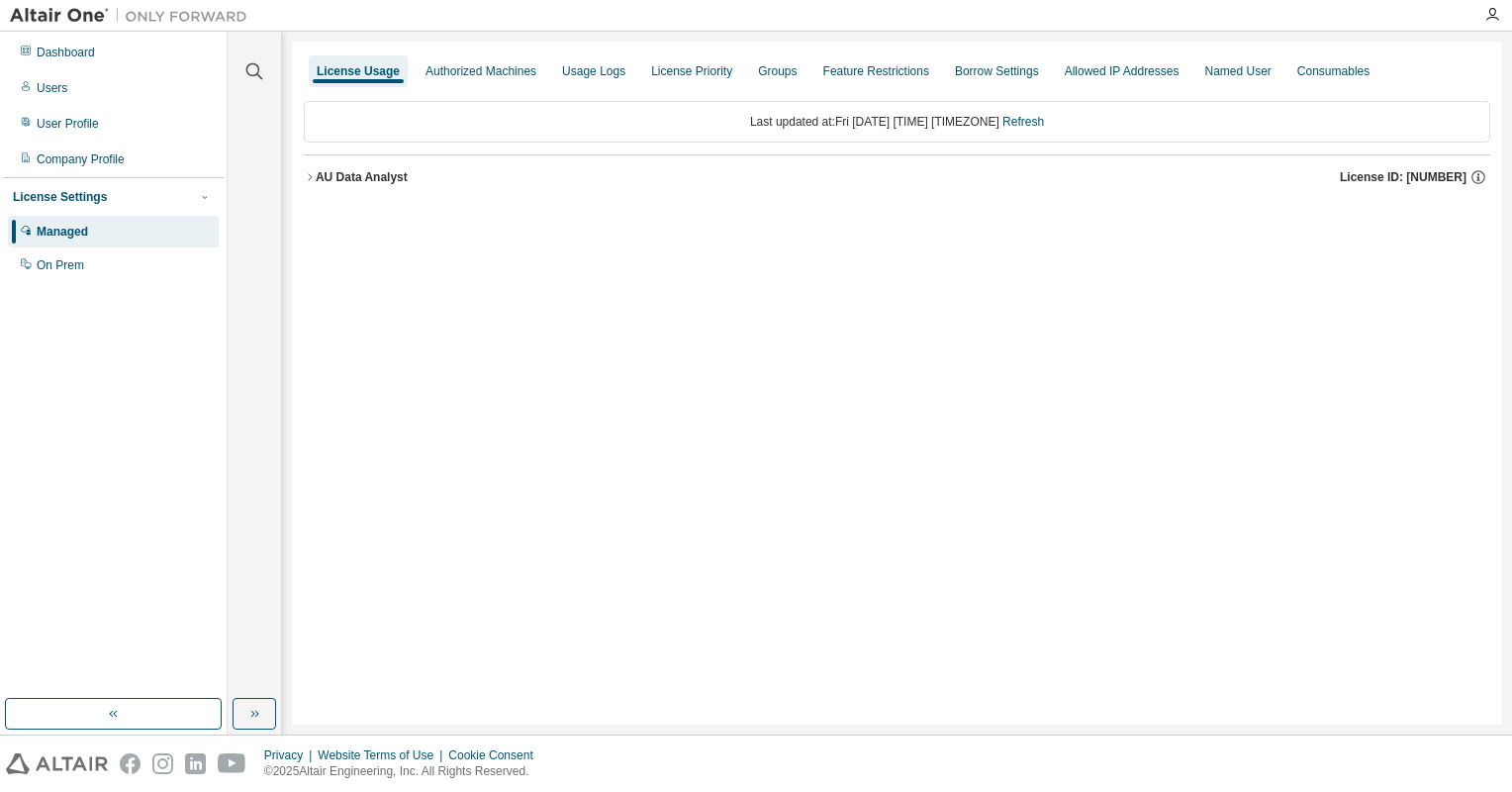 click 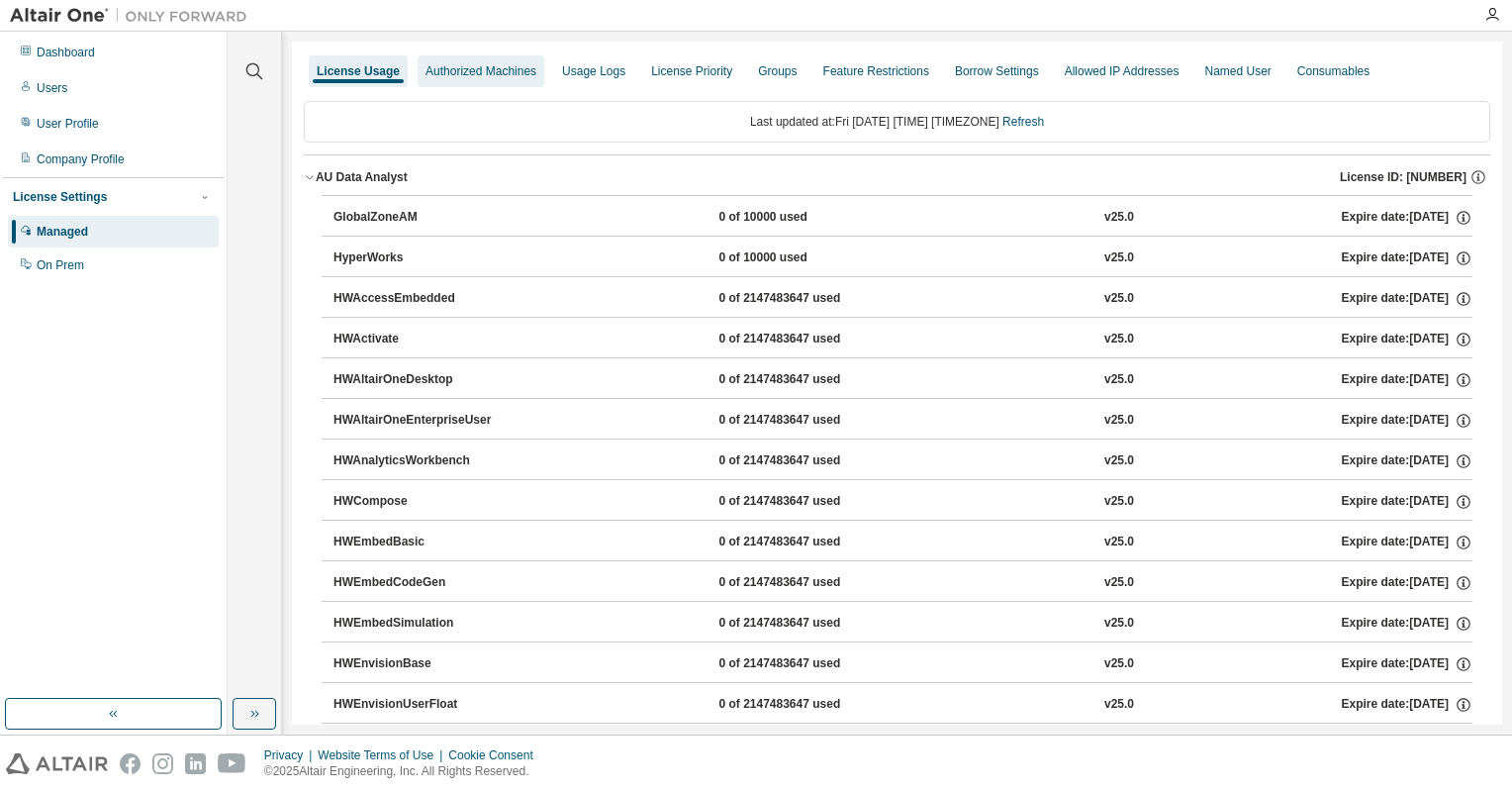 click on "Authorized Machines" at bounding box center (481, 71) 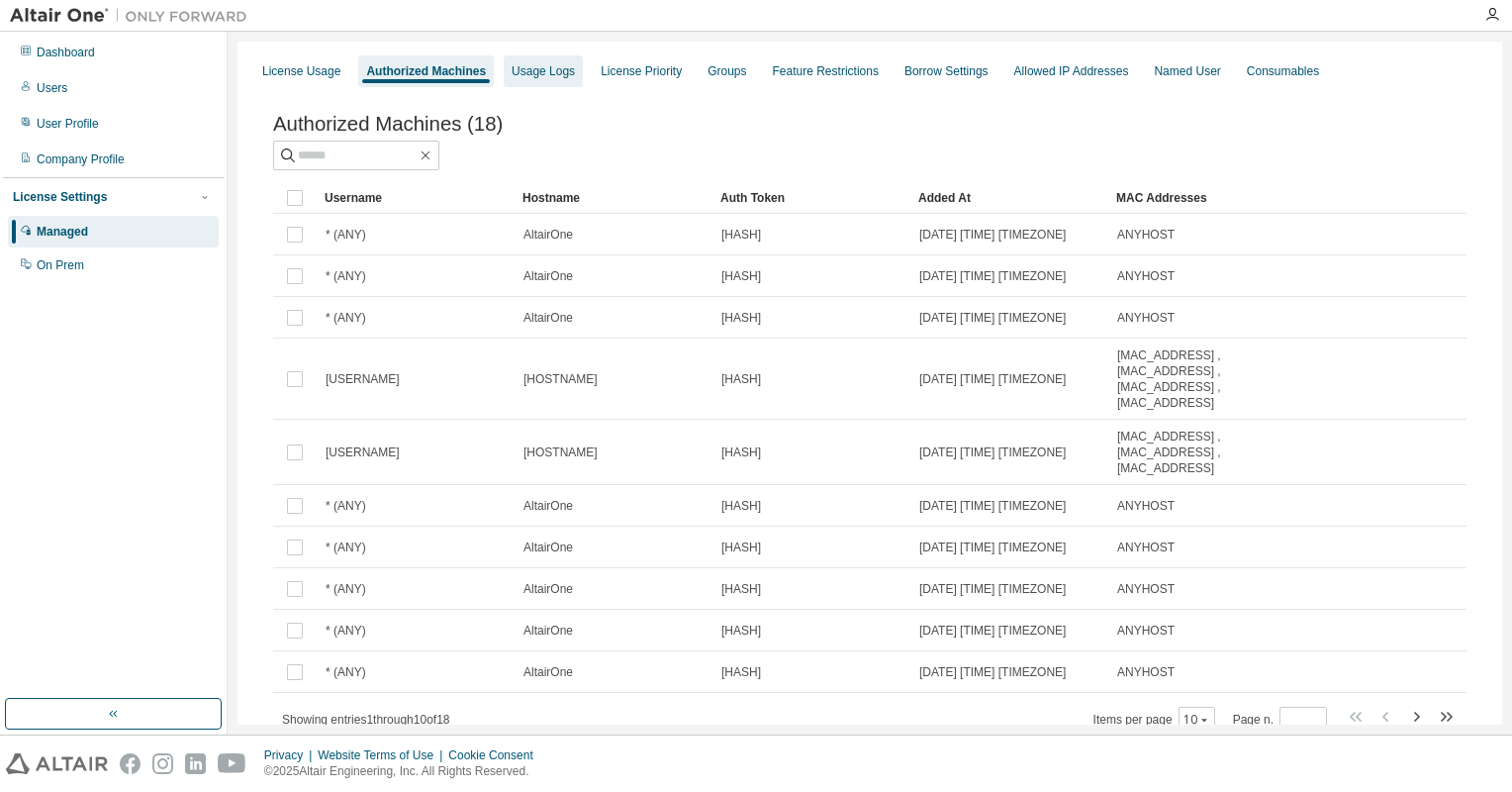 click on "Usage Logs" at bounding box center [543, 71] 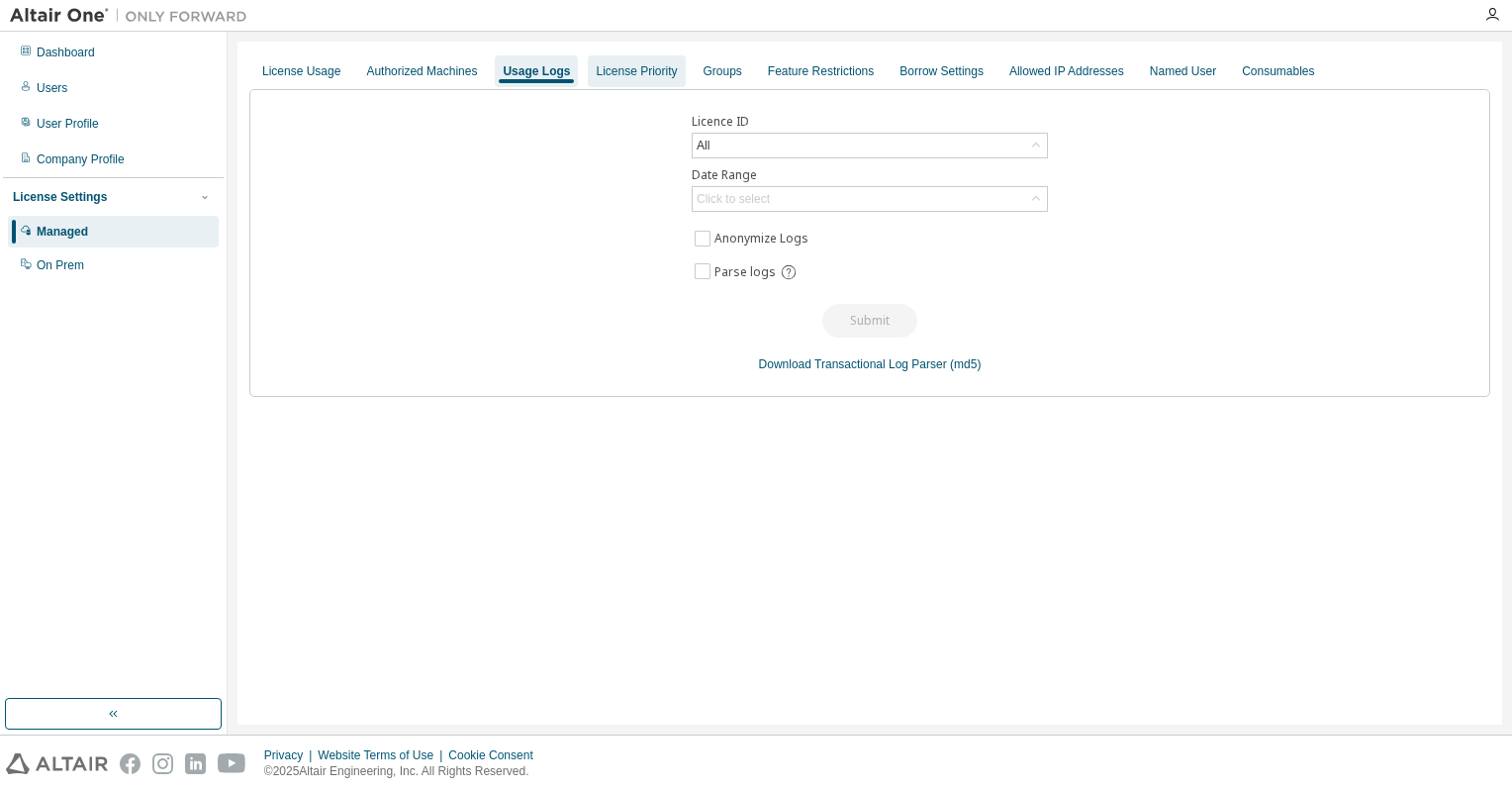 click on "License Priority" at bounding box center (636, 71) 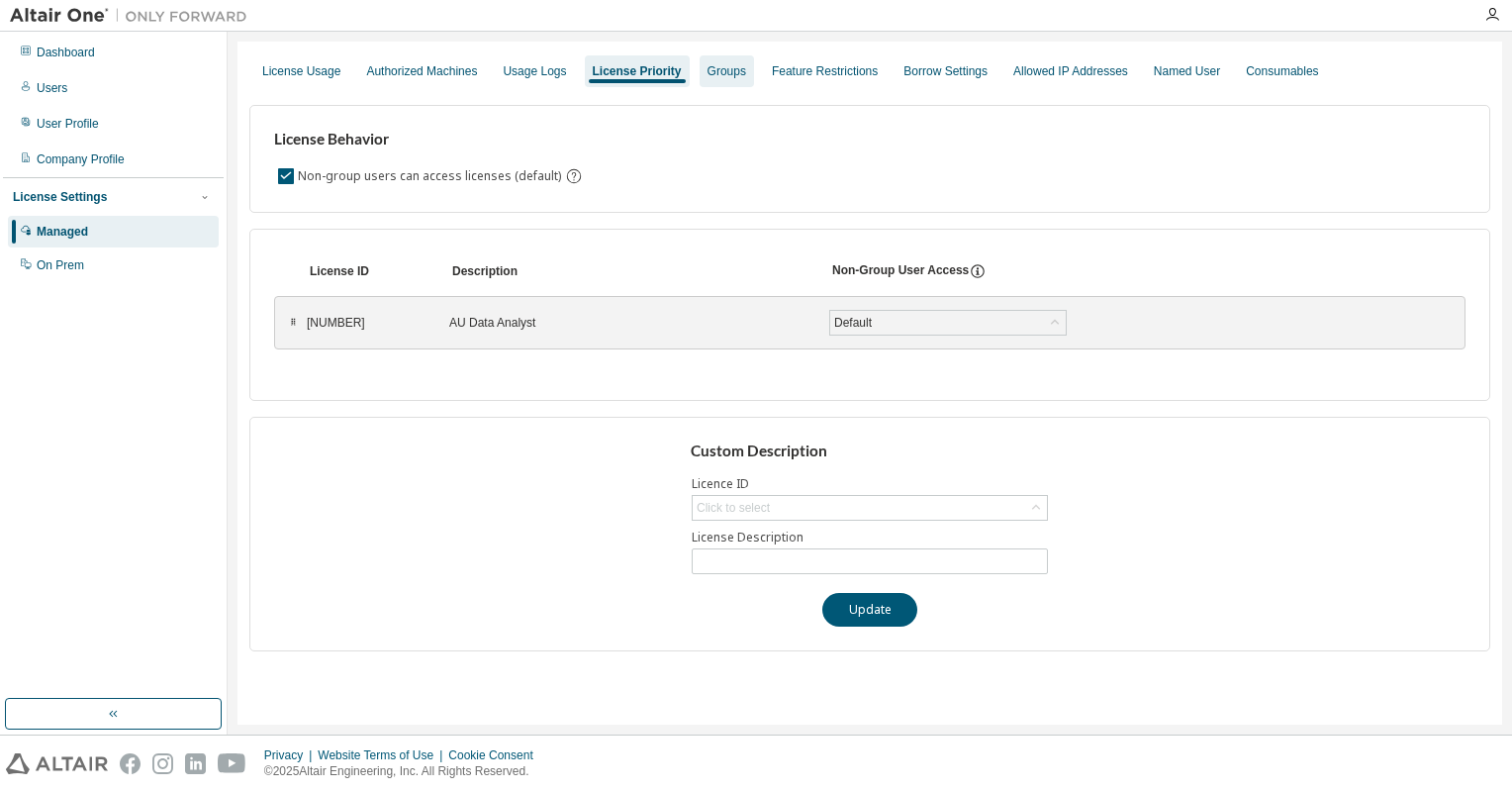 click on "Groups" at bounding box center [726, 71] 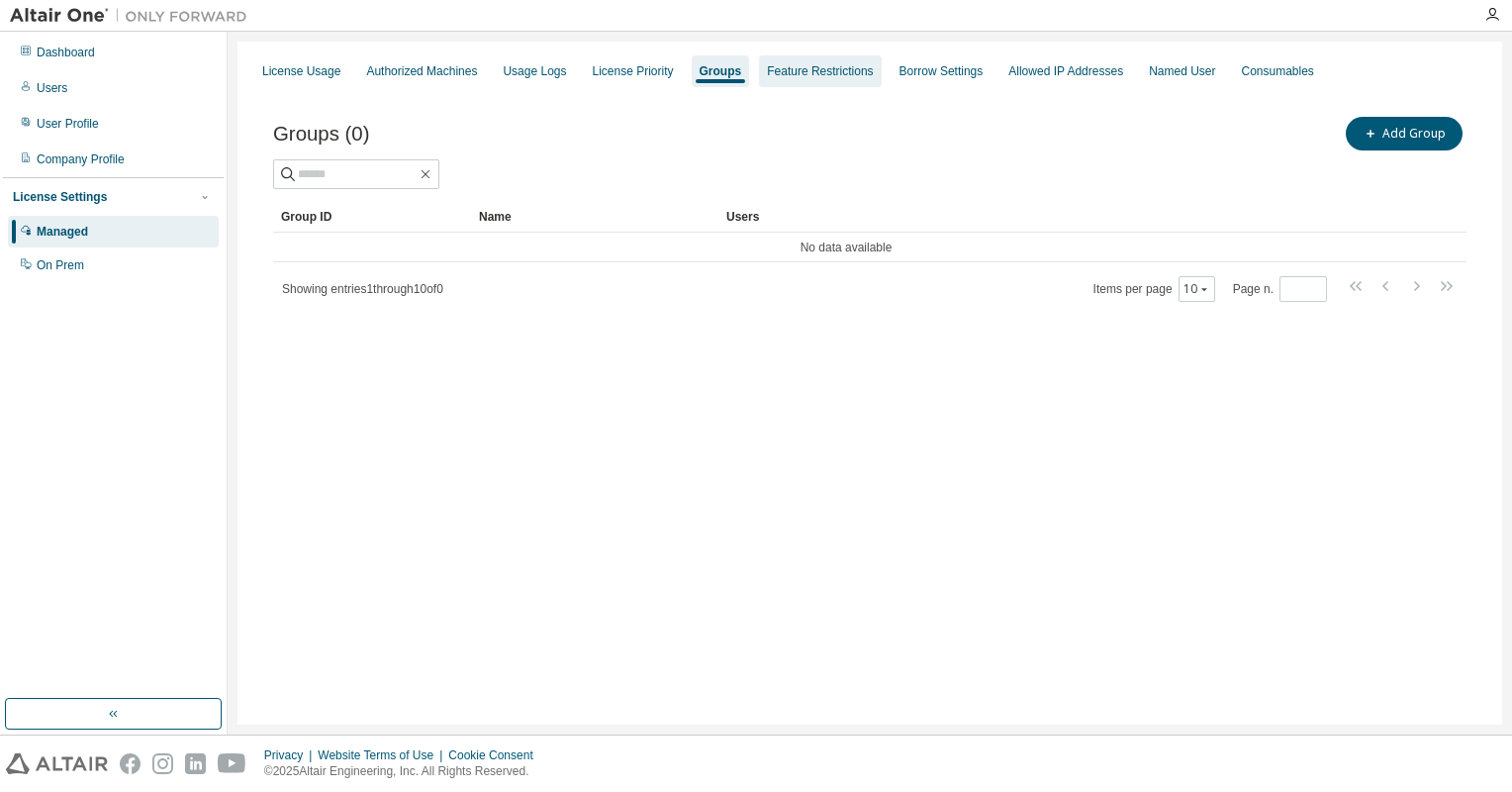 click on "Feature Restrictions" at bounding box center (819, 71) 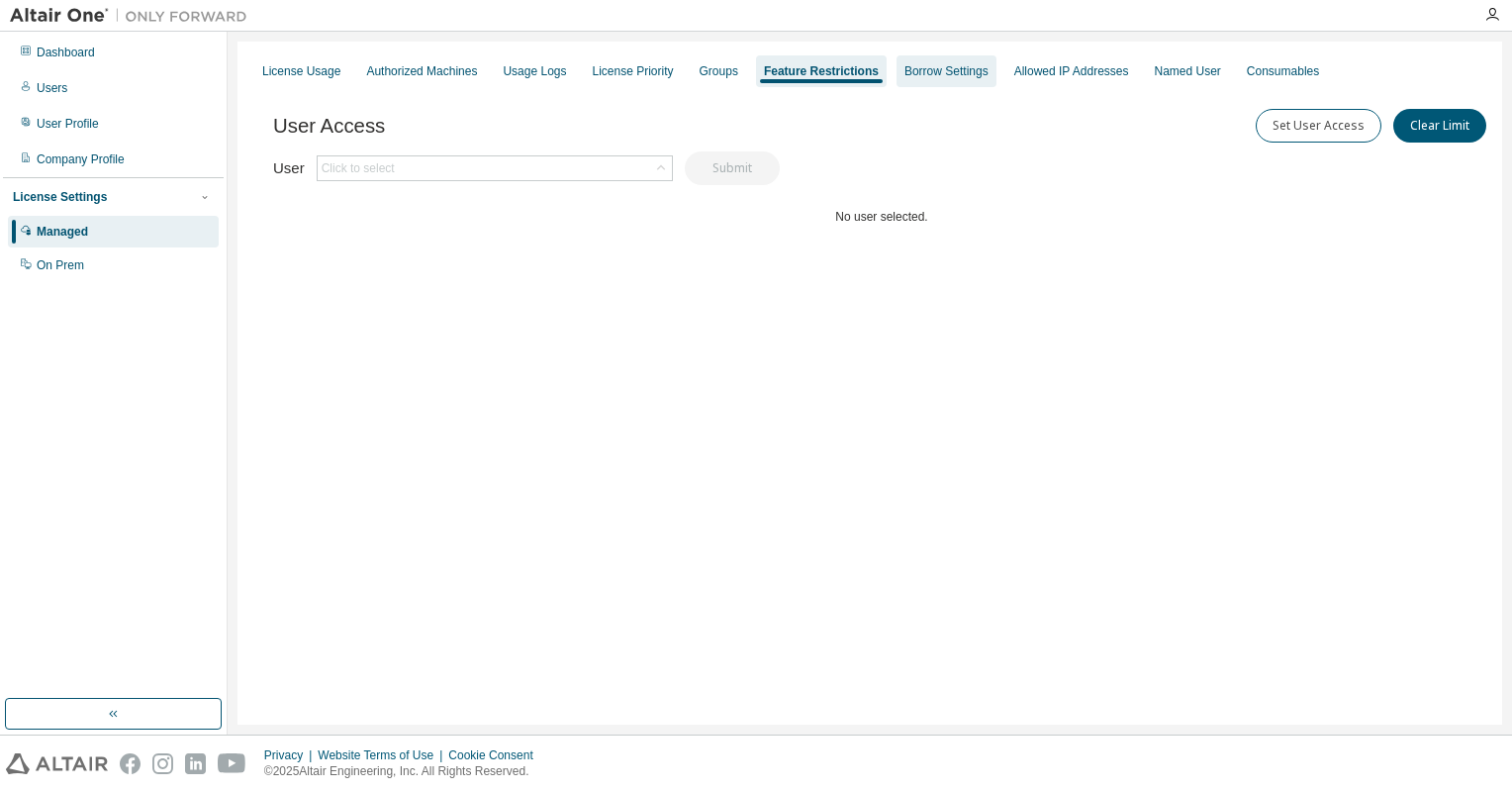 click on "Borrow Settings" at bounding box center (946, 71) 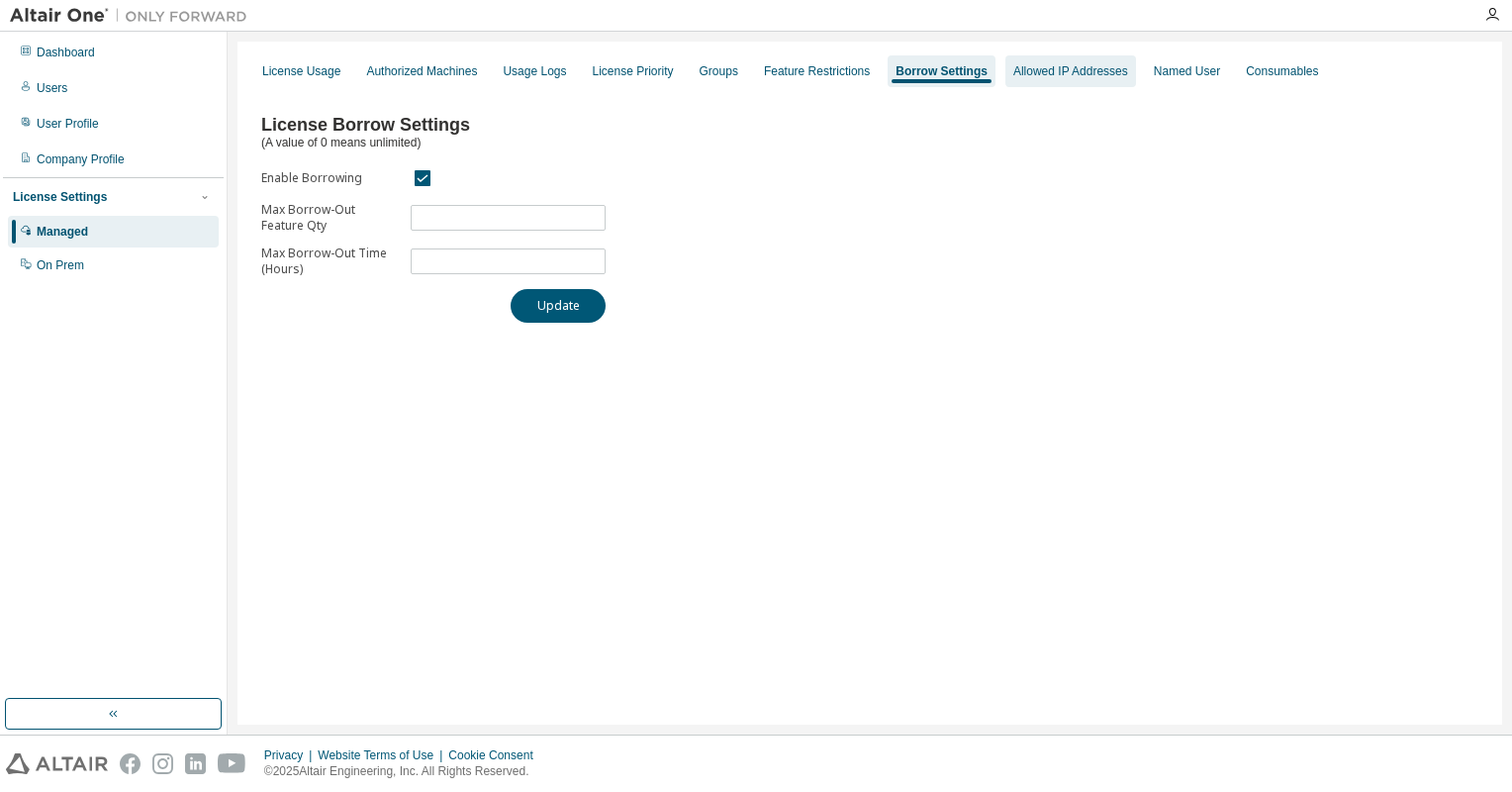 click on "Allowed IP Addresses" at bounding box center (1071, 71) 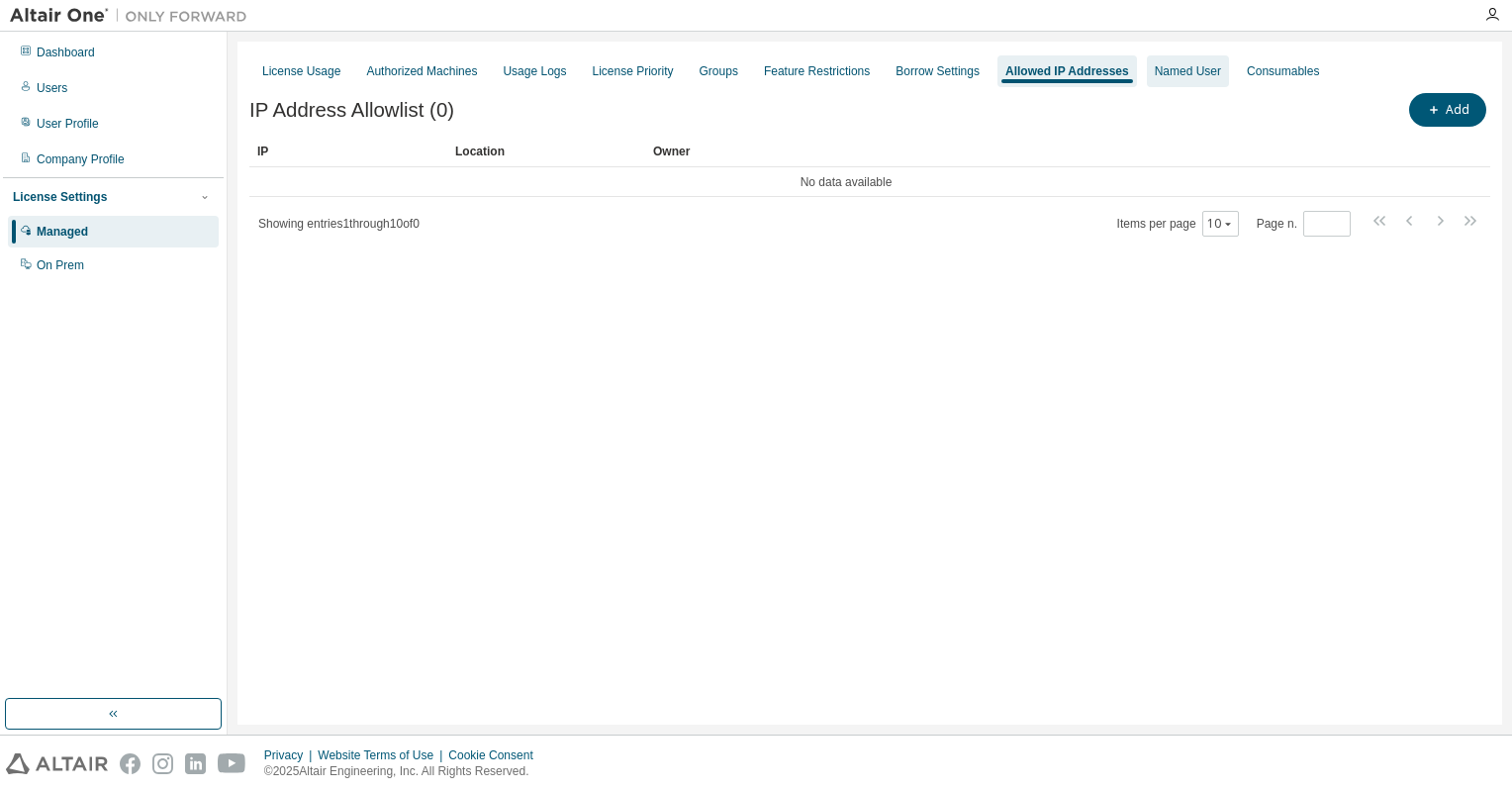click on "Named User" at bounding box center [1187, 71] 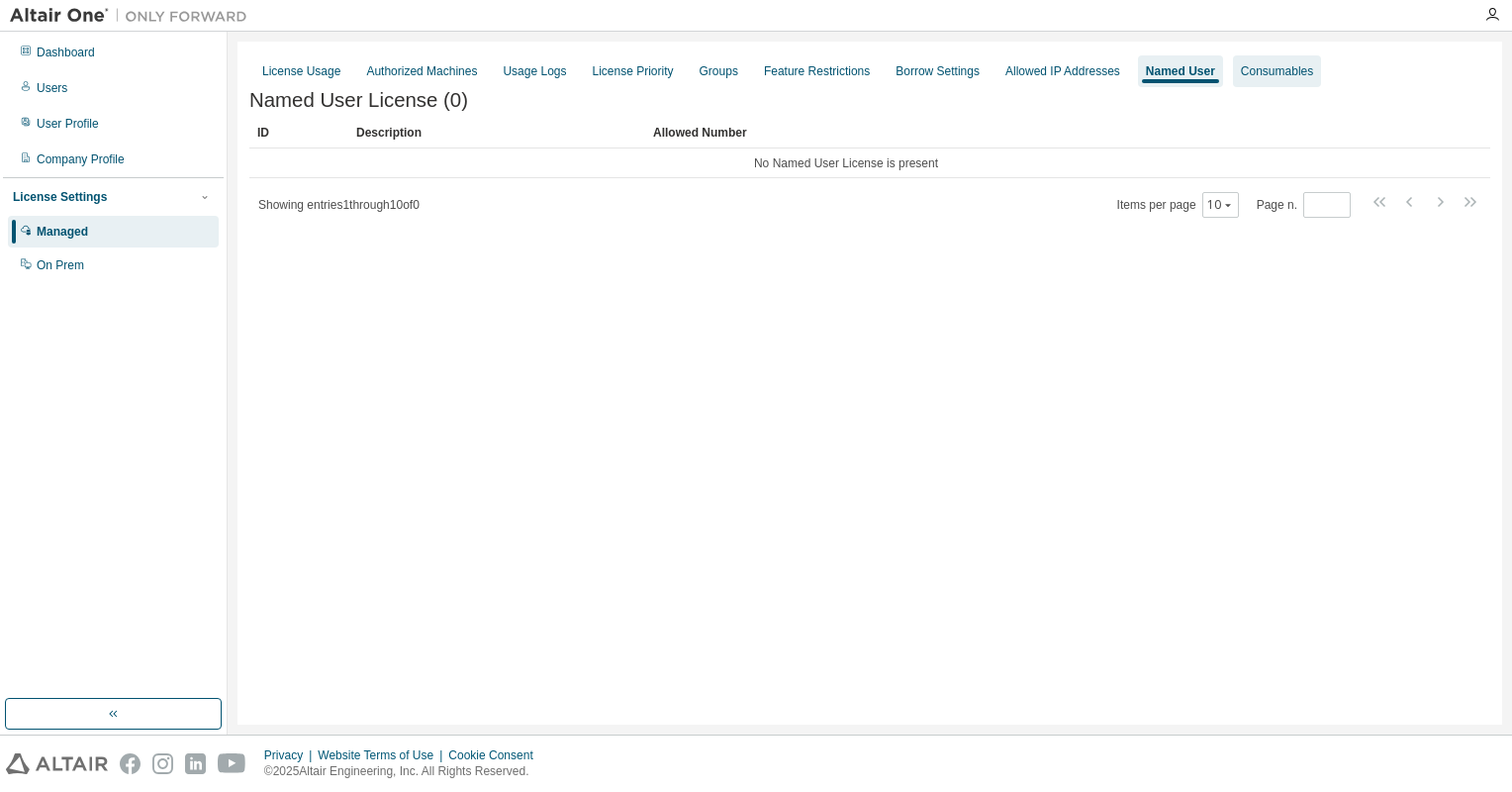 click on "Consumables" at bounding box center [1276, 71] 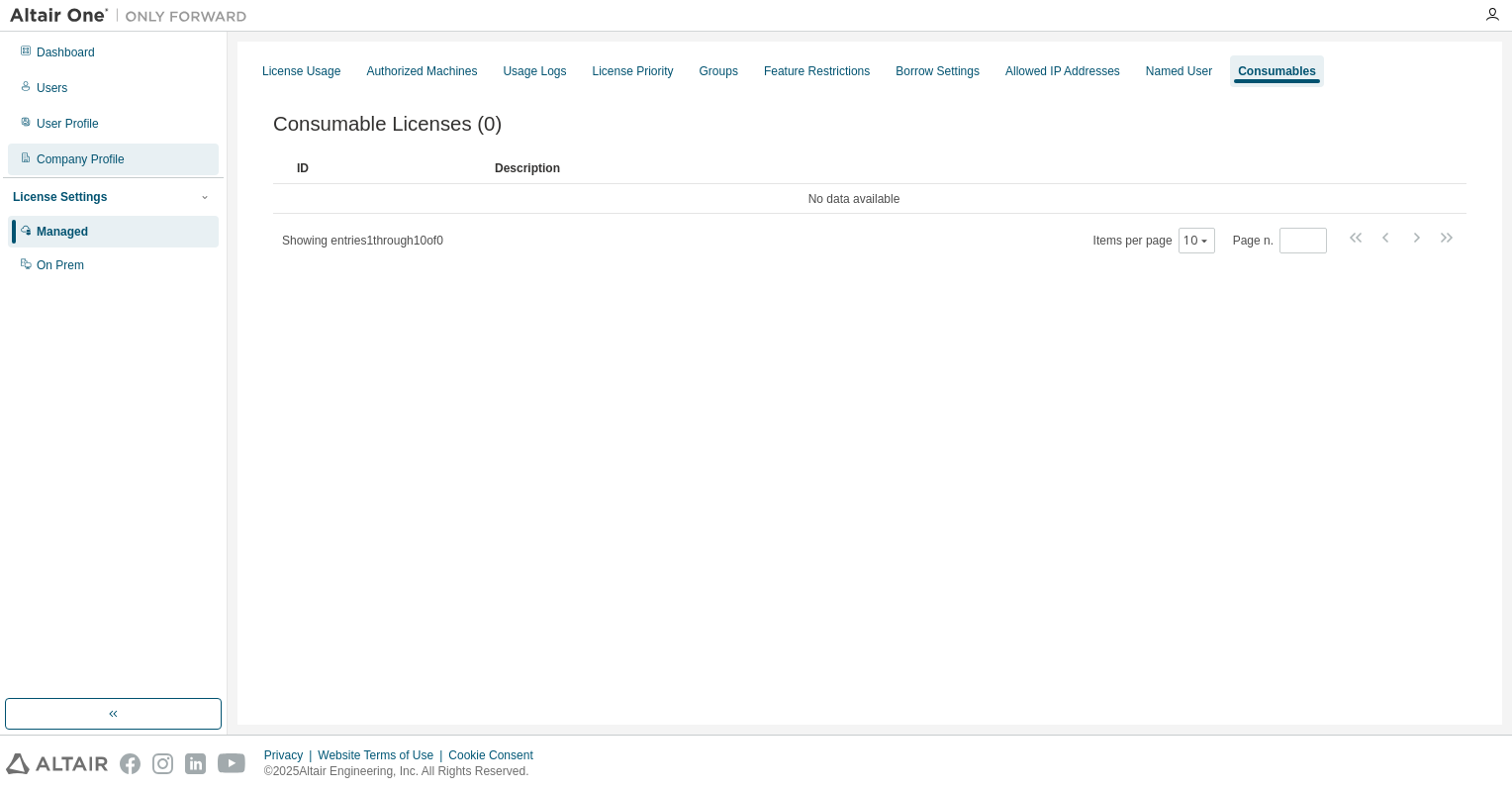 click on "Company Profile" at bounding box center (80, 159) 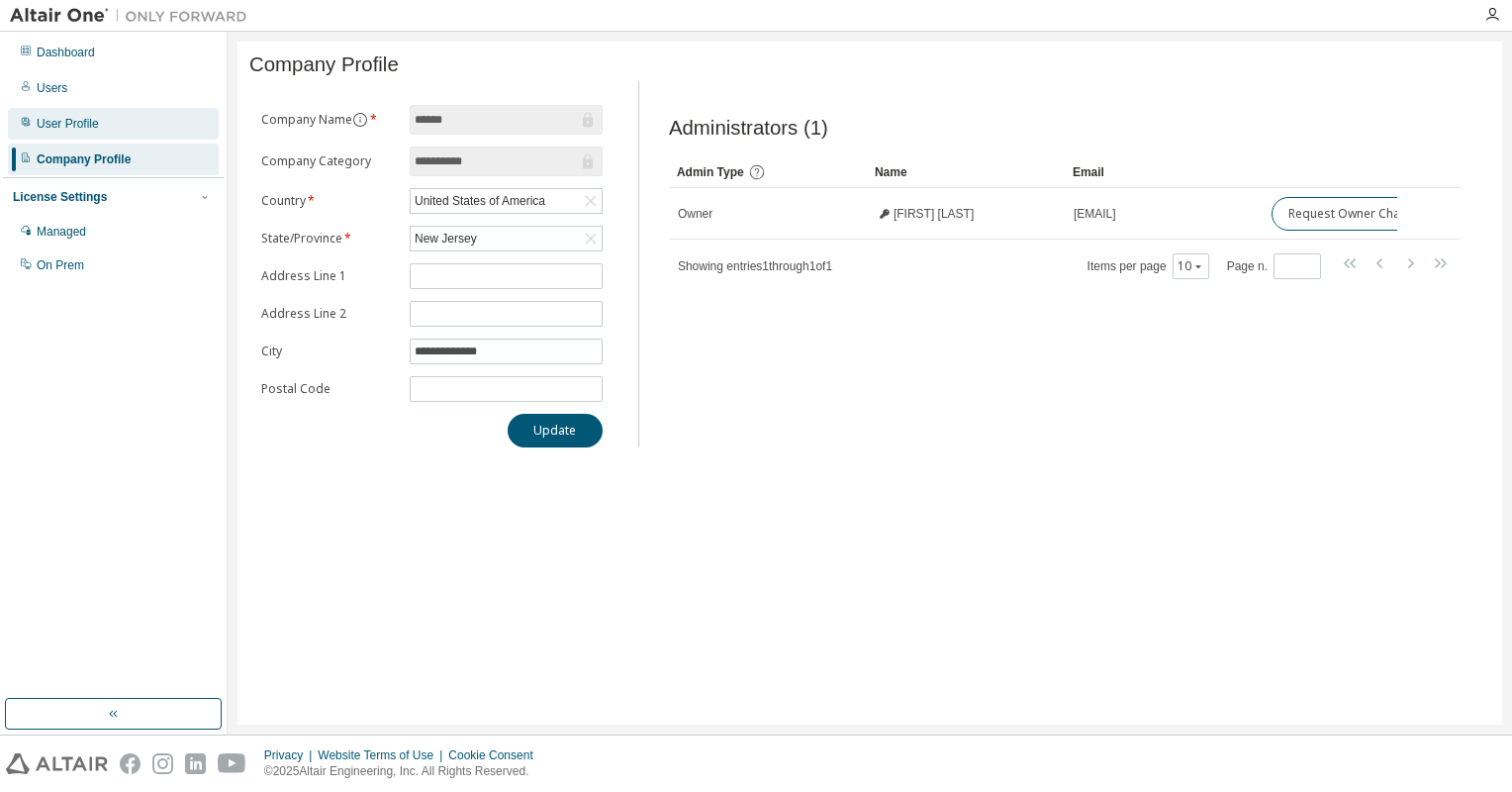 click on "User Profile" at bounding box center (113, 124) 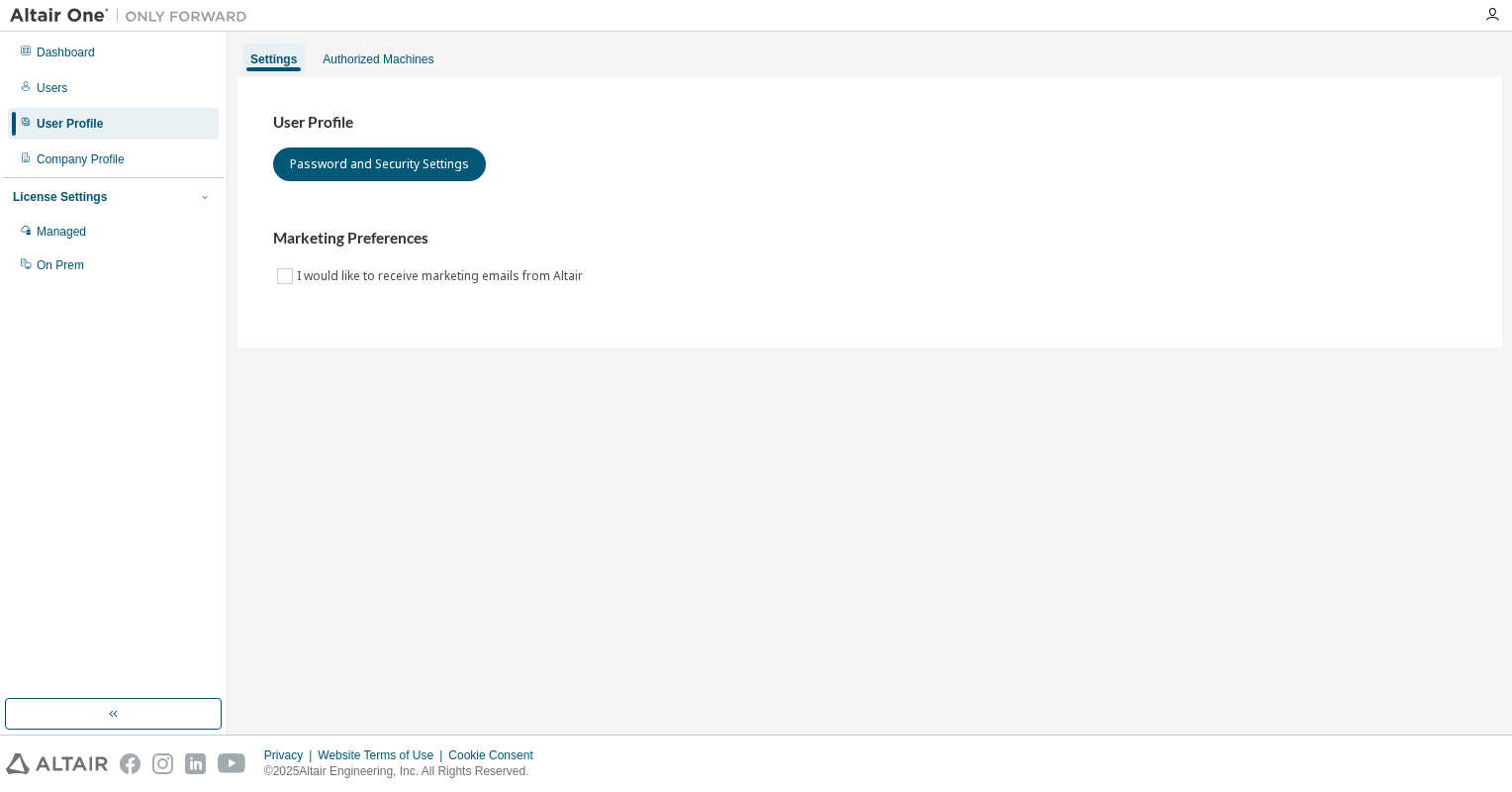 click on "User Profile" at bounding box center (69, 124) 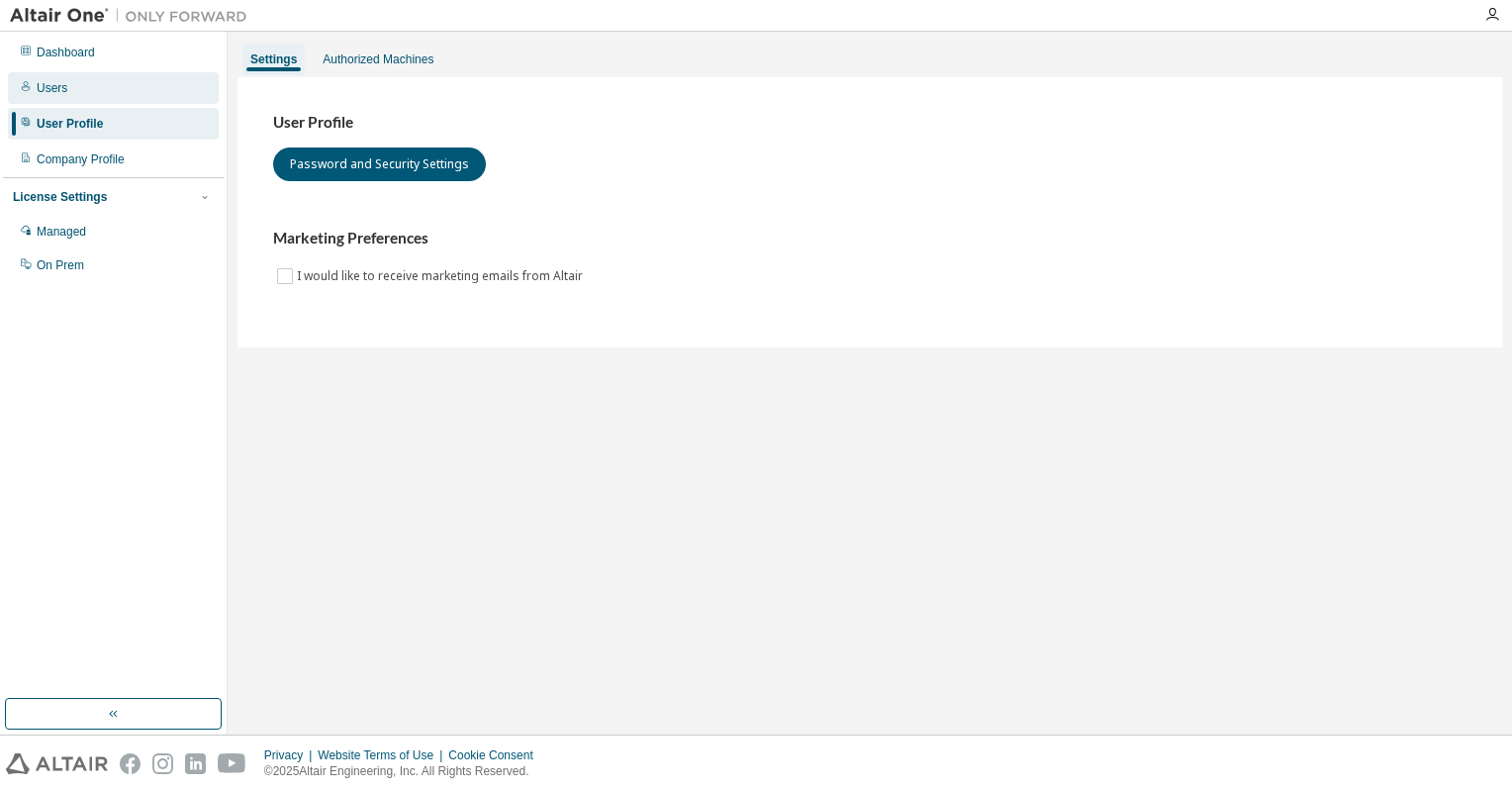 click on "Users" at bounding box center [51, 88] 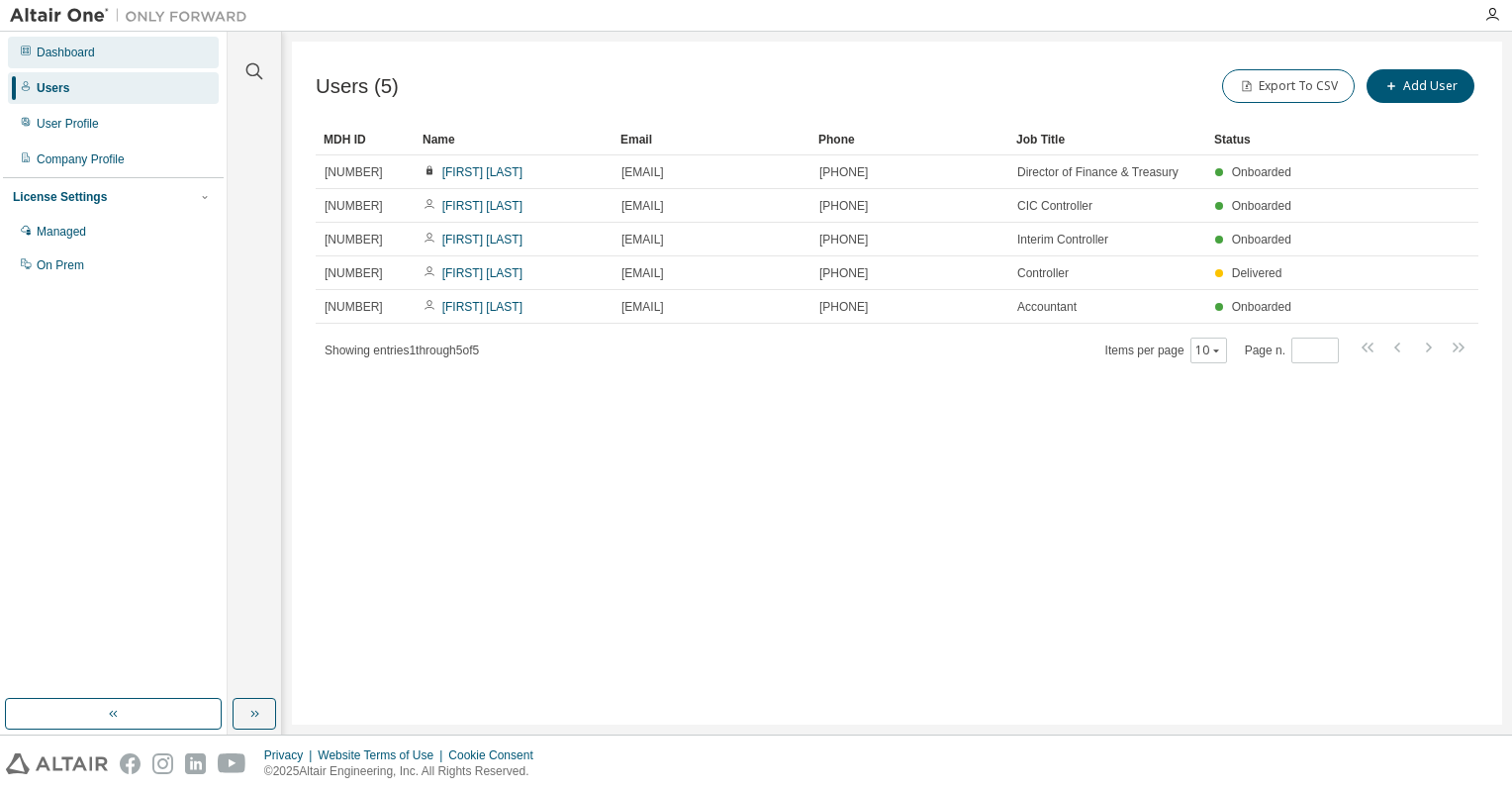 click on "Dashboard" at bounding box center (65, 52) 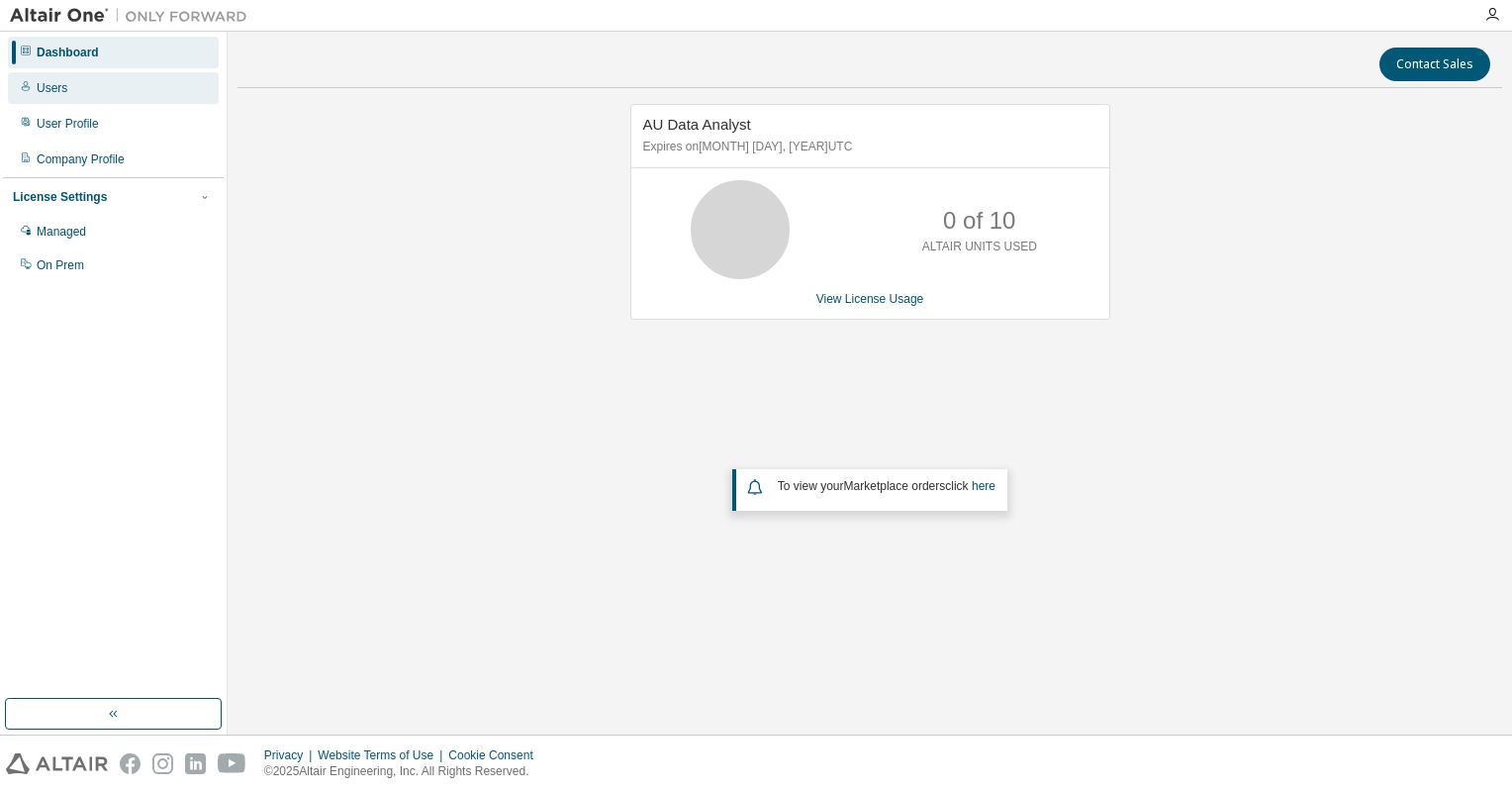 click on "Users" at bounding box center [51, 88] 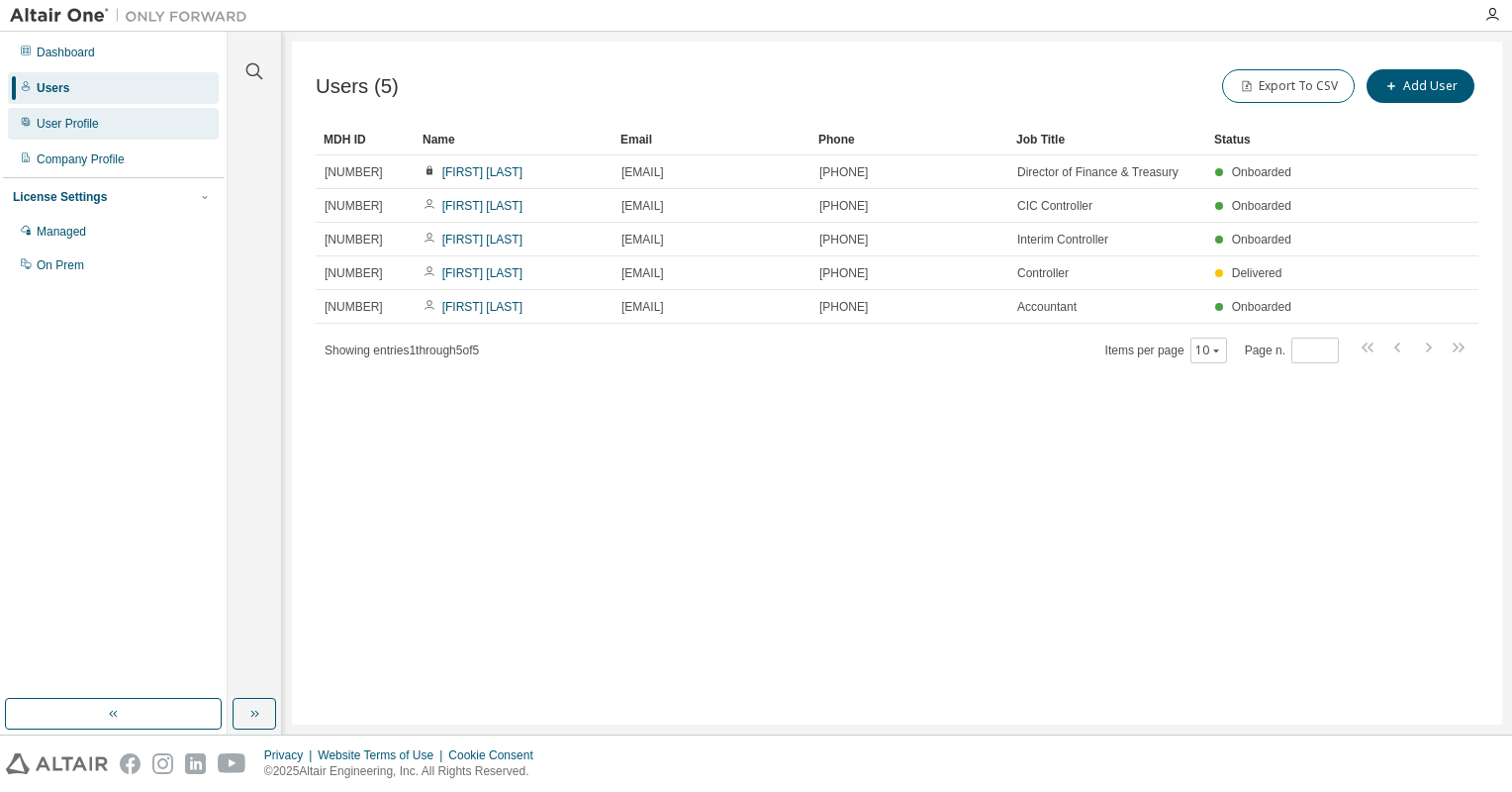 click on "User Profile" at bounding box center (67, 124) 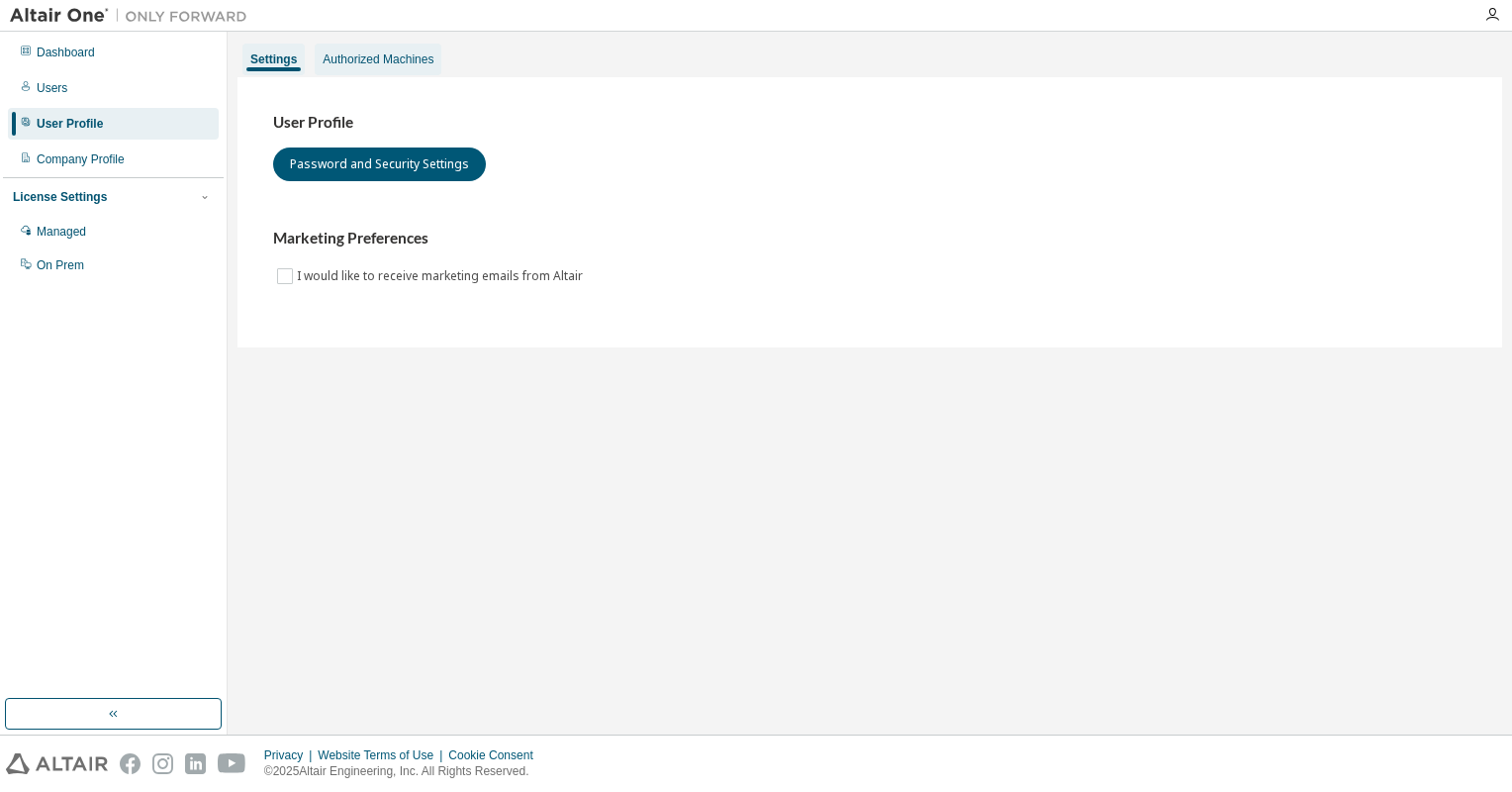 click on "Authorized Machines" at bounding box center (378, 59) 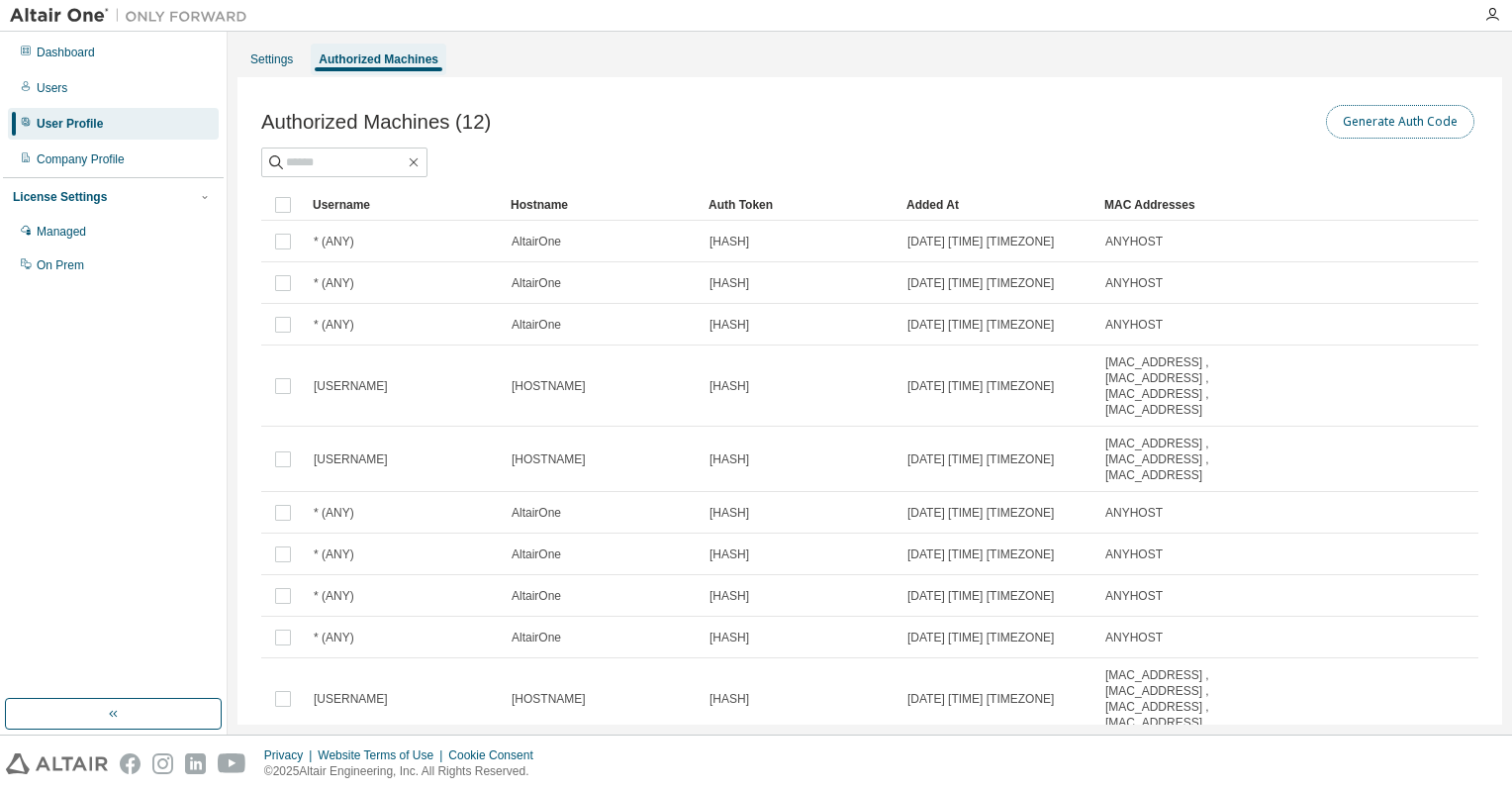 click on "Generate Auth Code" at bounding box center (1400, 122) 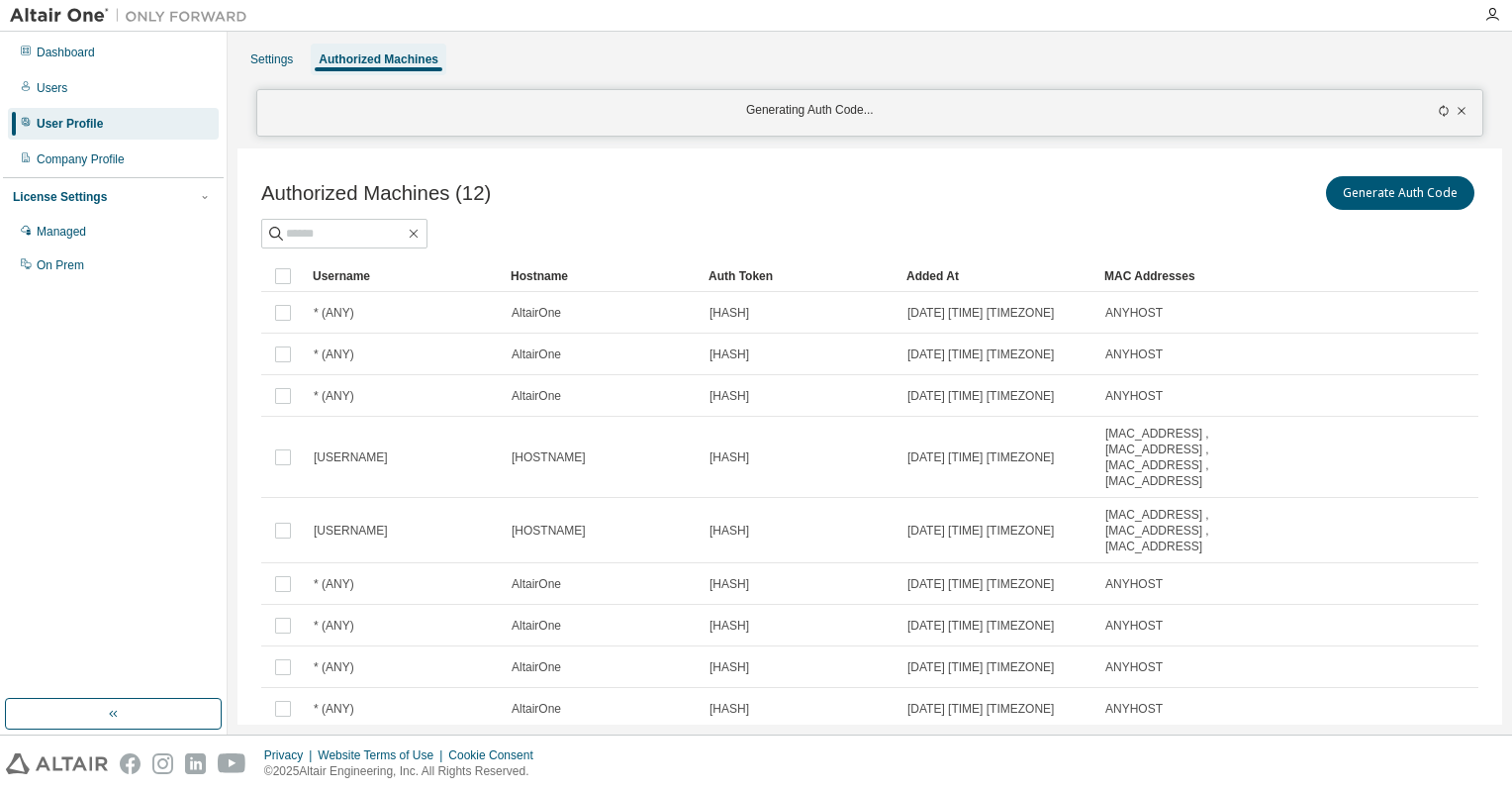 drag, startPoint x: 1143, startPoint y: 249, endPoint x: 1156, endPoint y: 251, distance: 13.152946 